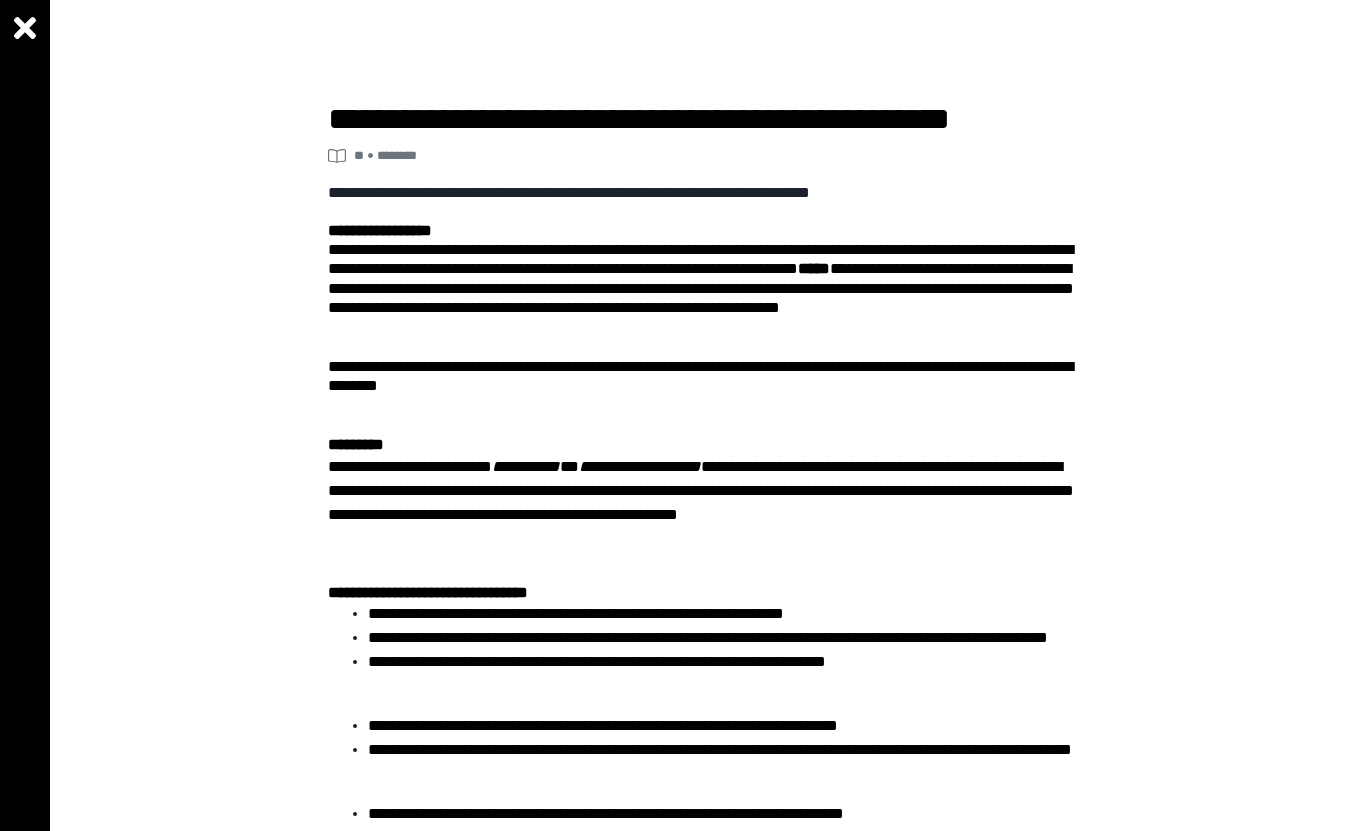 scroll, scrollTop: 0, scrollLeft: 0, axis: both 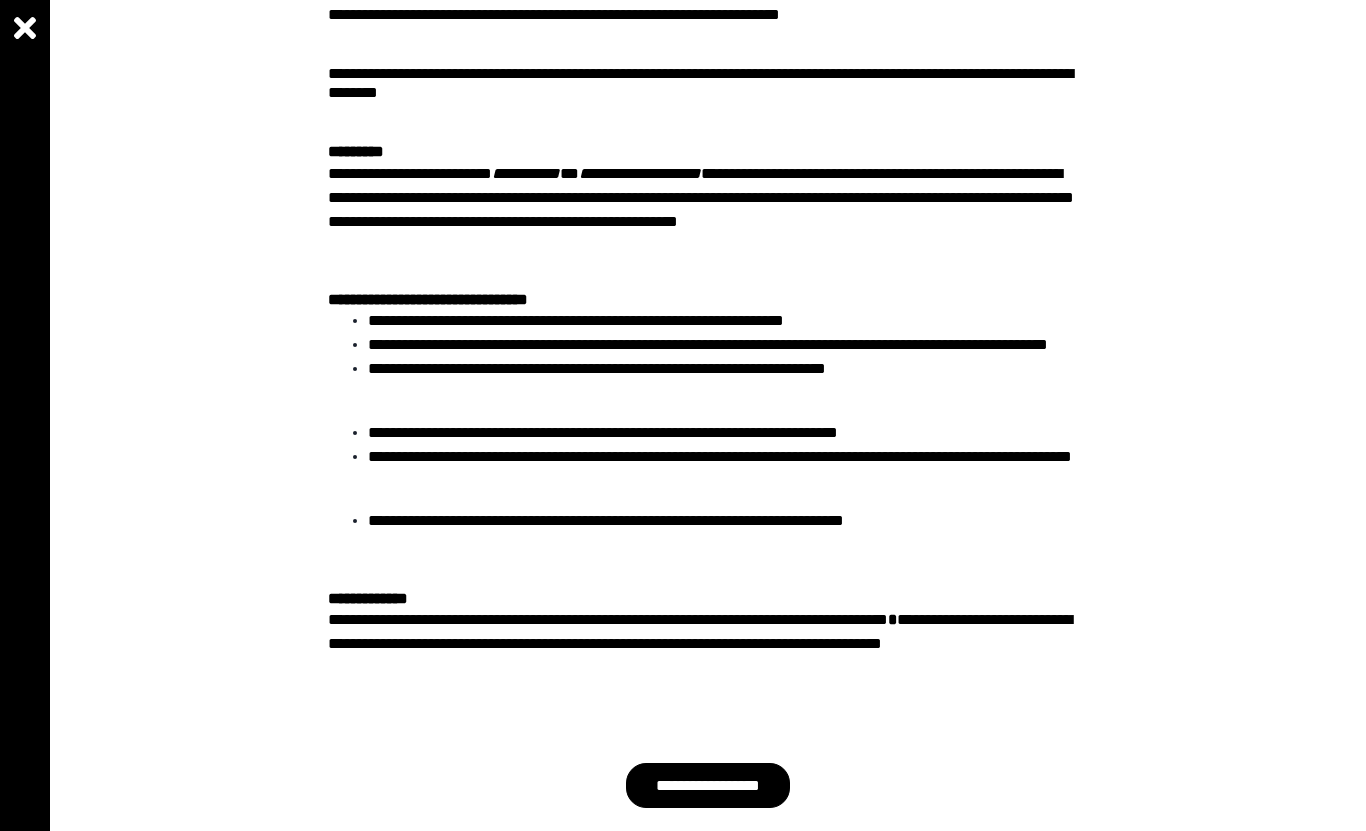 click on "**********" at bounding box center (708, 785) 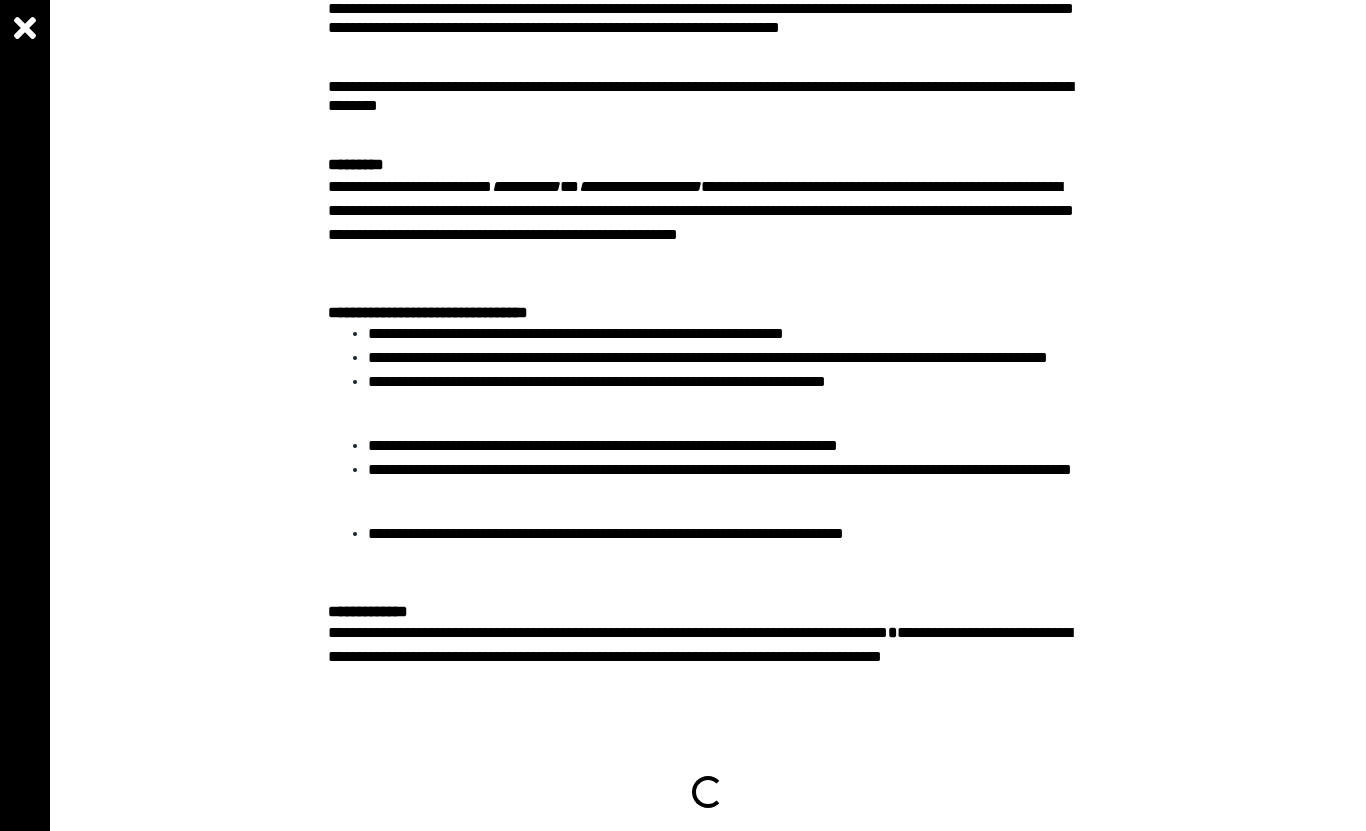 scroll, scrollTop: 272, scrollLeft: 0, axis: vertical 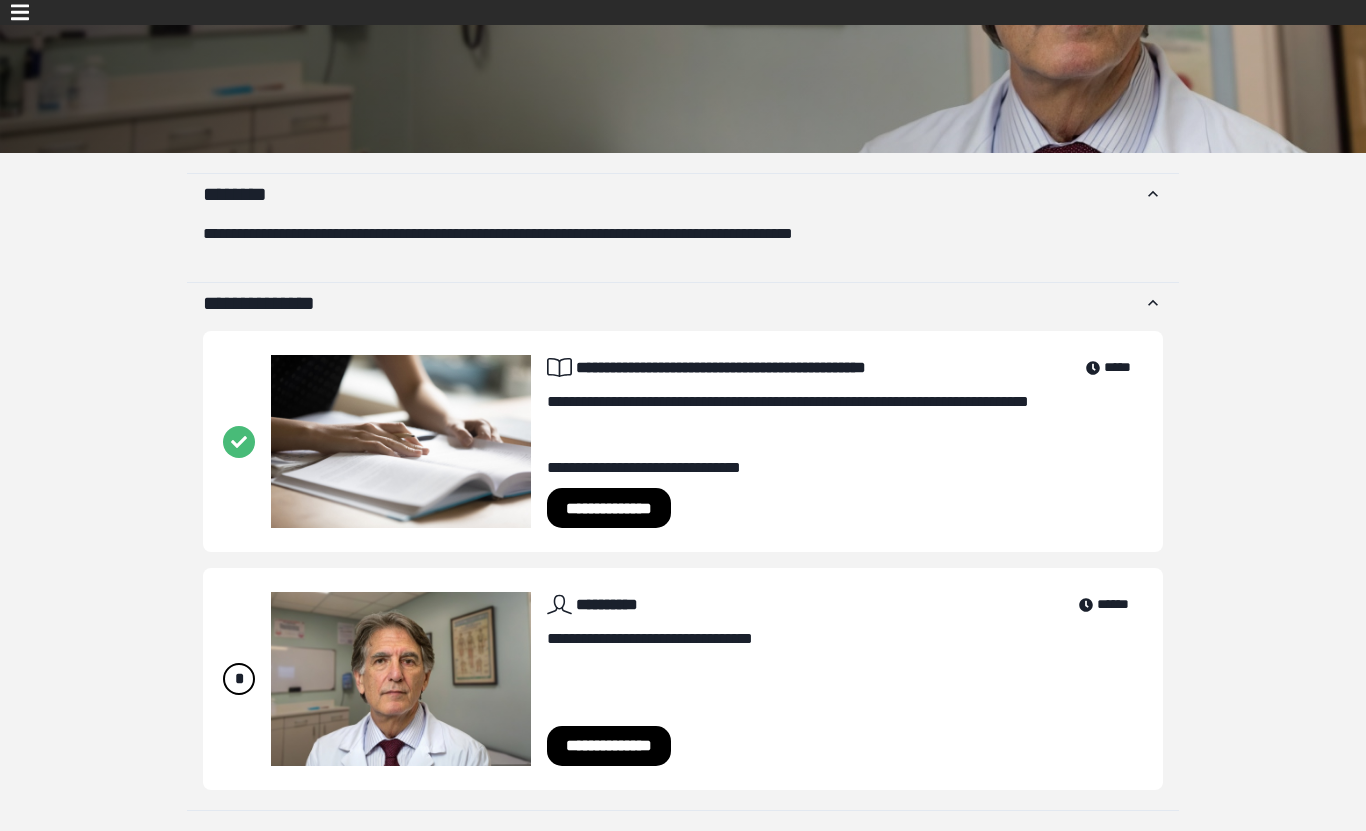 click on "**********" at bounding box center (609, 746) 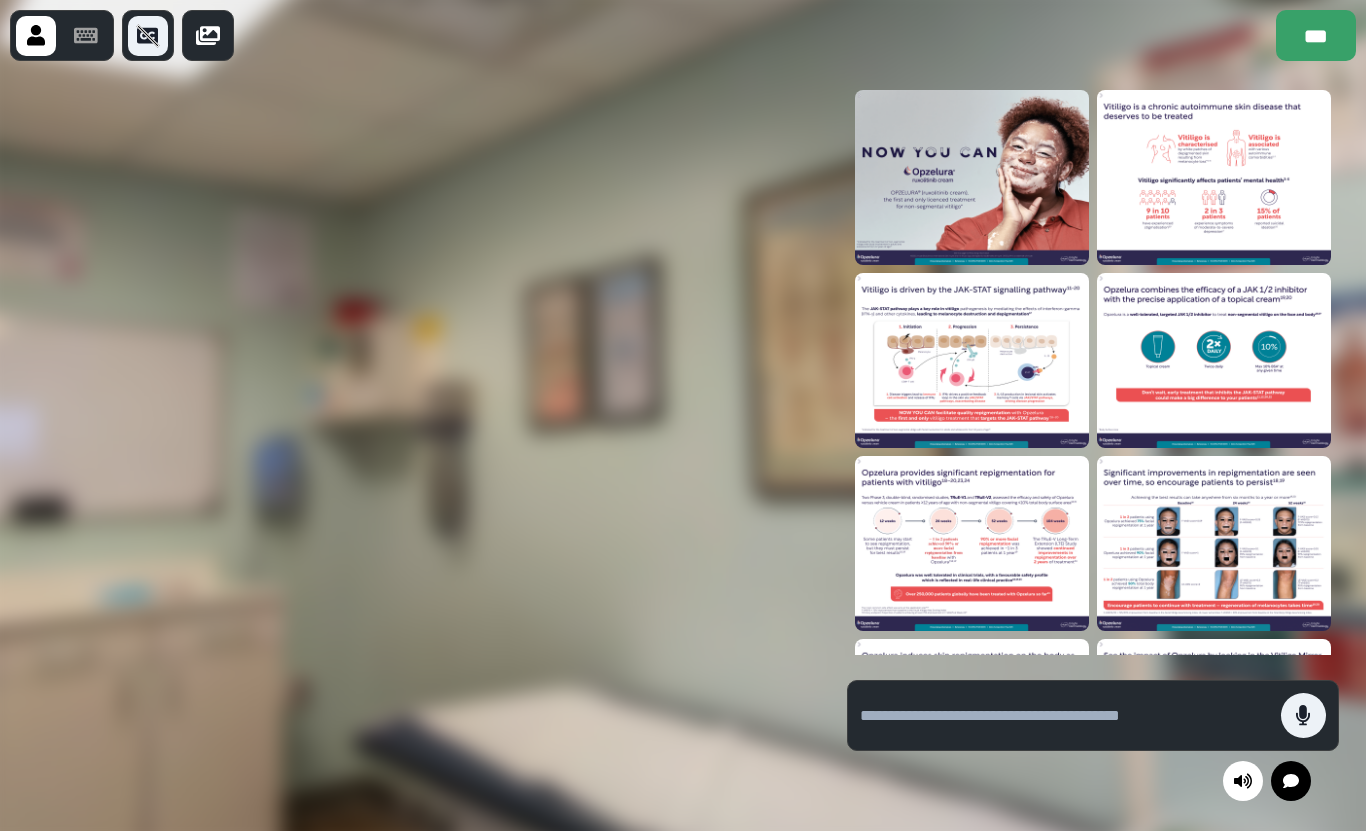 click at bounding box center [1303, 715] 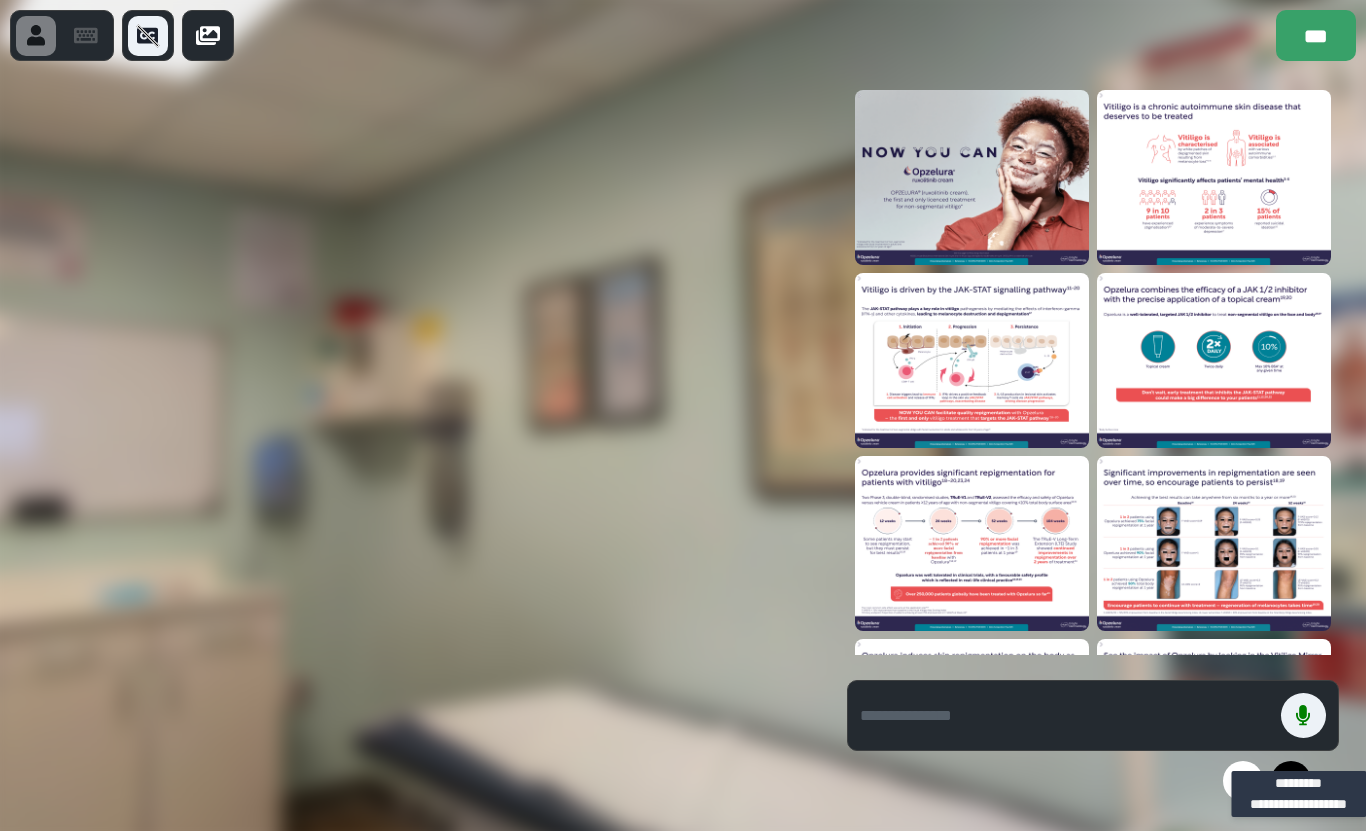 click 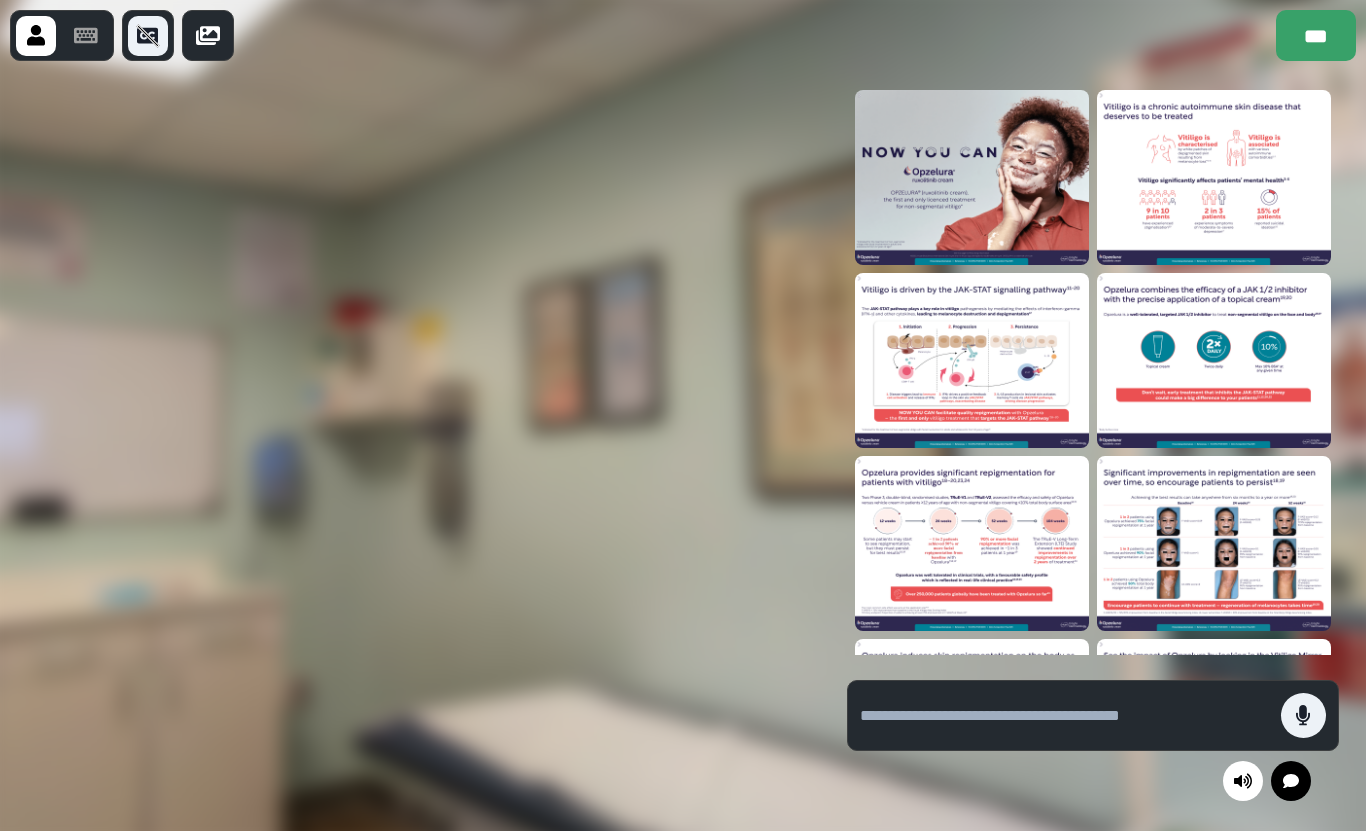 click 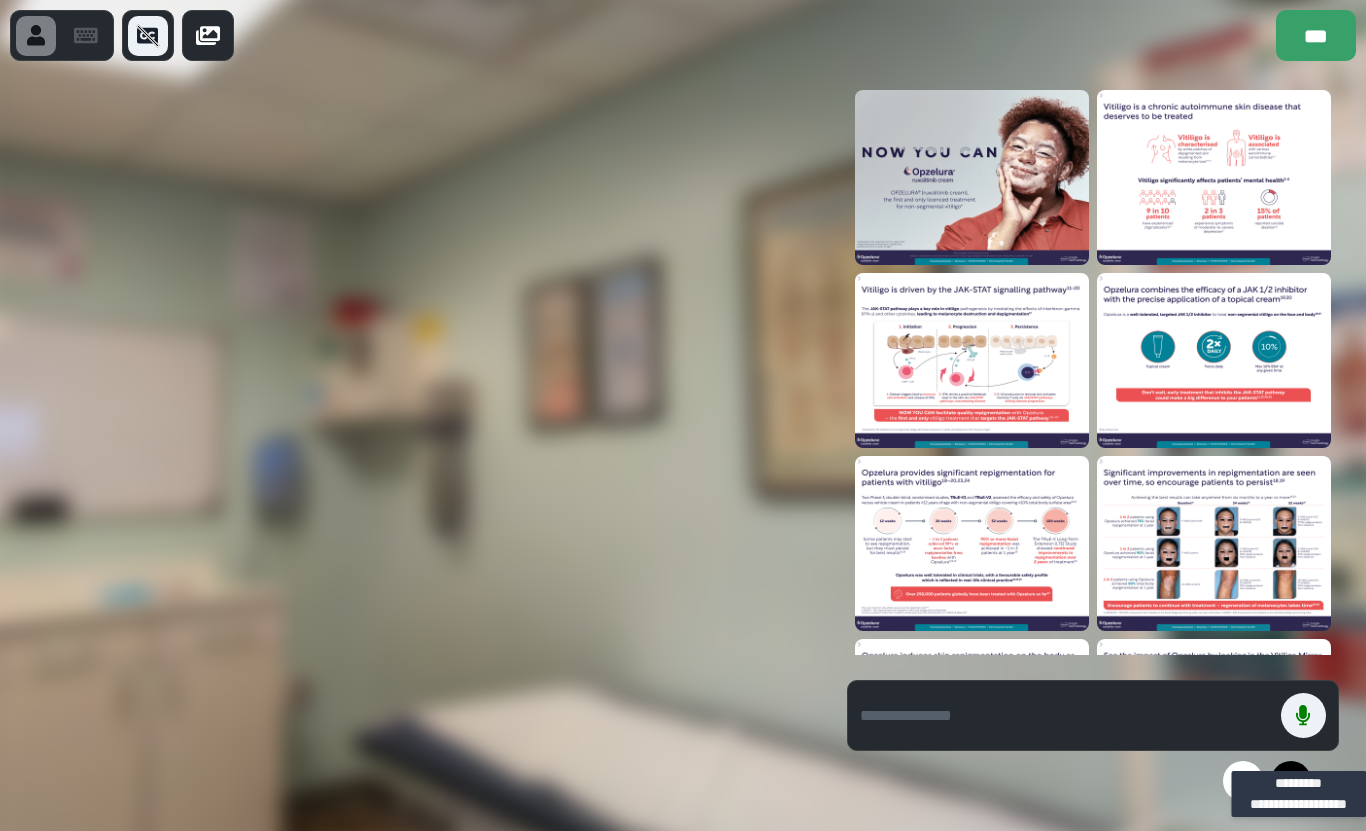 click 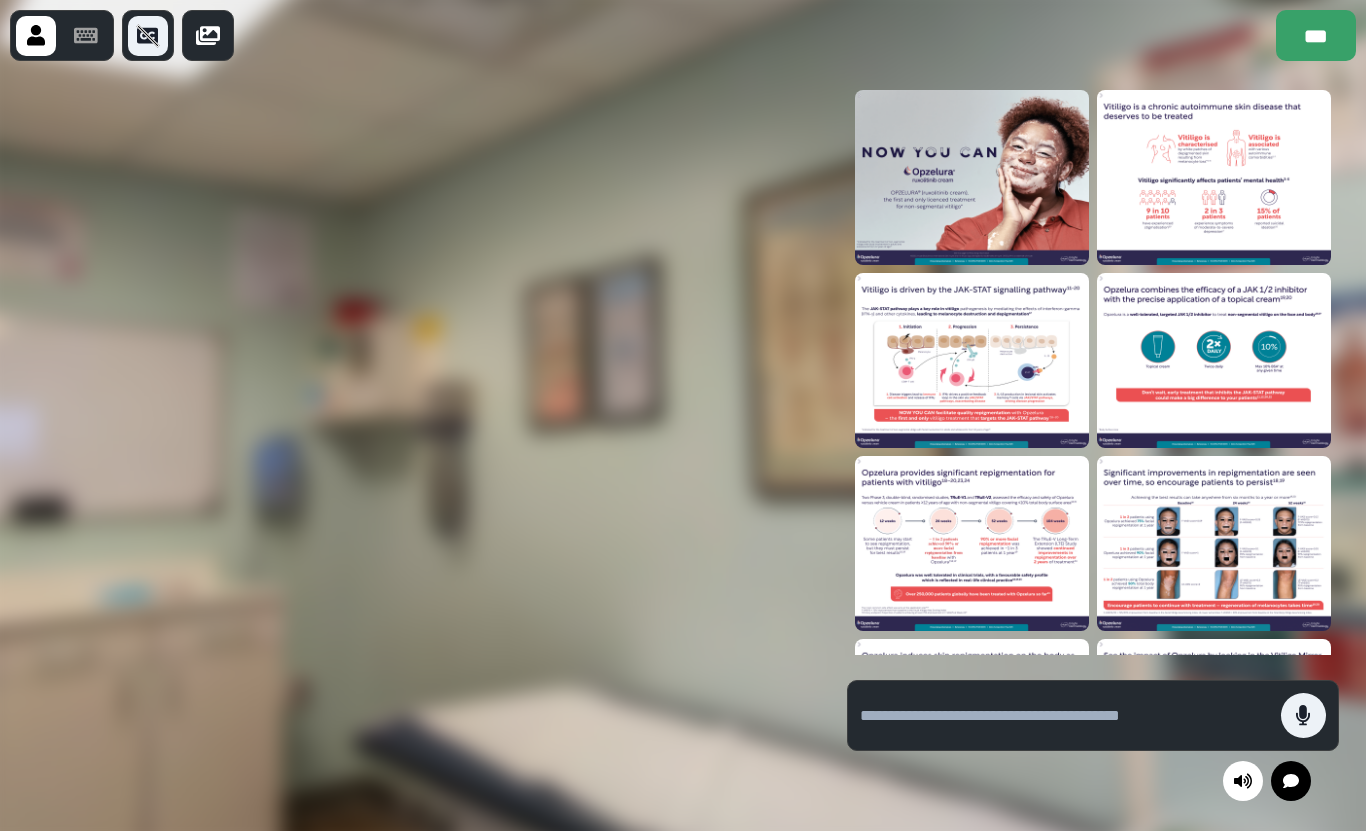 click at bounding box center (1303, 715) 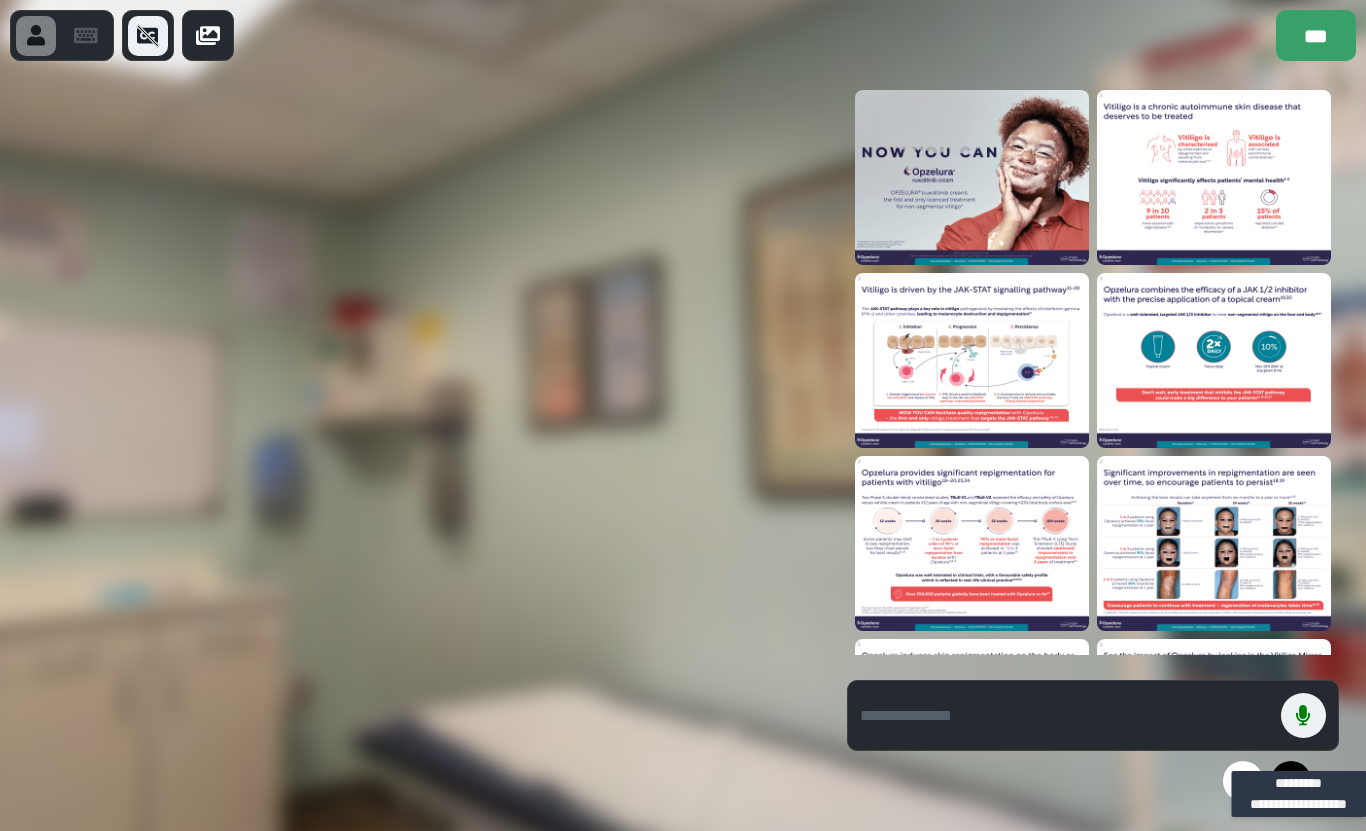 click at bounding box center (1303, 715) 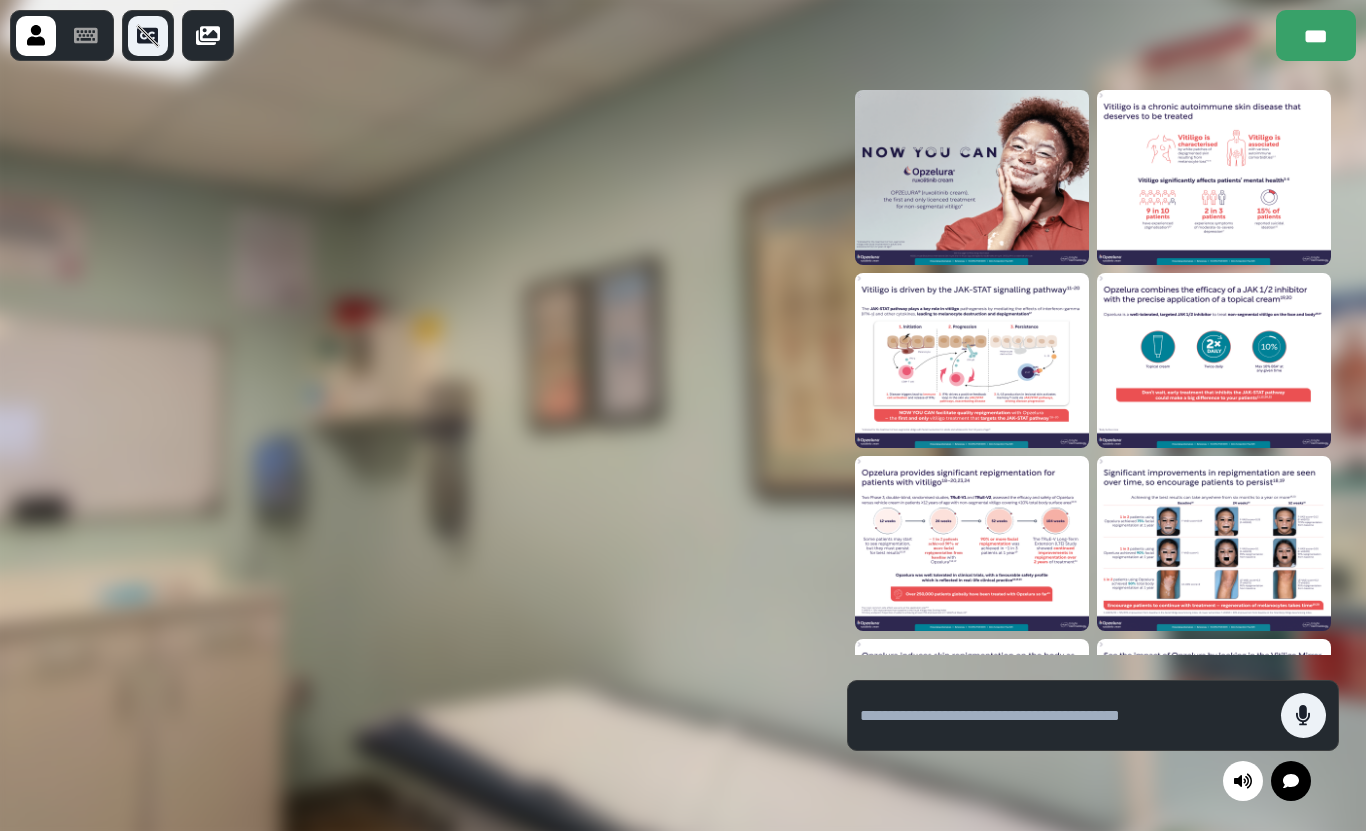 click at bounding box center (1214, 177) 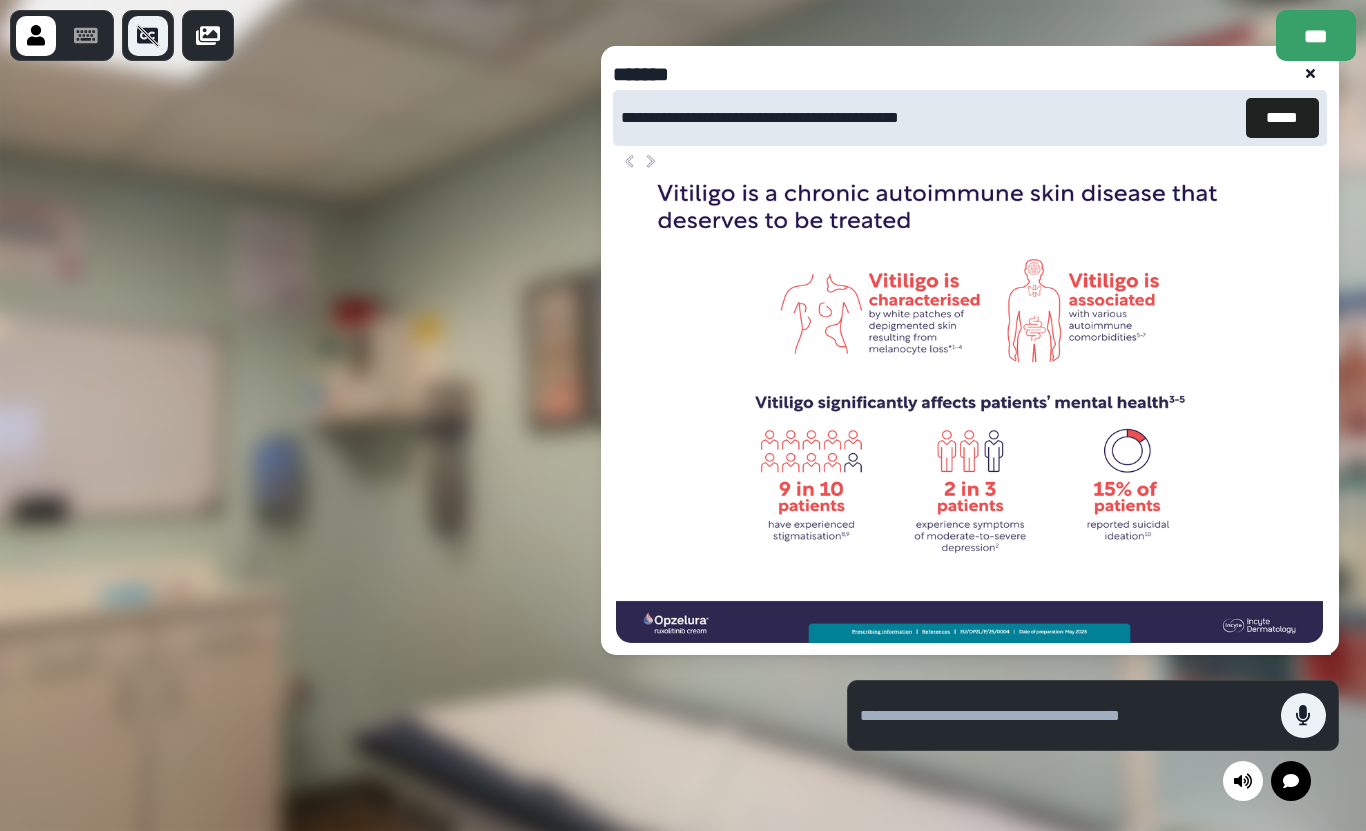 click on "*****" at bounding box center (1282, 118) 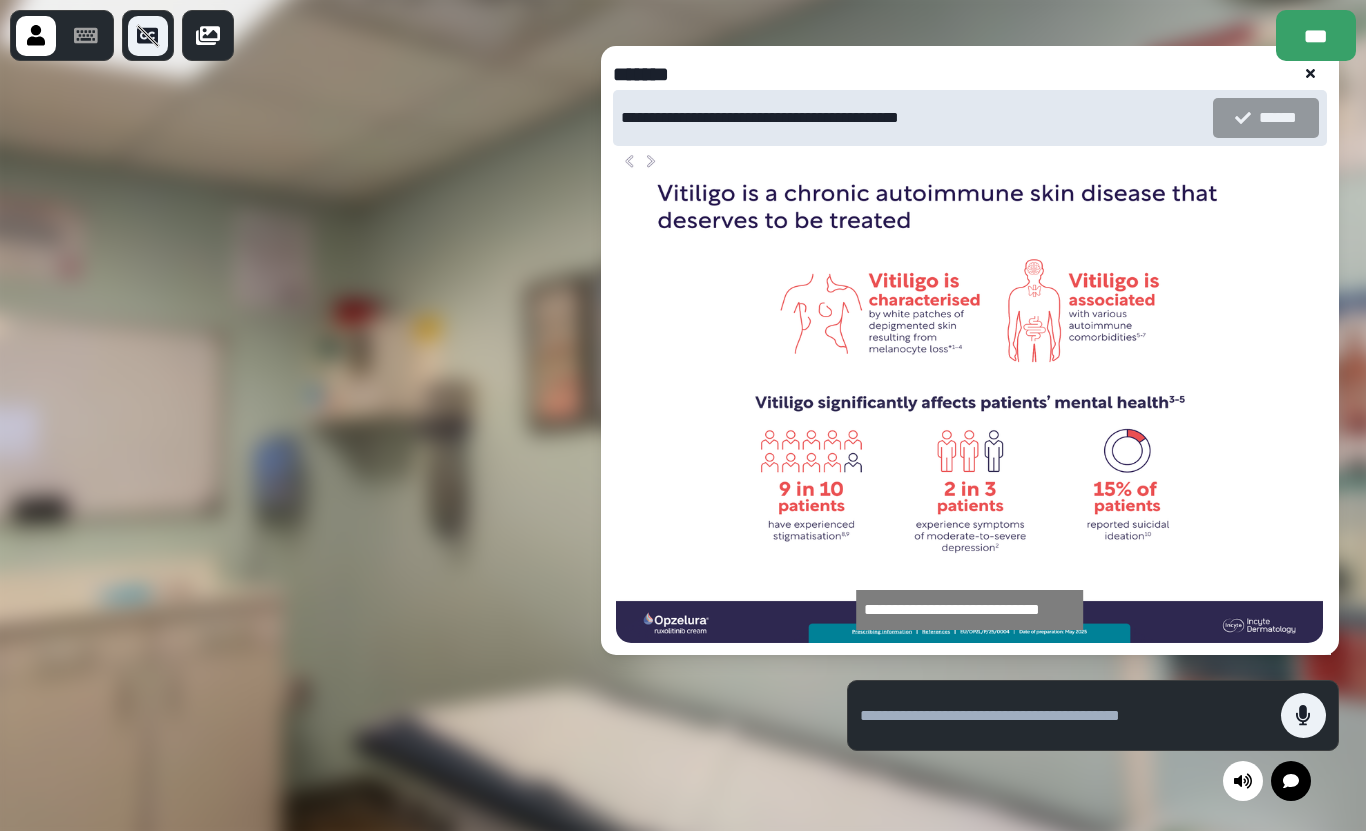 click 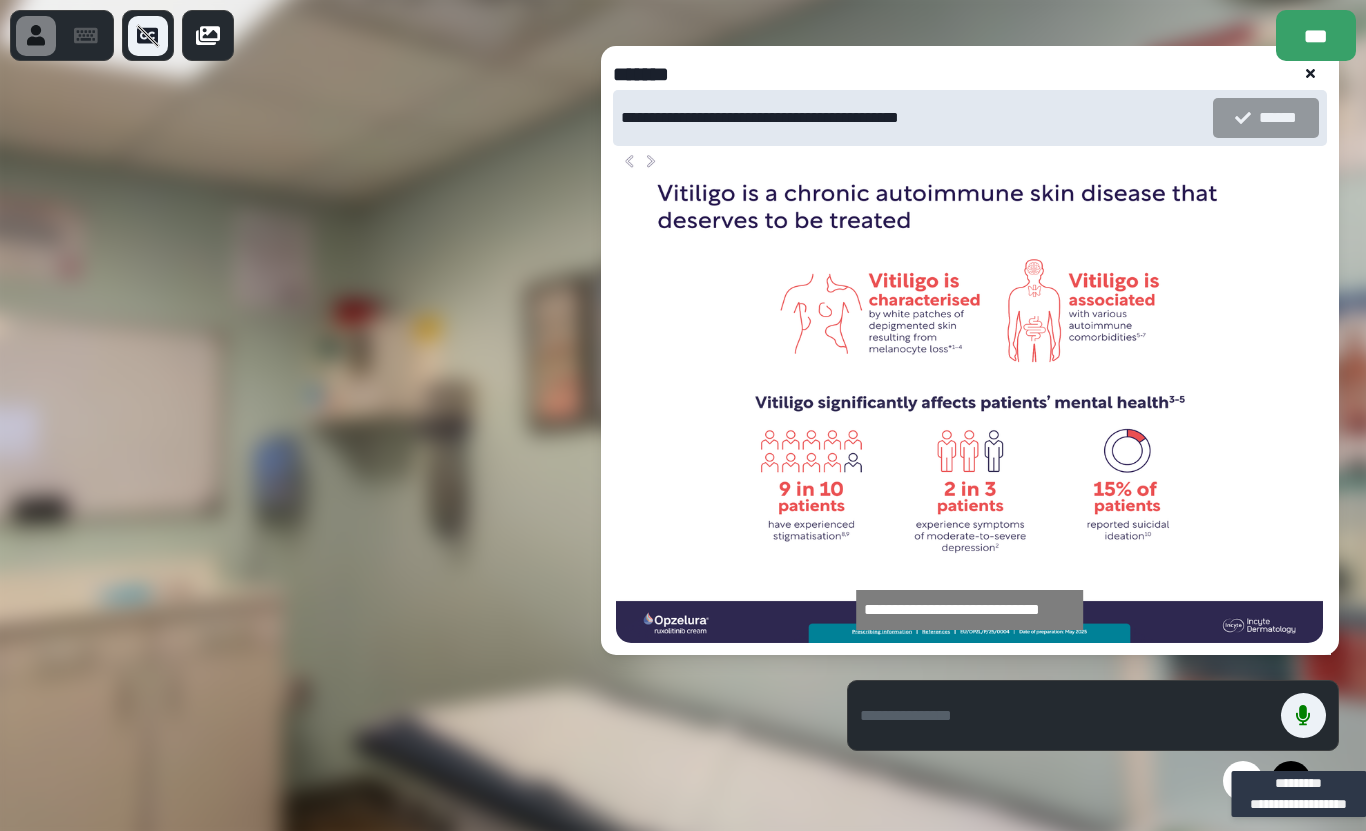 click 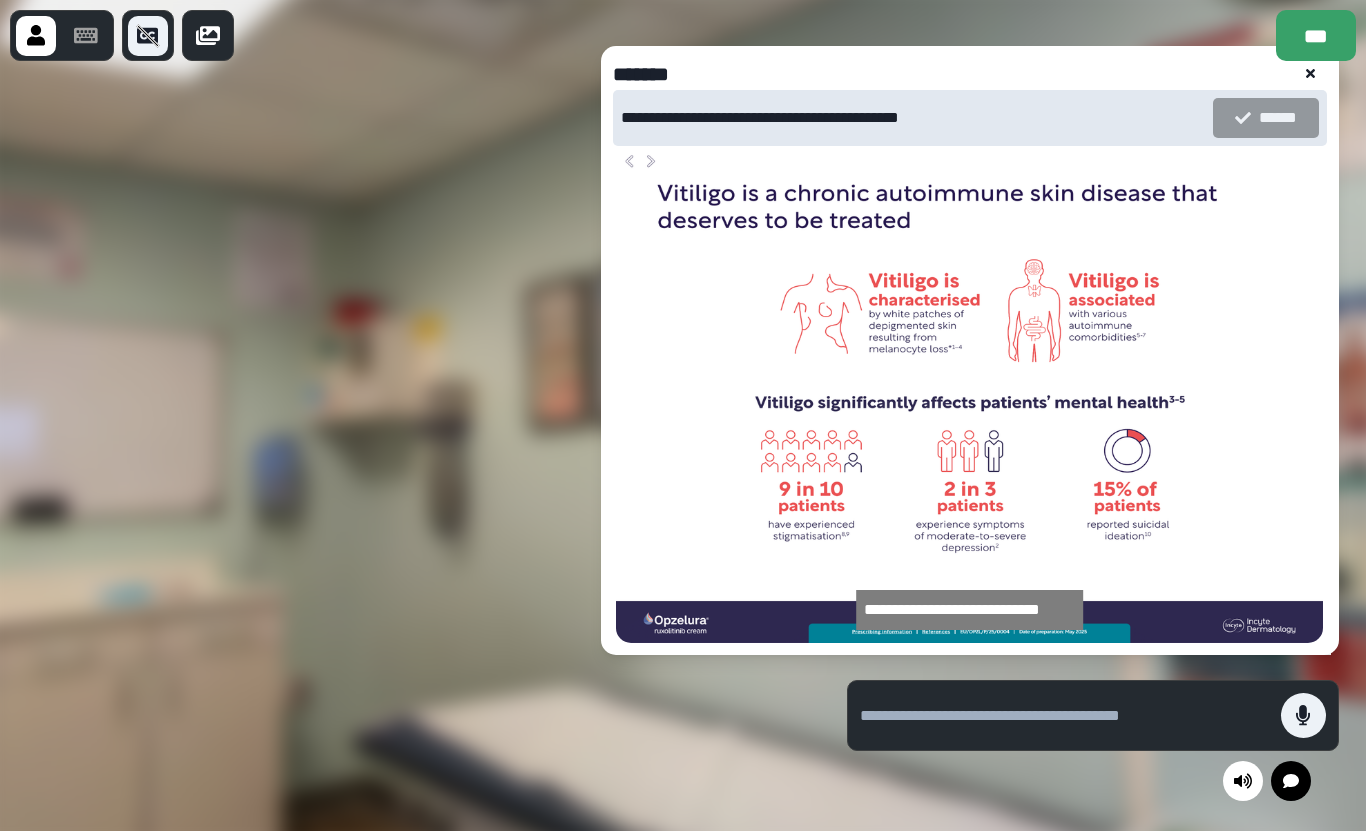 click at bounding box center (1311, 74) 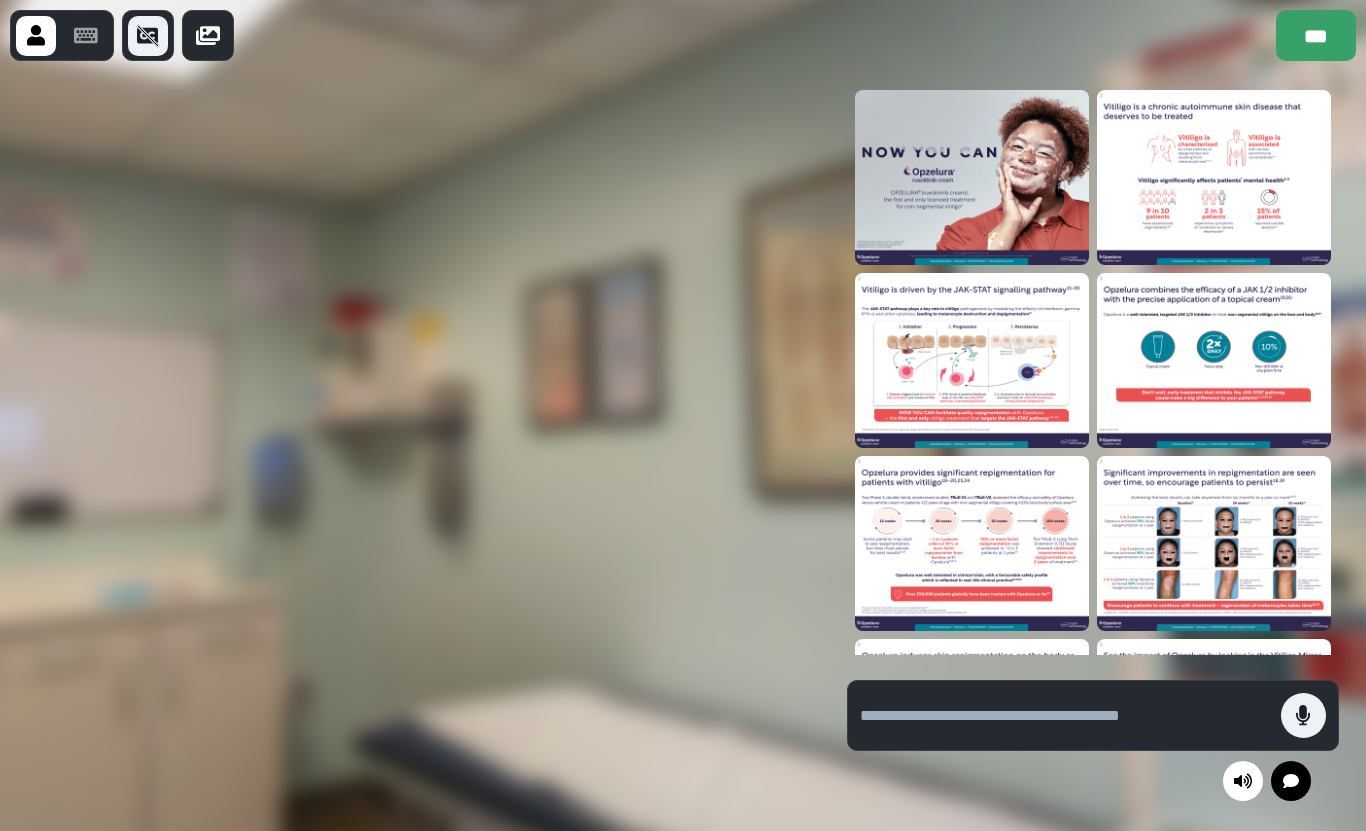 click at bounding box center [972, 177] 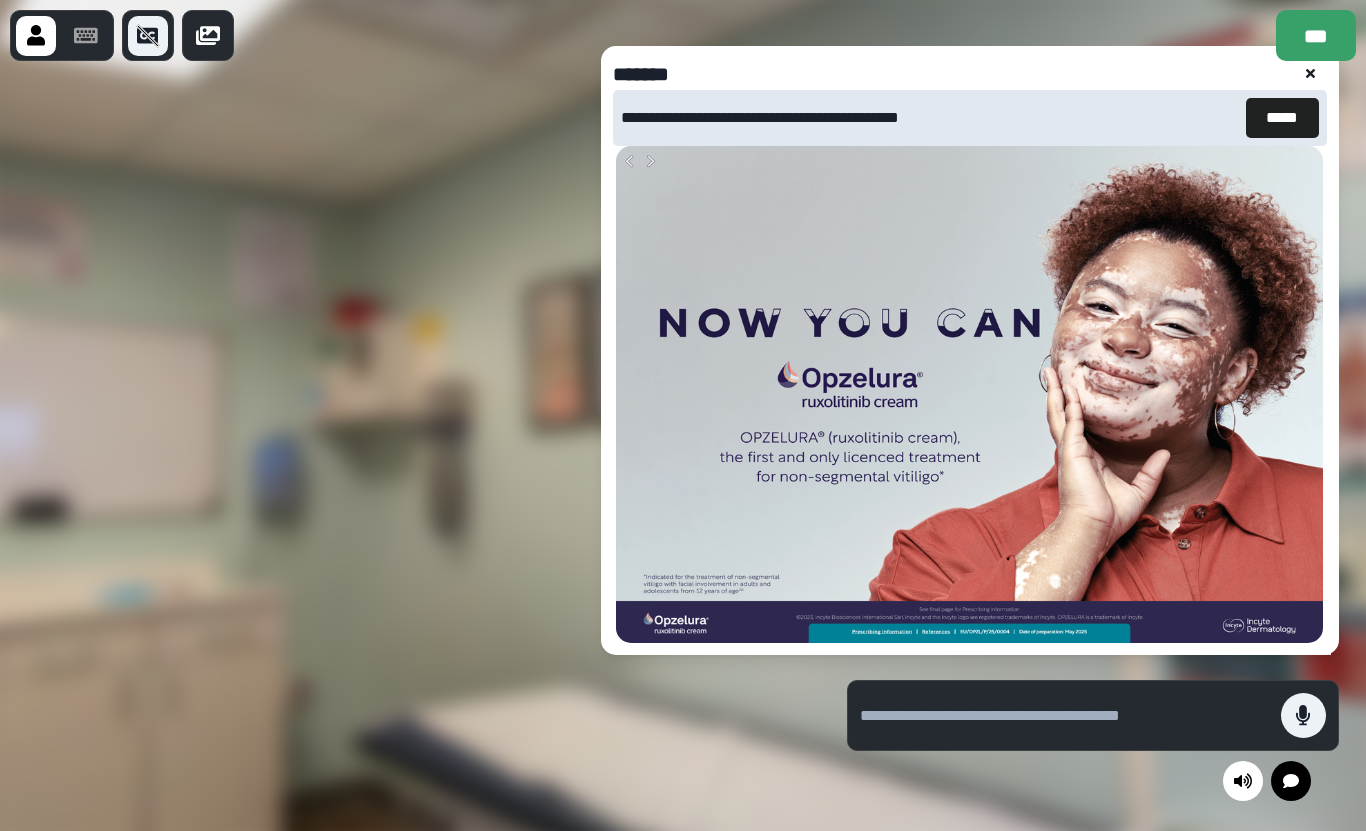 click on "*****" at bounding box center (1282, 118) 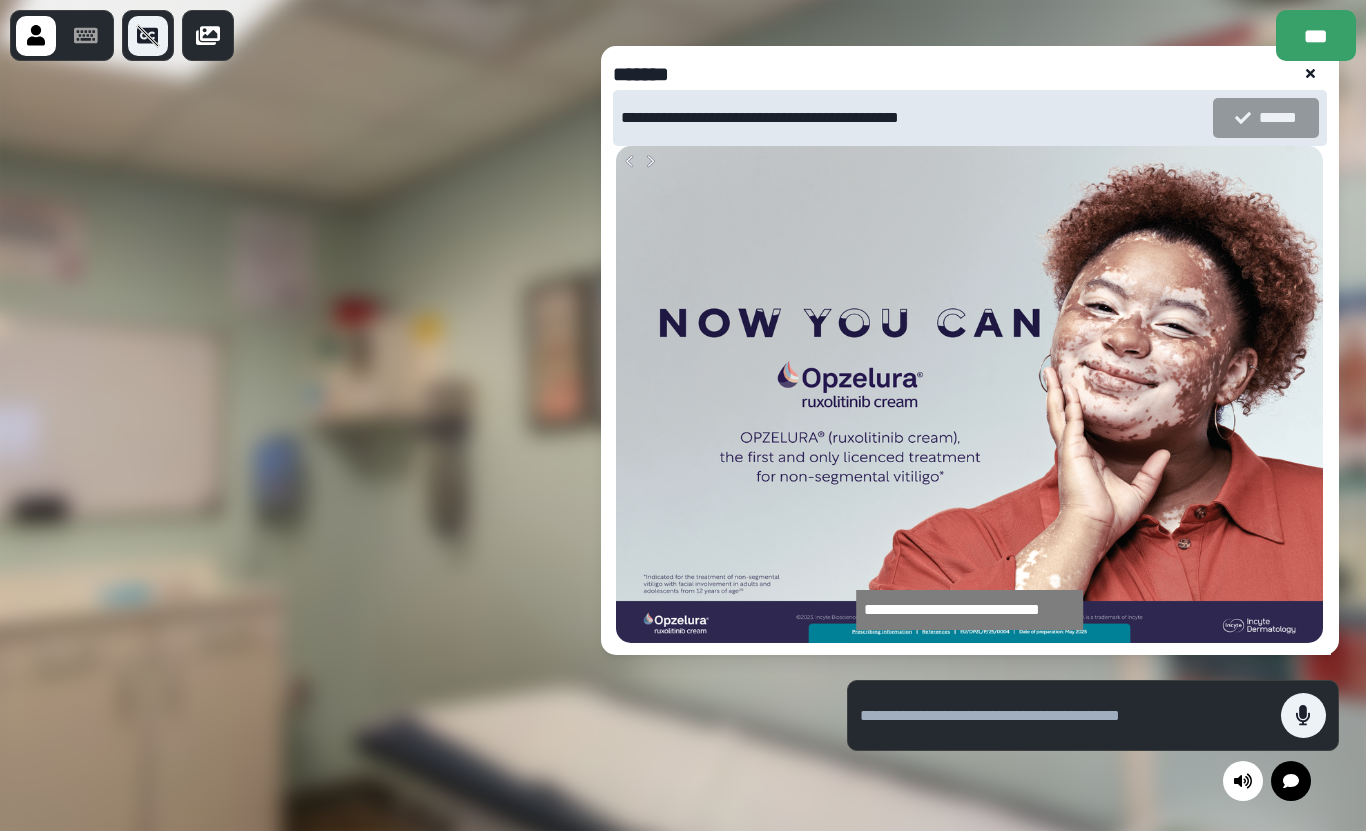 click 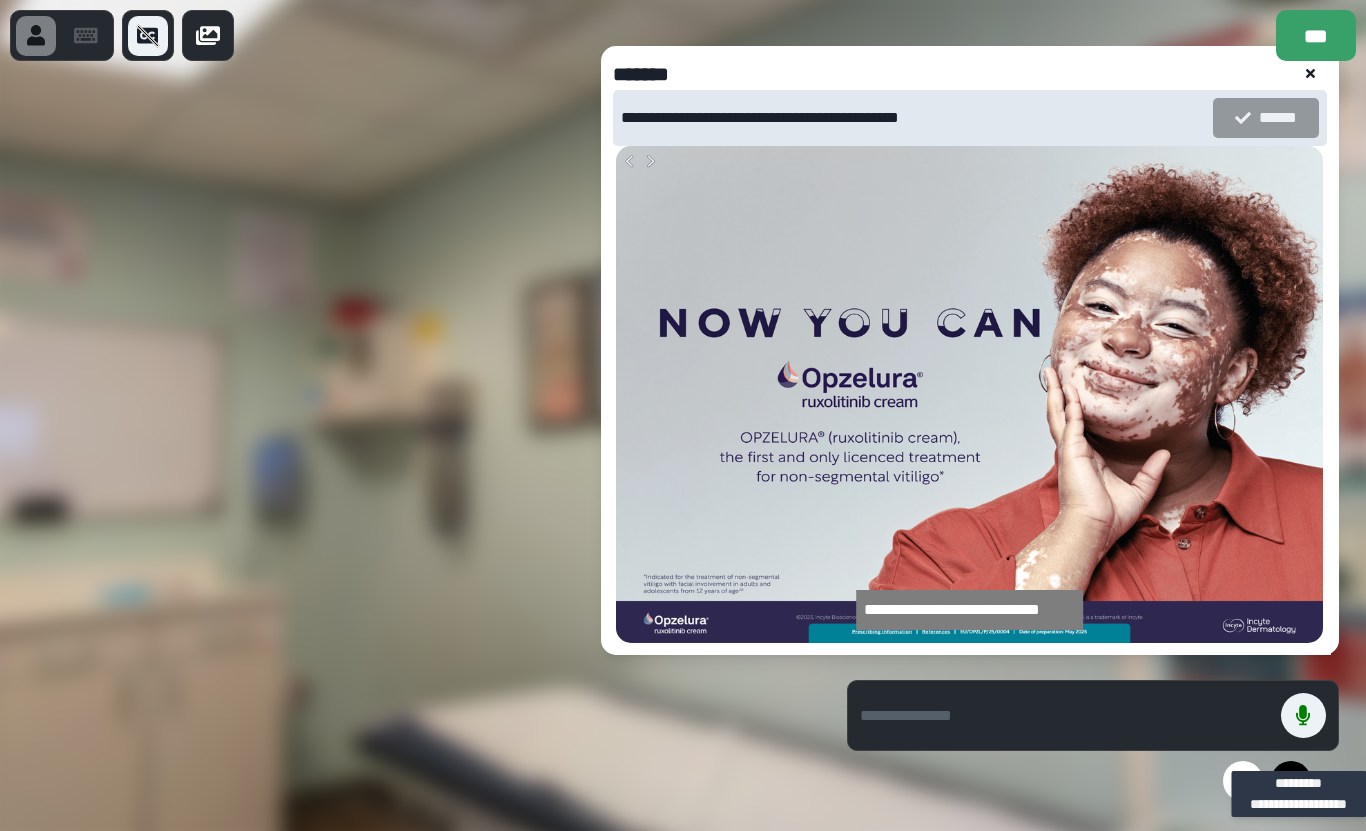 click at bounding box center [1303, 715] 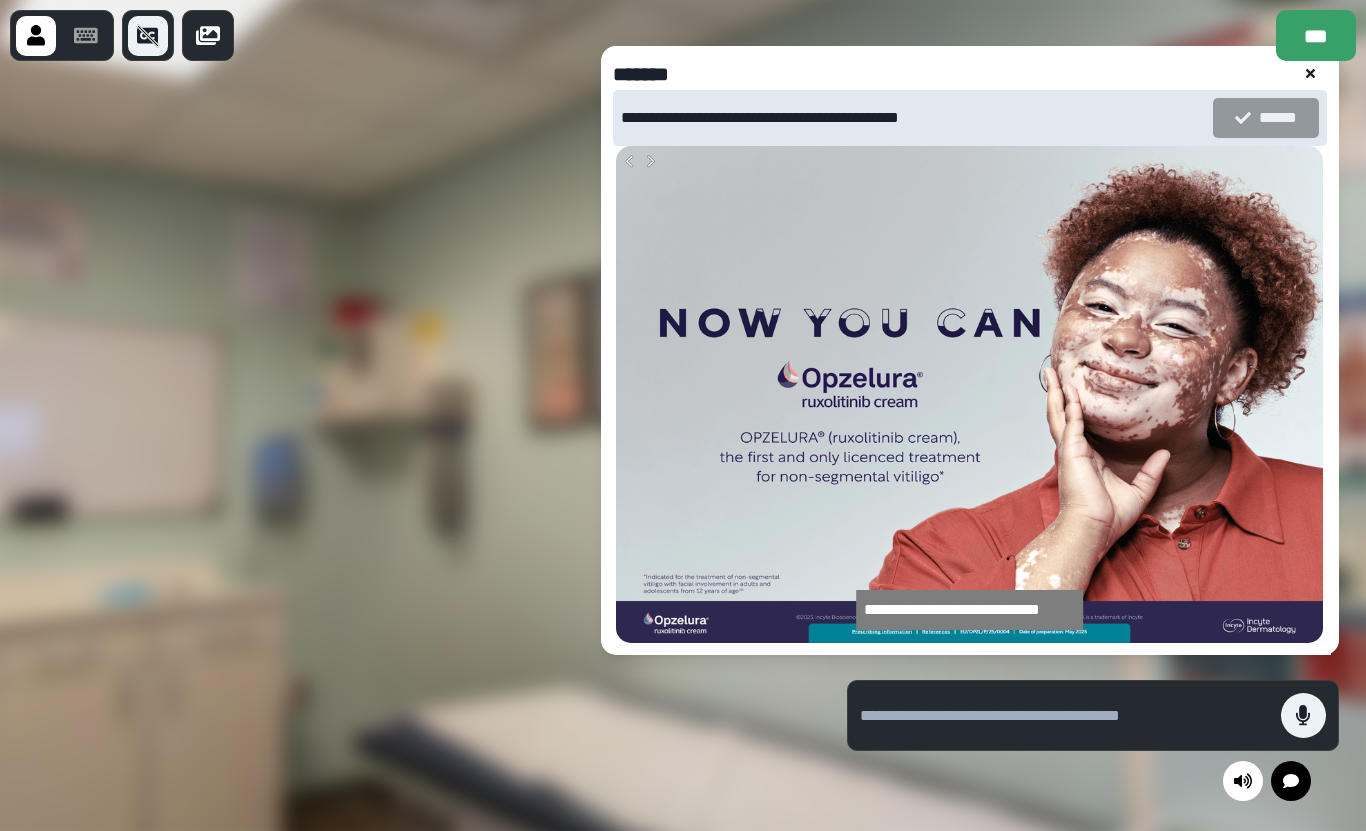 click at bounding box center (1311, 74) 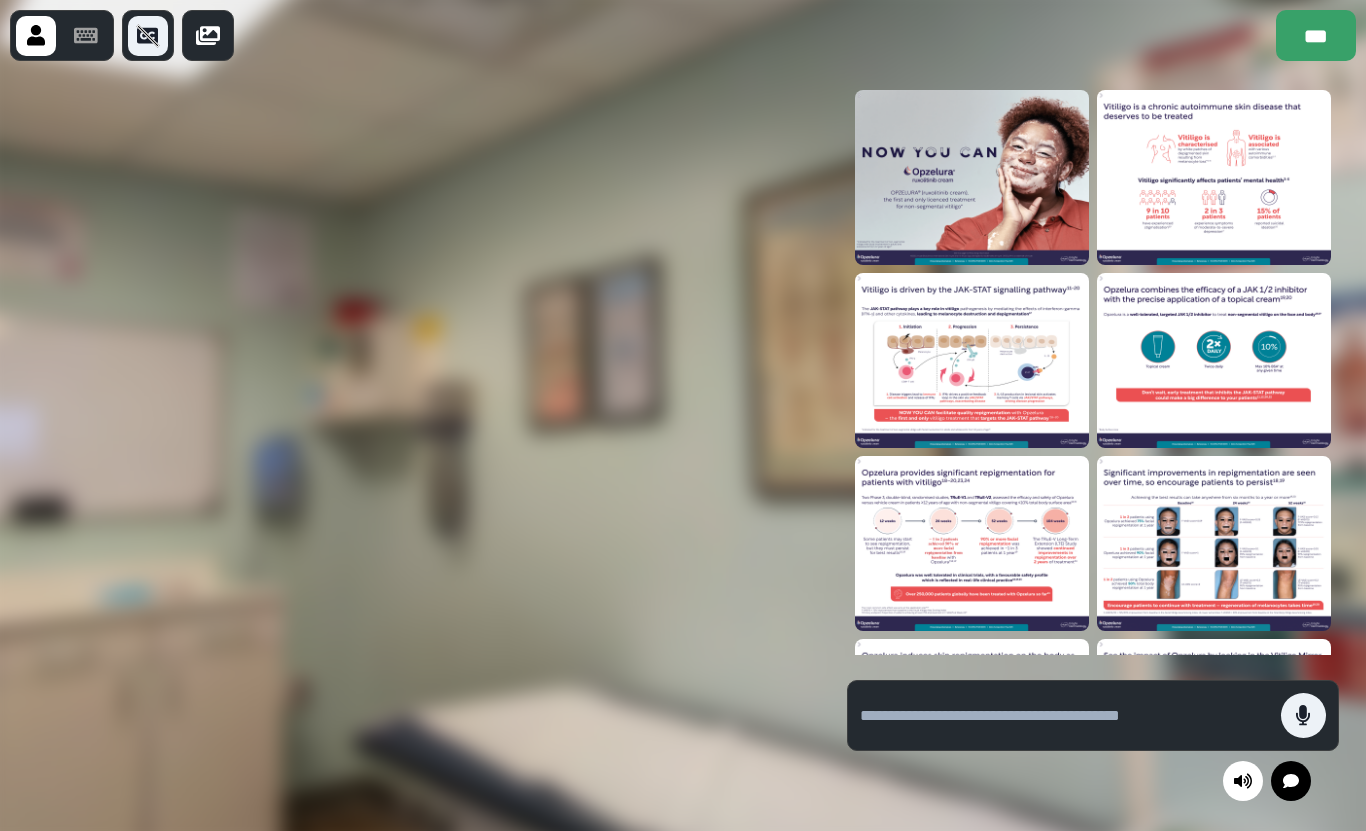 click at bounding box center [972, 360] 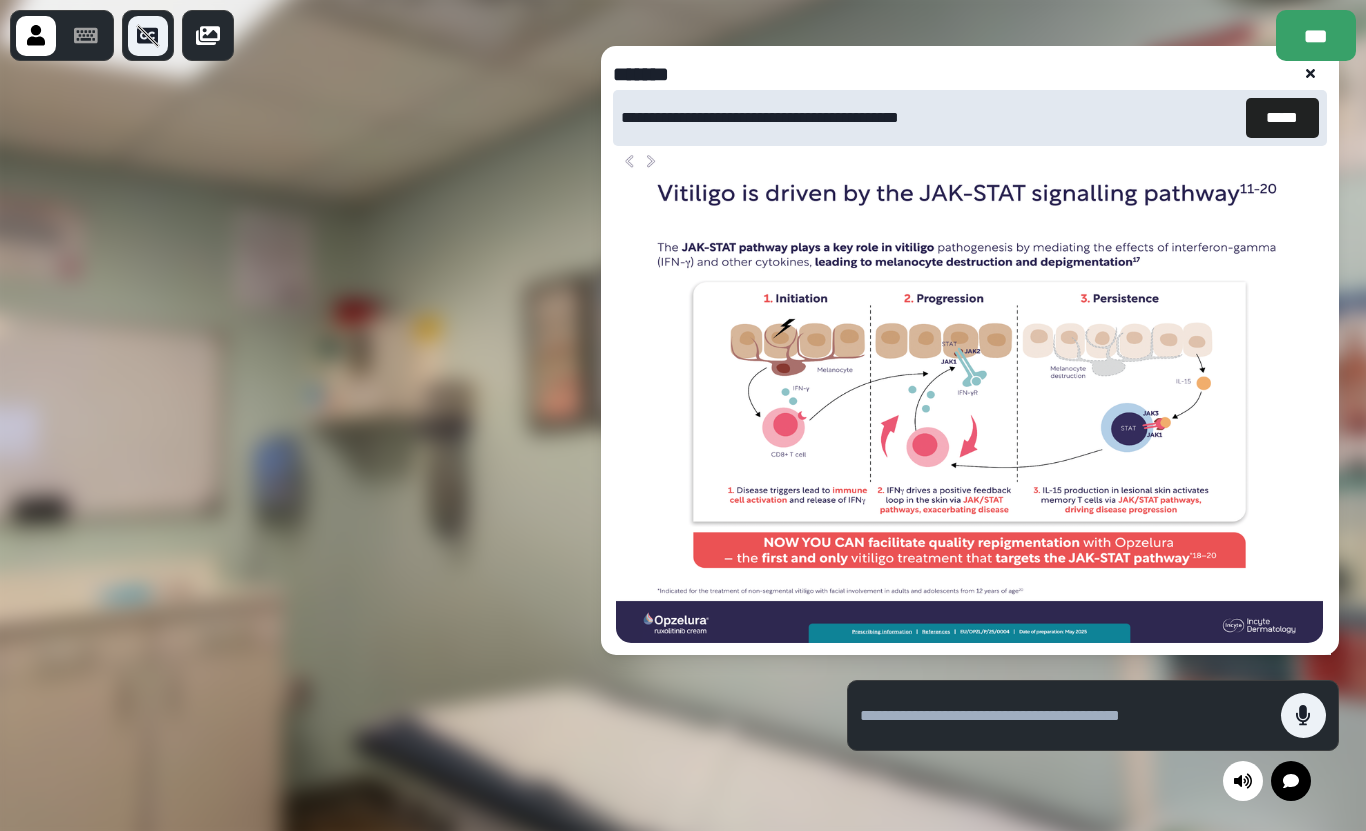 click on "*****" at bounding box center (1282, 118) 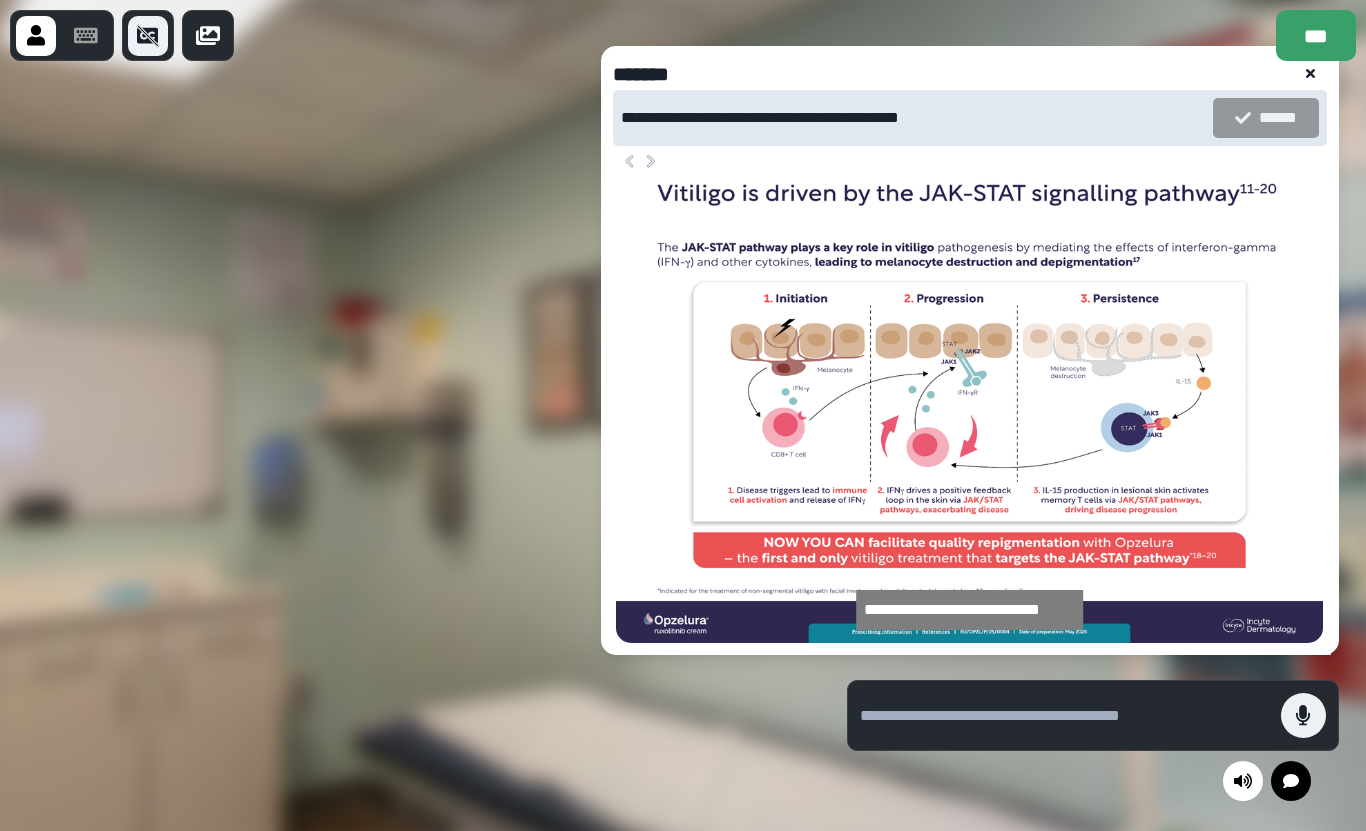 click 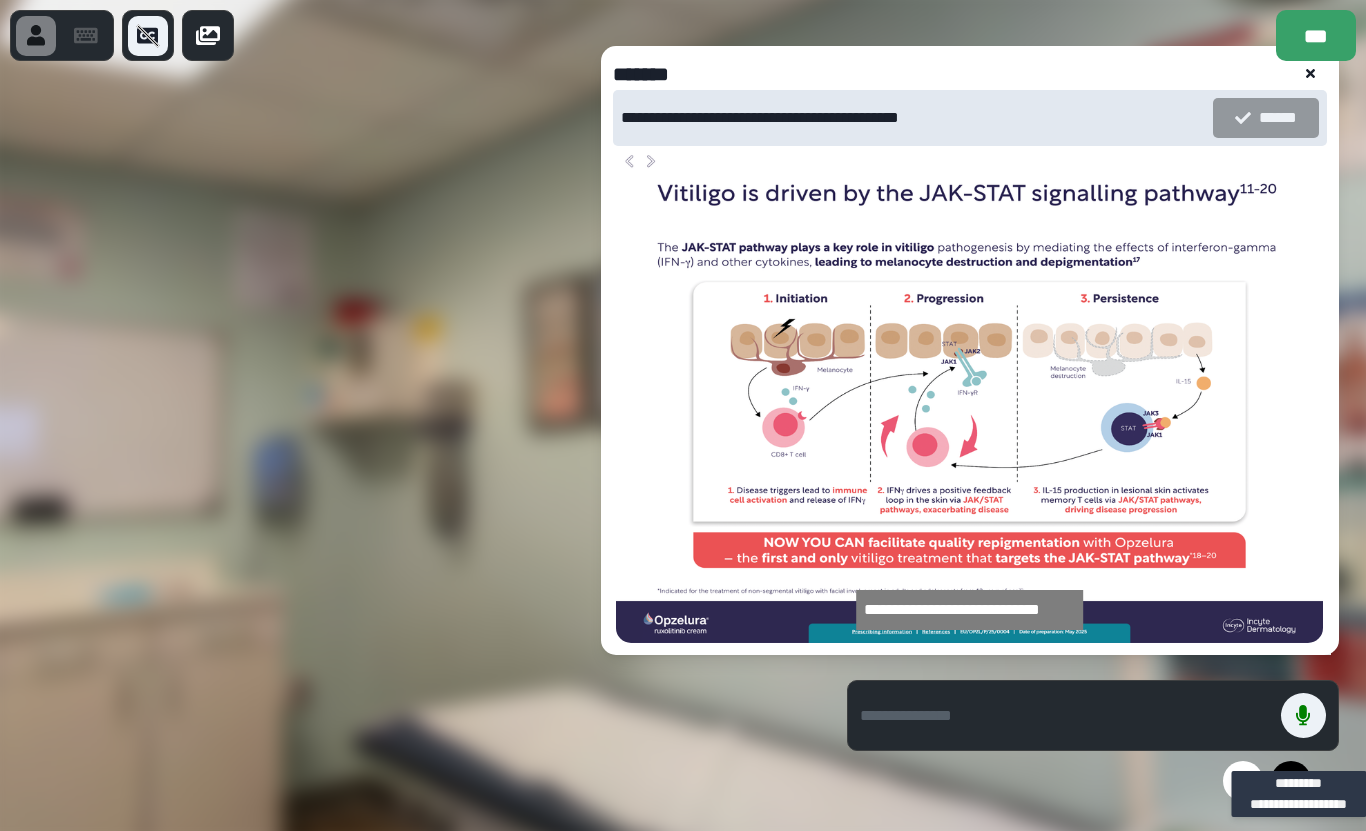 click 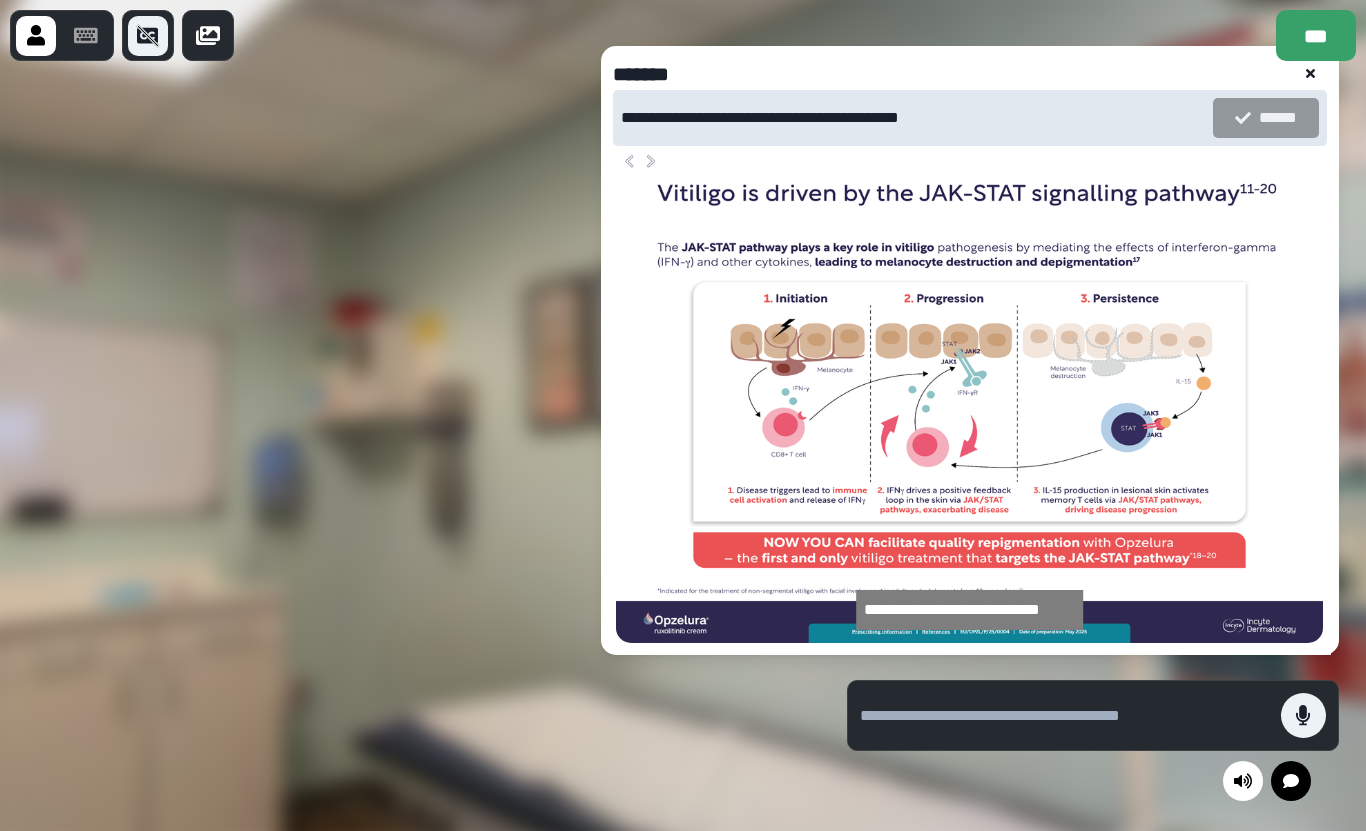 click at bounding box center (1311, 74) 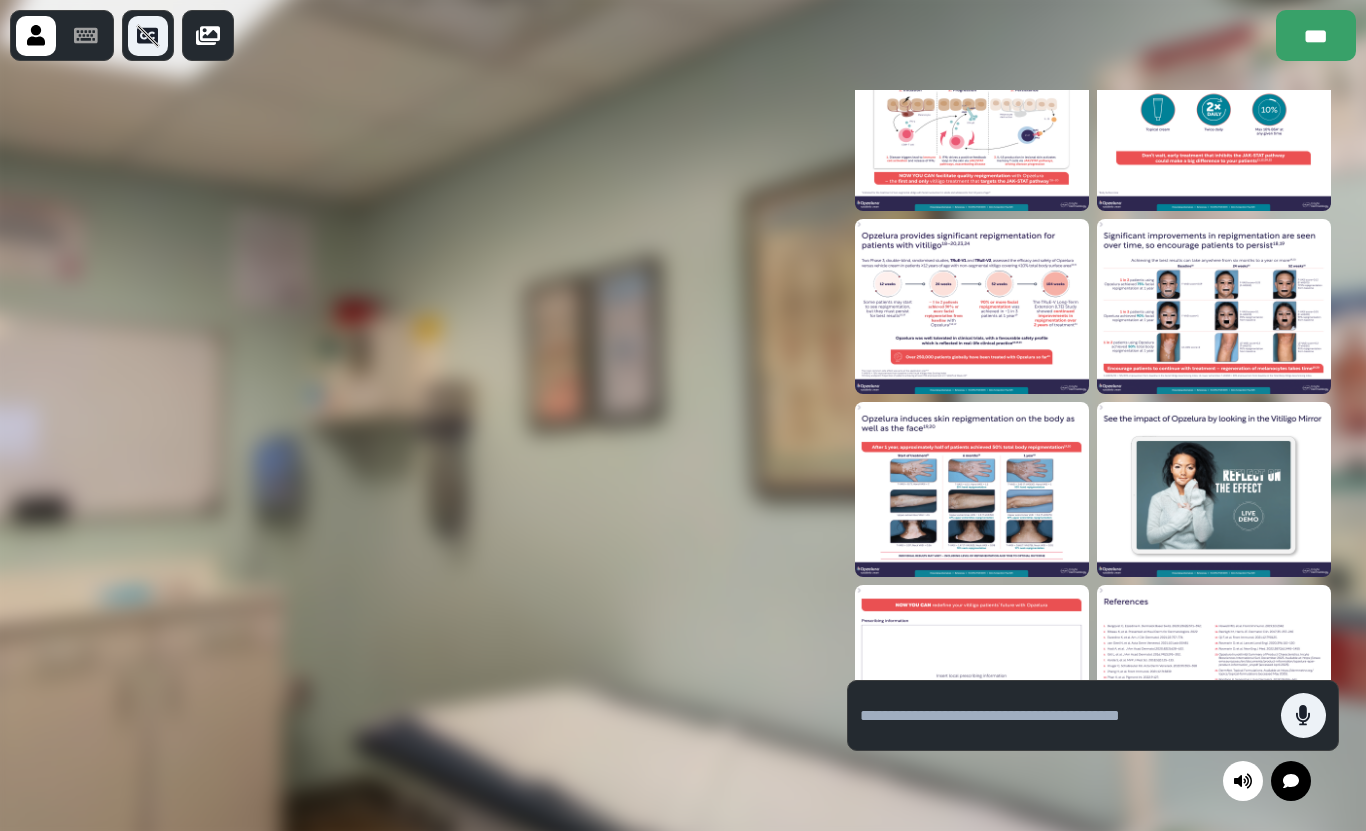 scroll, scrollTop: 234, scrollLeft: 0, axis: vertical 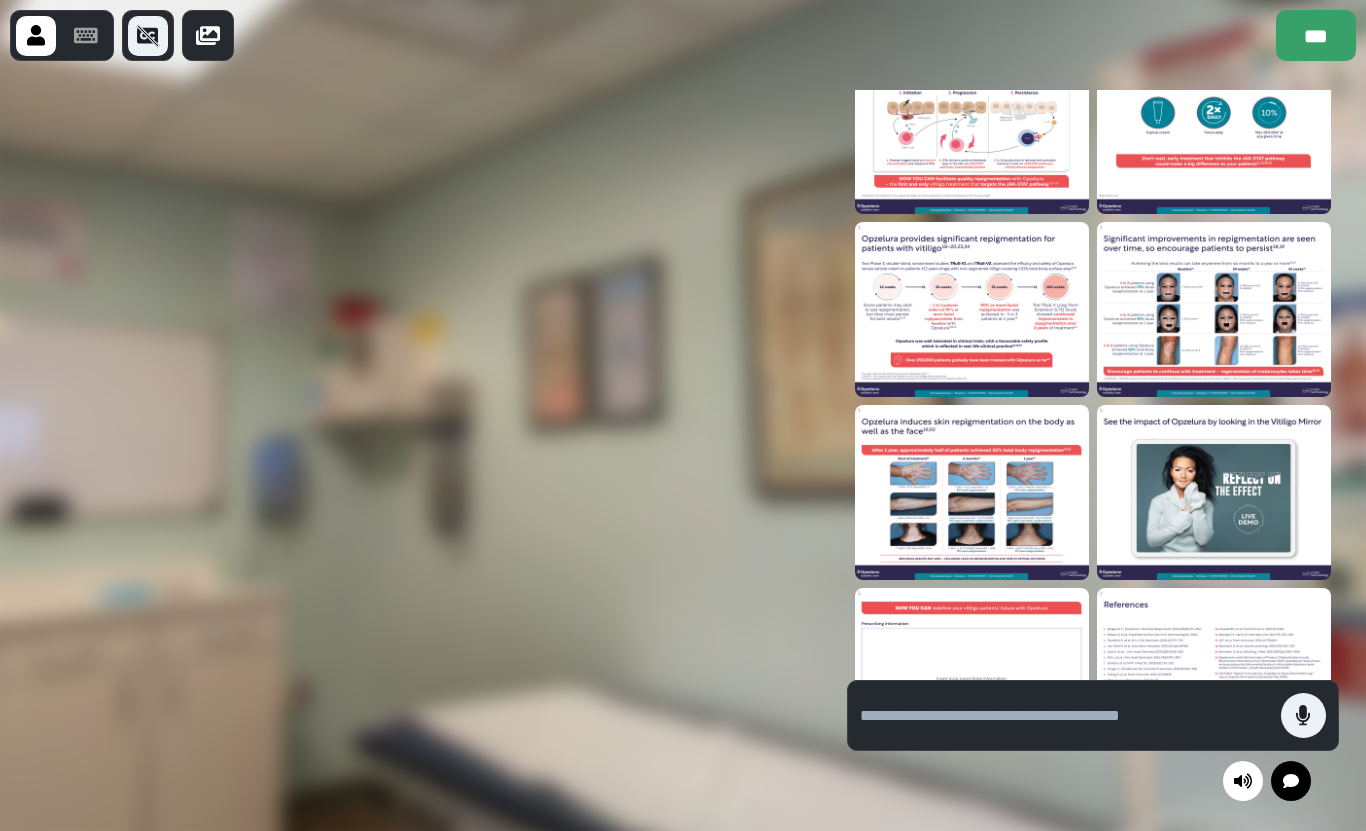 click at bounding box center (972, 309) 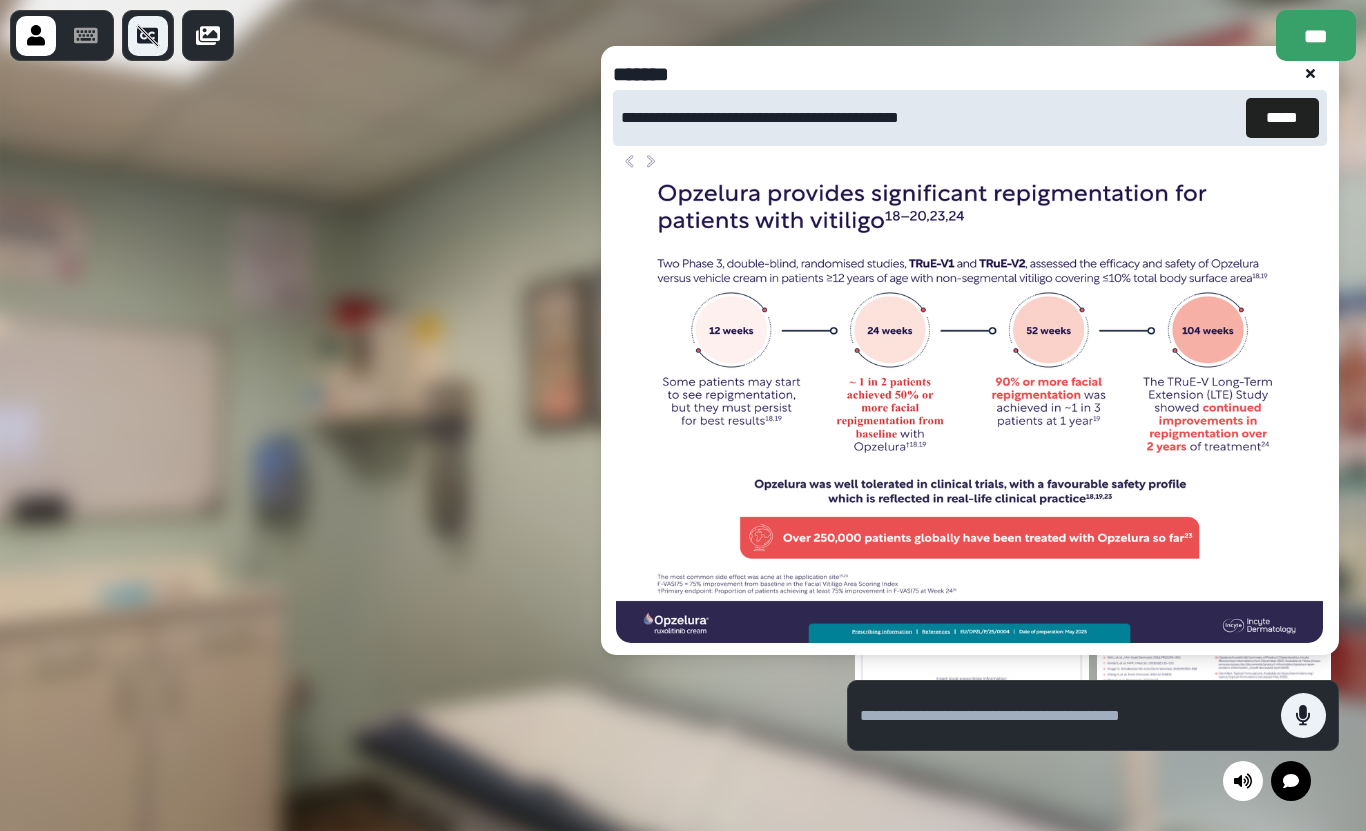 click on "*****" at bounding box center (1282, 118) 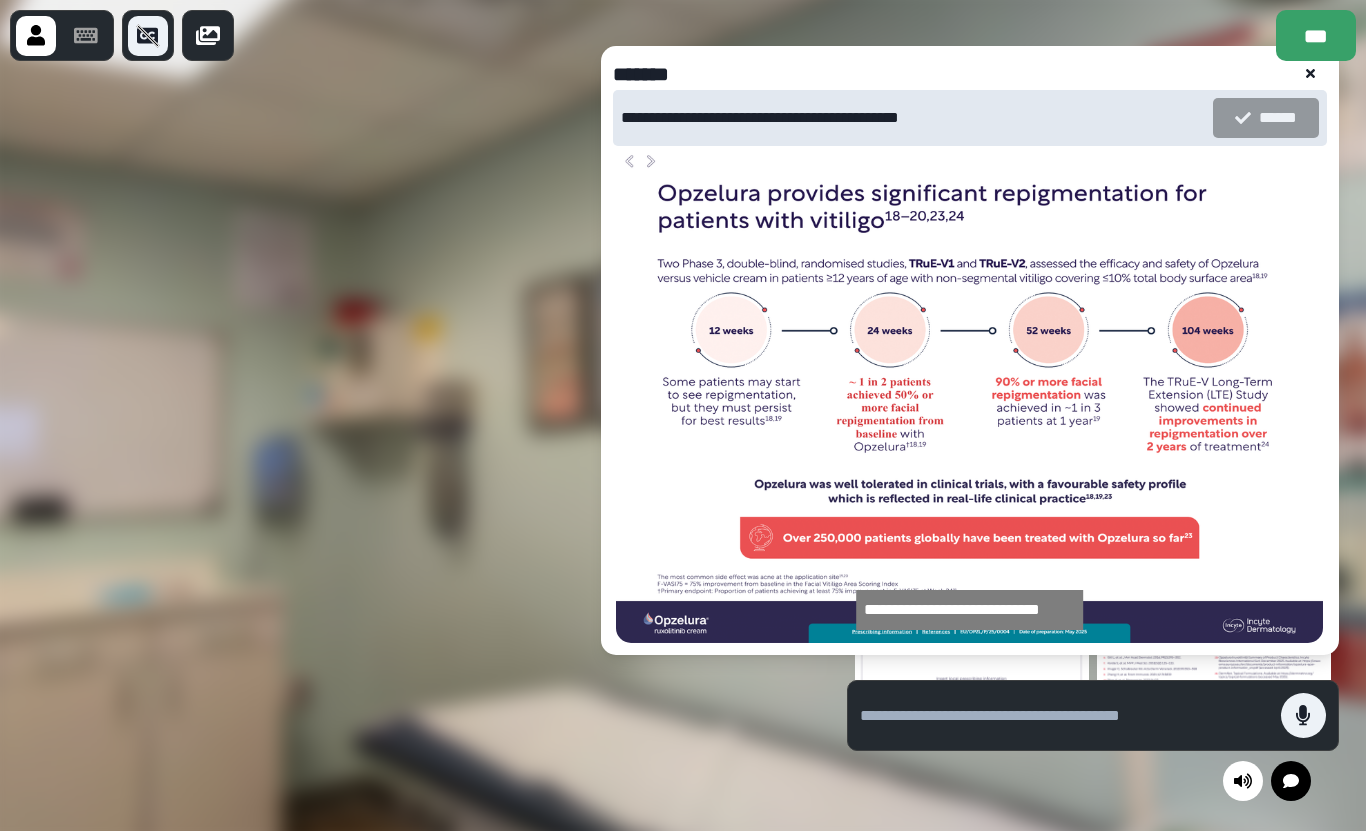 click 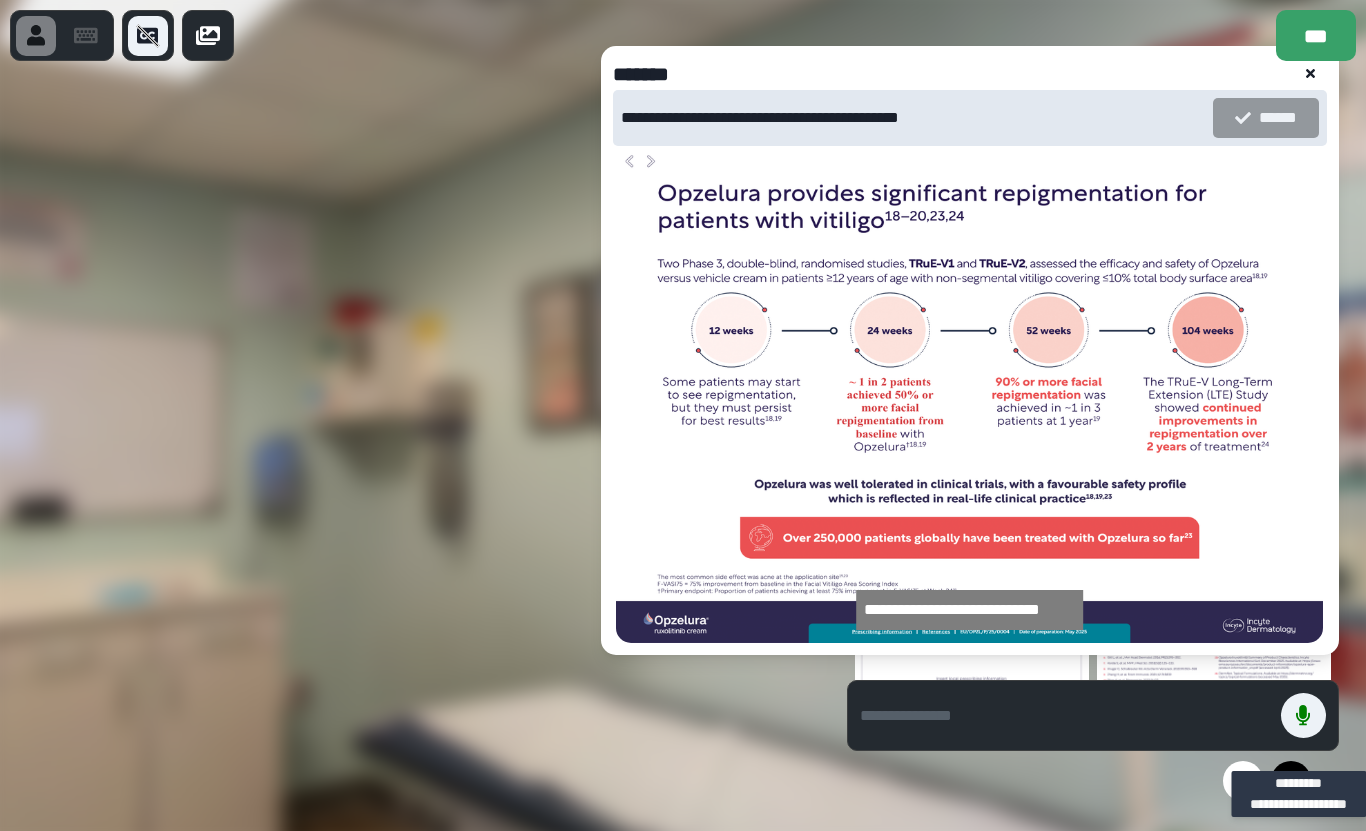 click 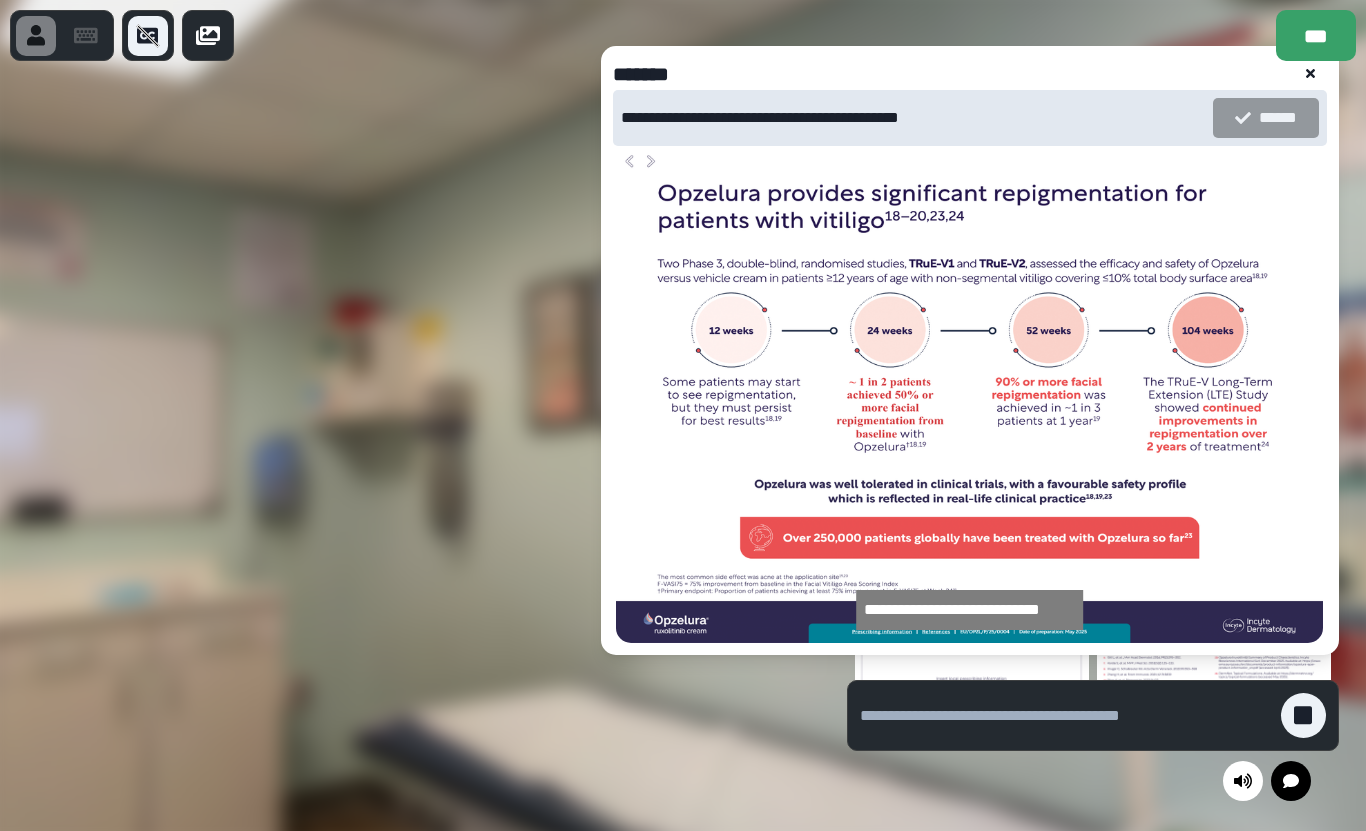 click 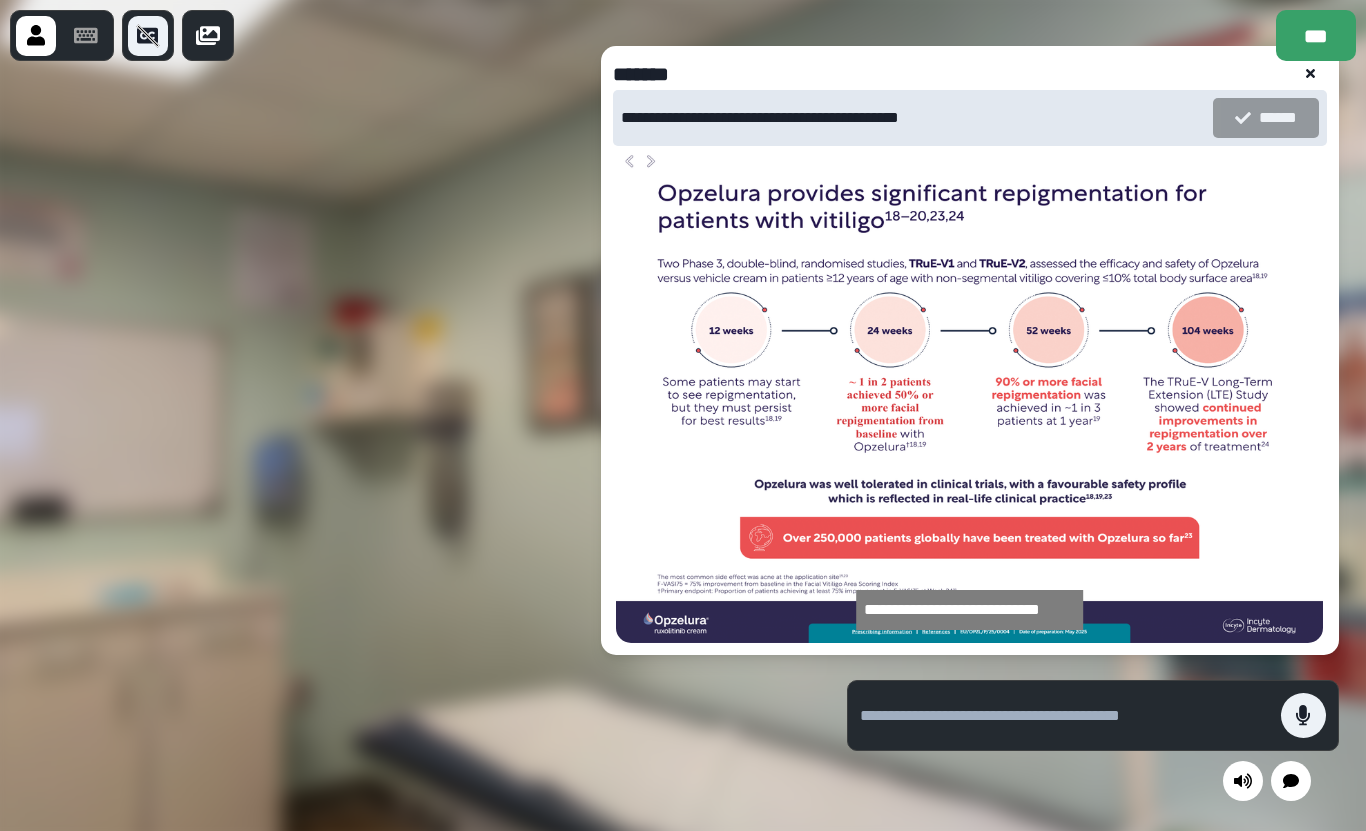 click 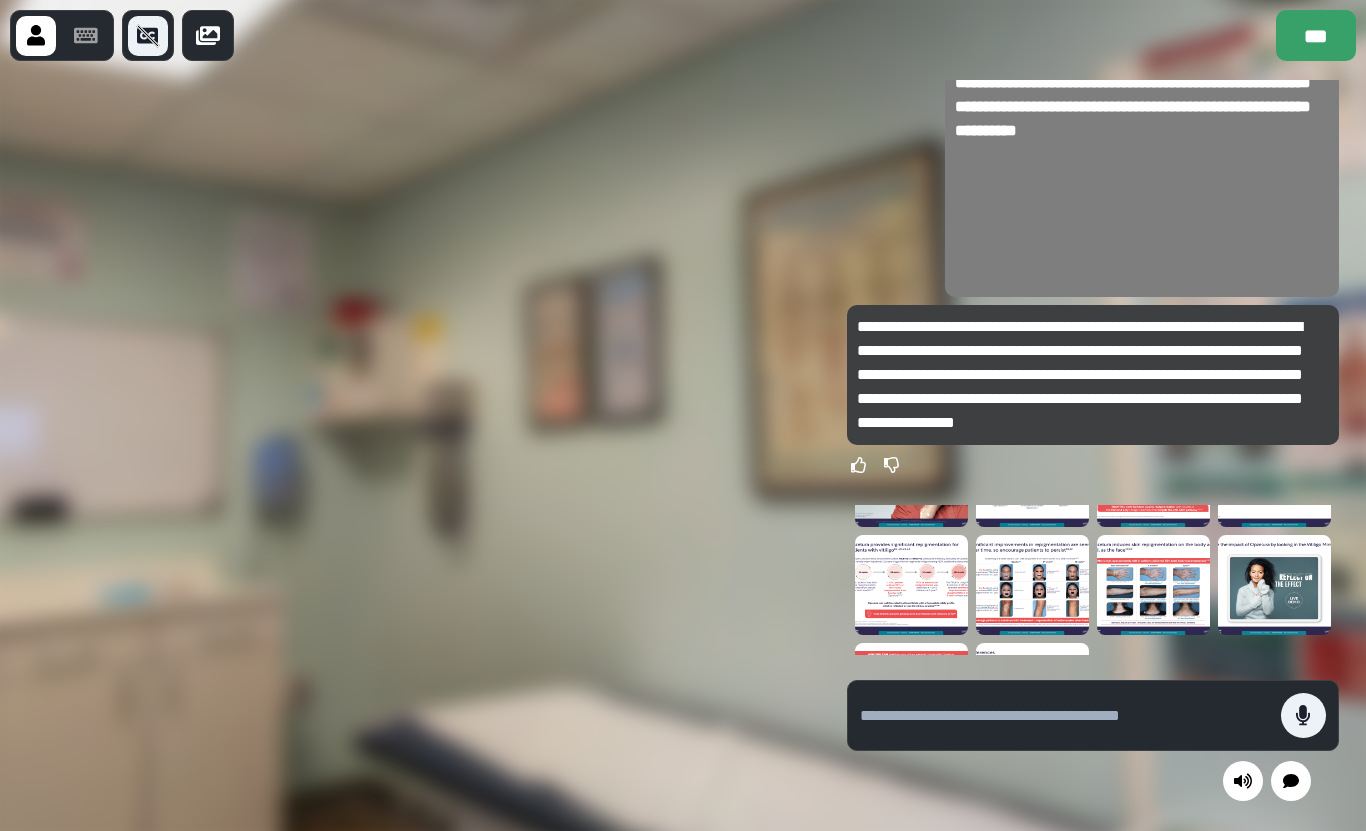scroll, scrollTop: 89, scrollLeft: 0, axis: vertical 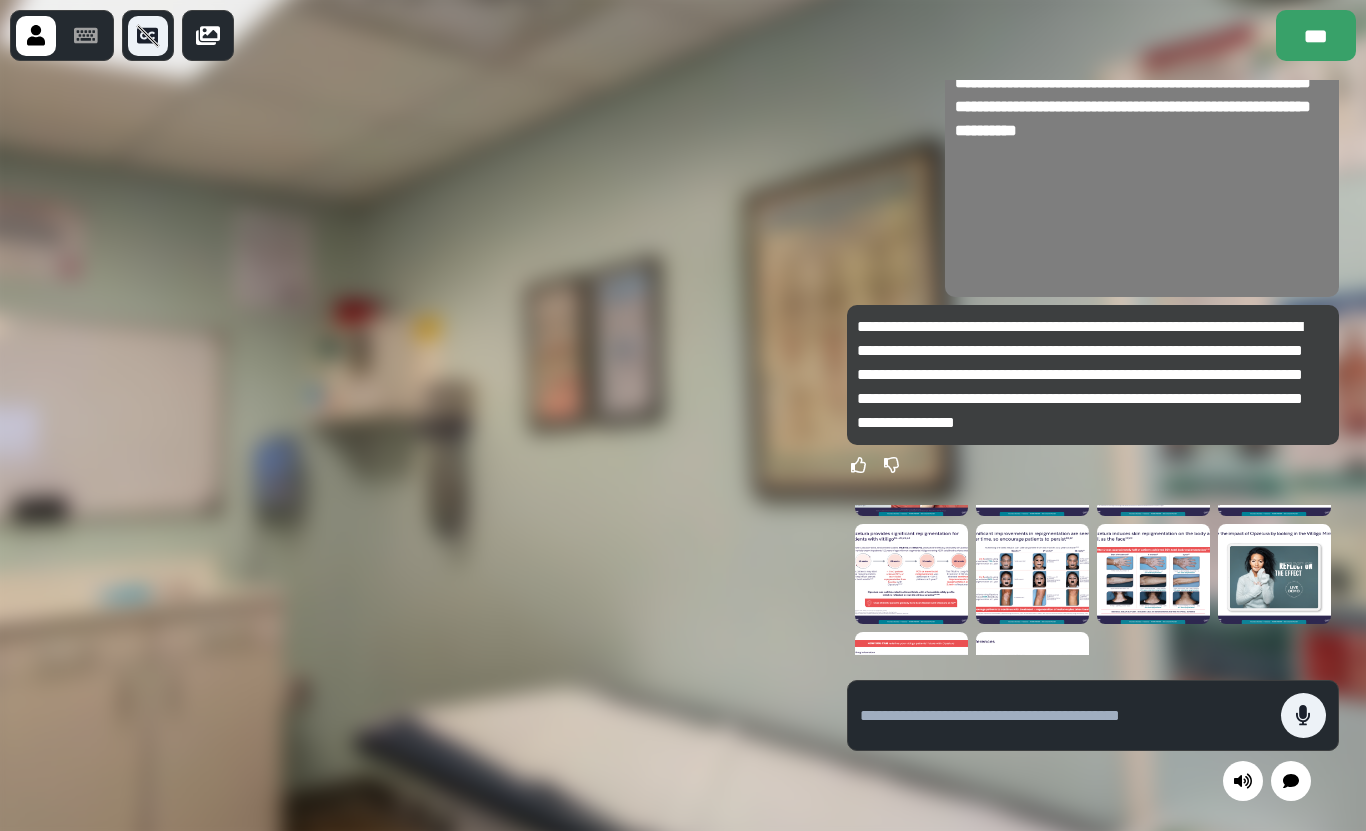 click at bounding box center (1032, 574) 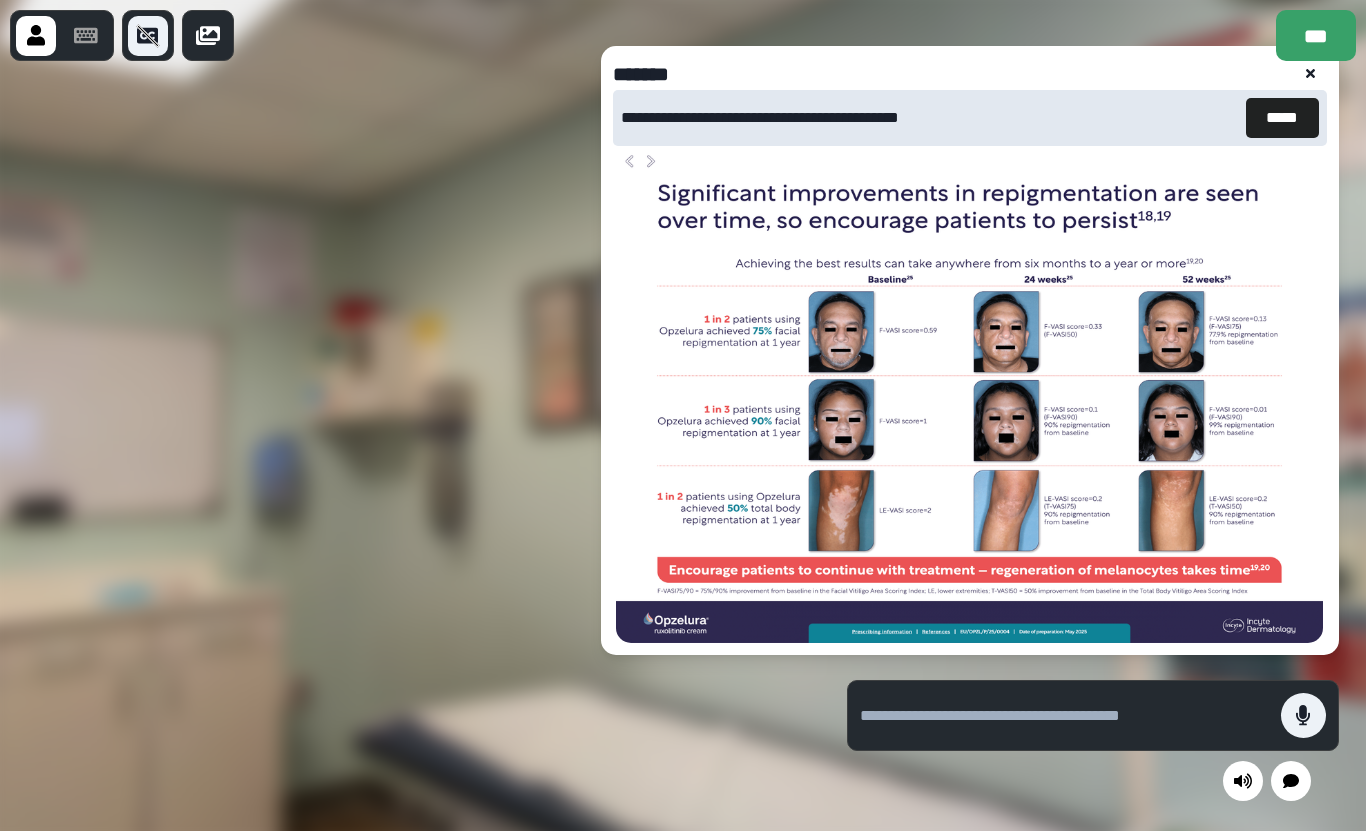 click 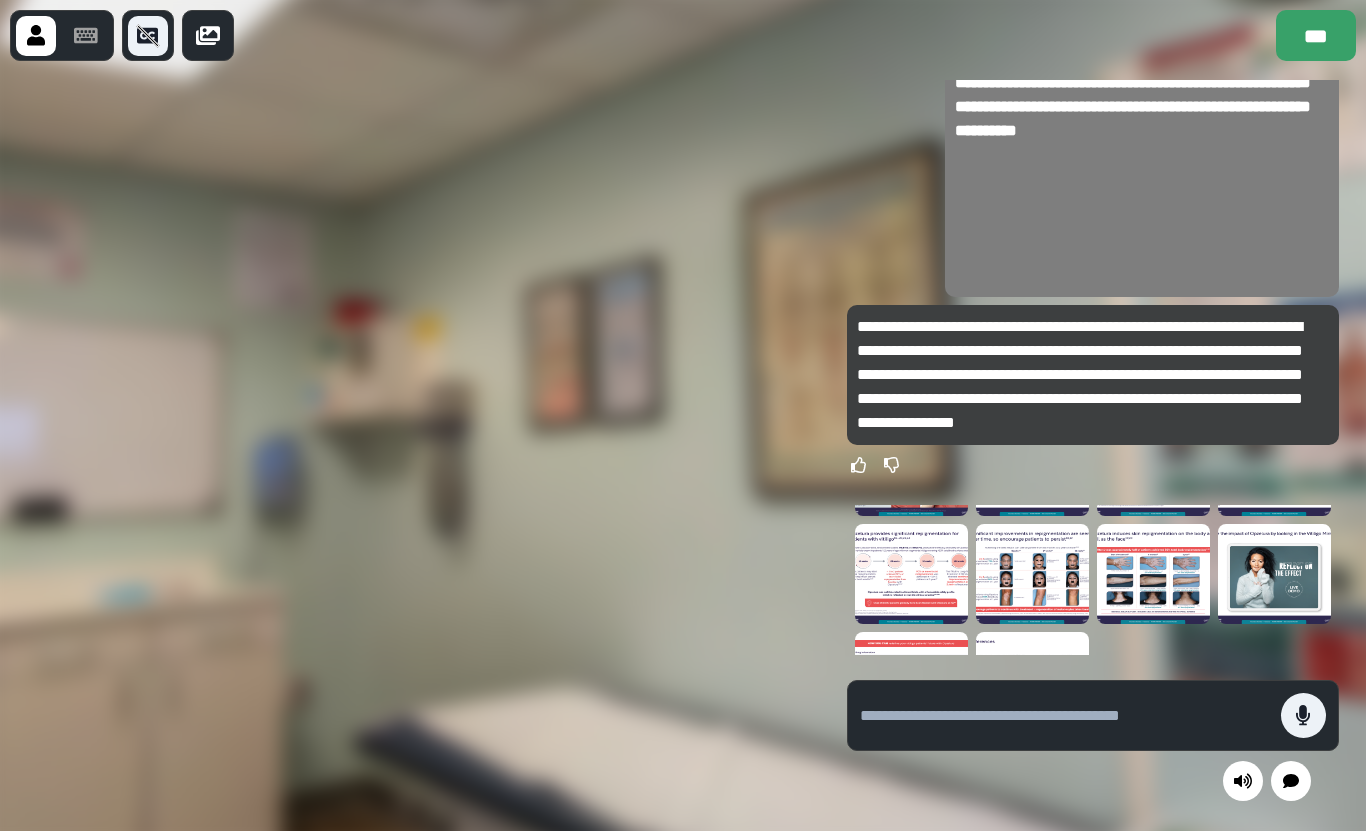 click at bounding box center (1153, 574) 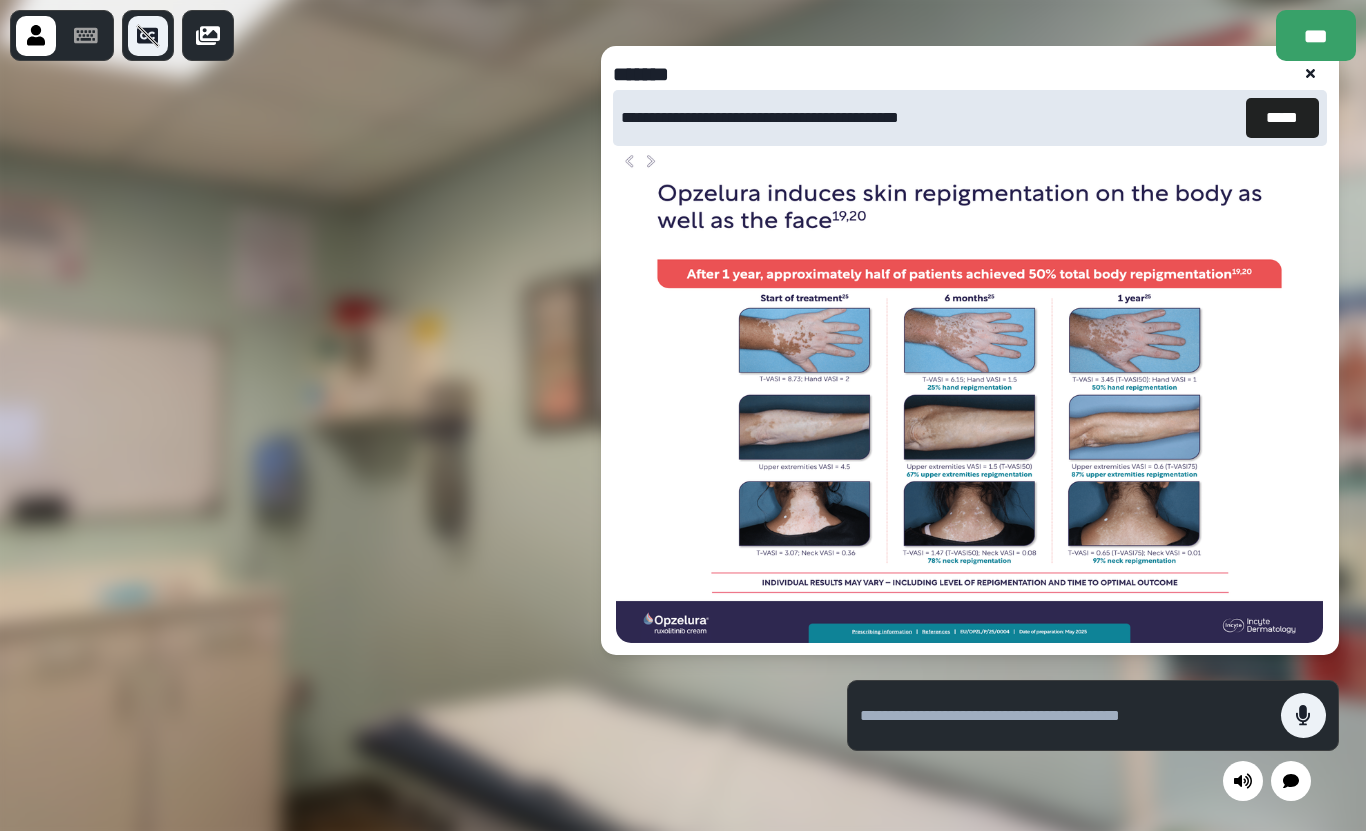 click 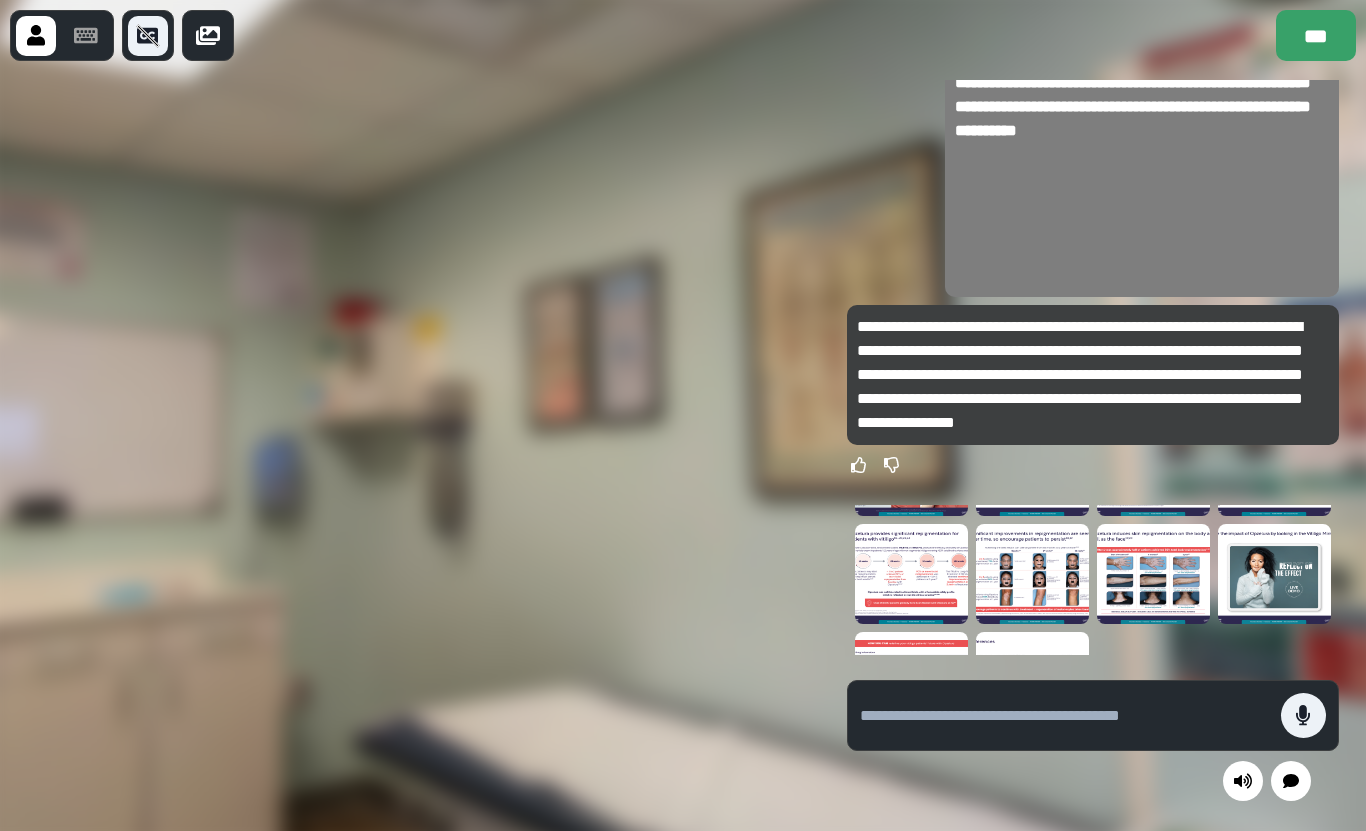 click at bounding box center (1032, 574) 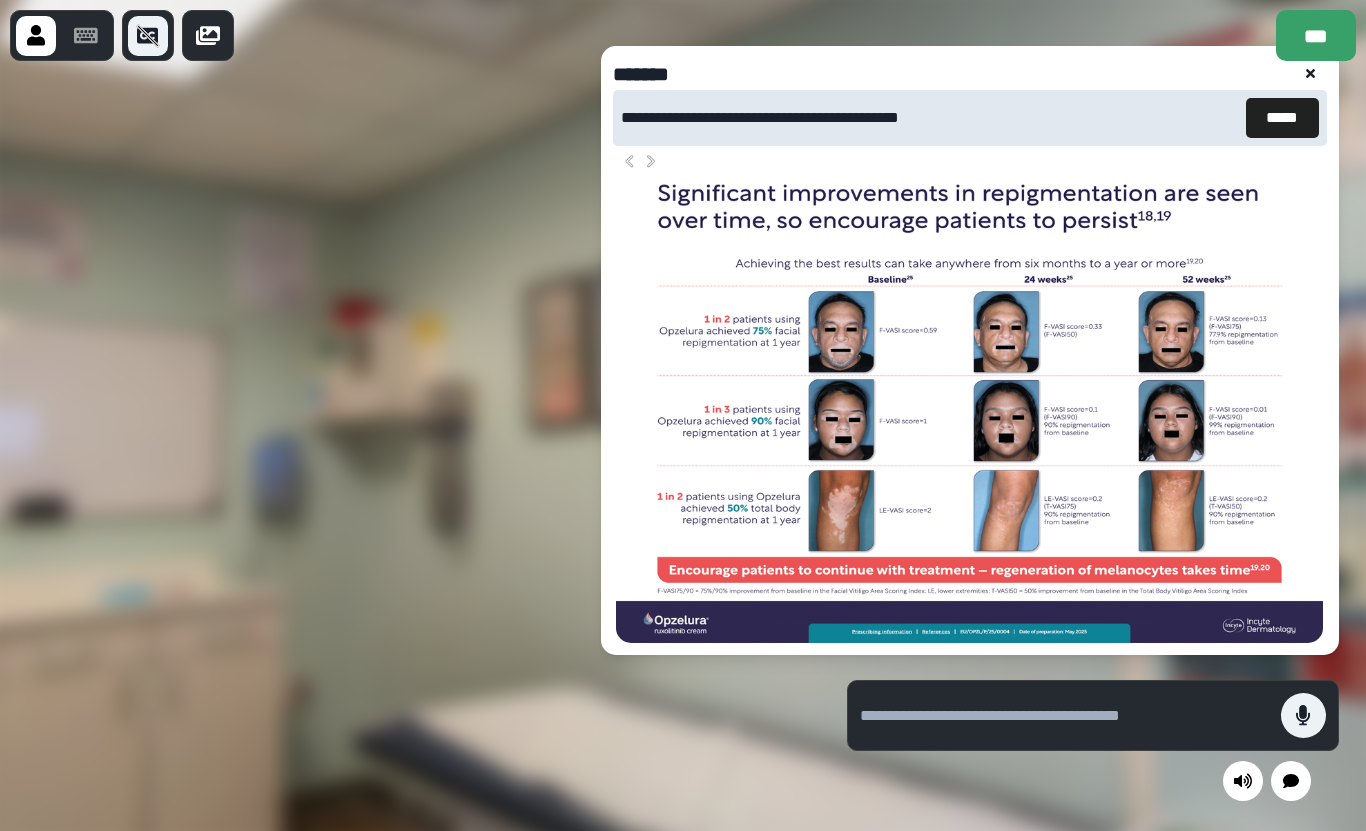 click on "*****" at bounding box center (1282, 118) 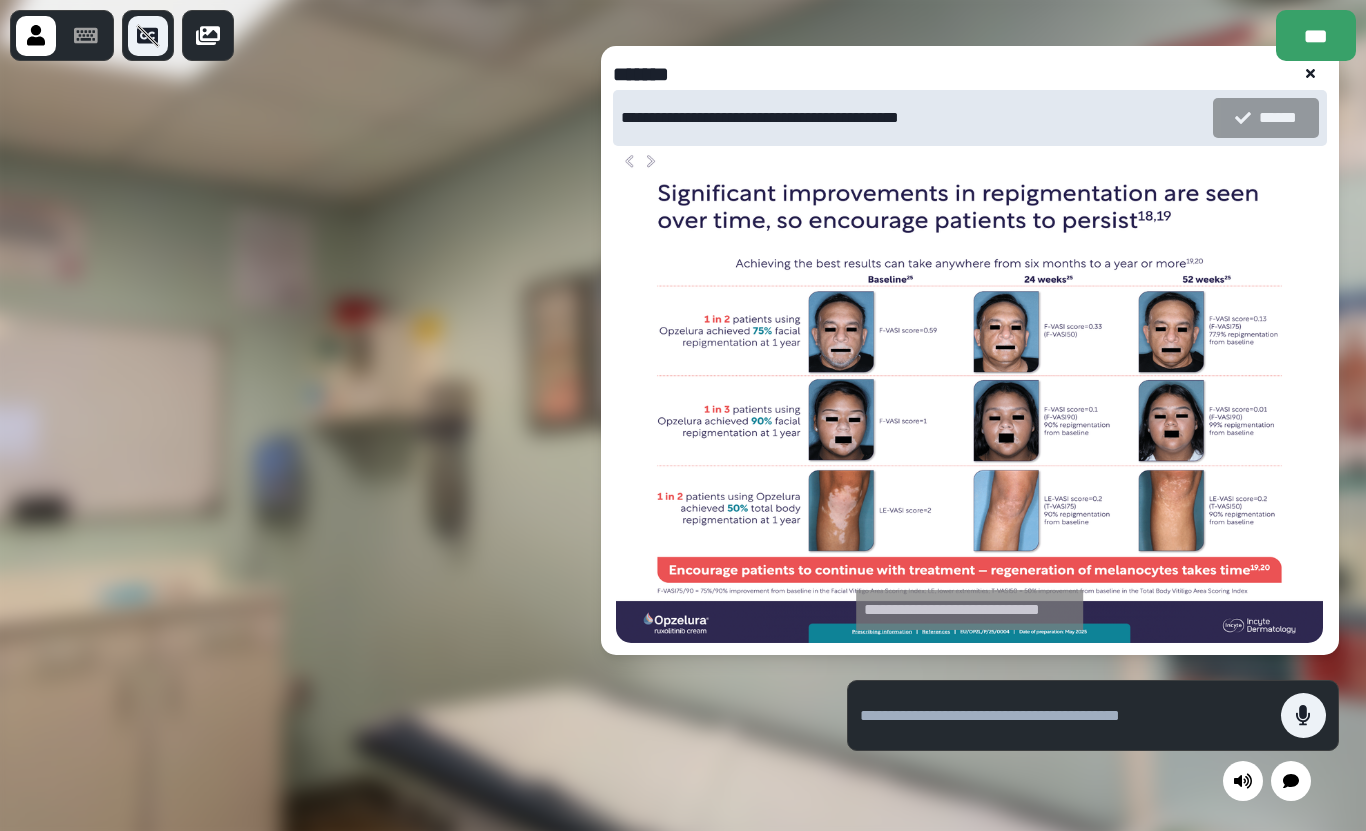 click 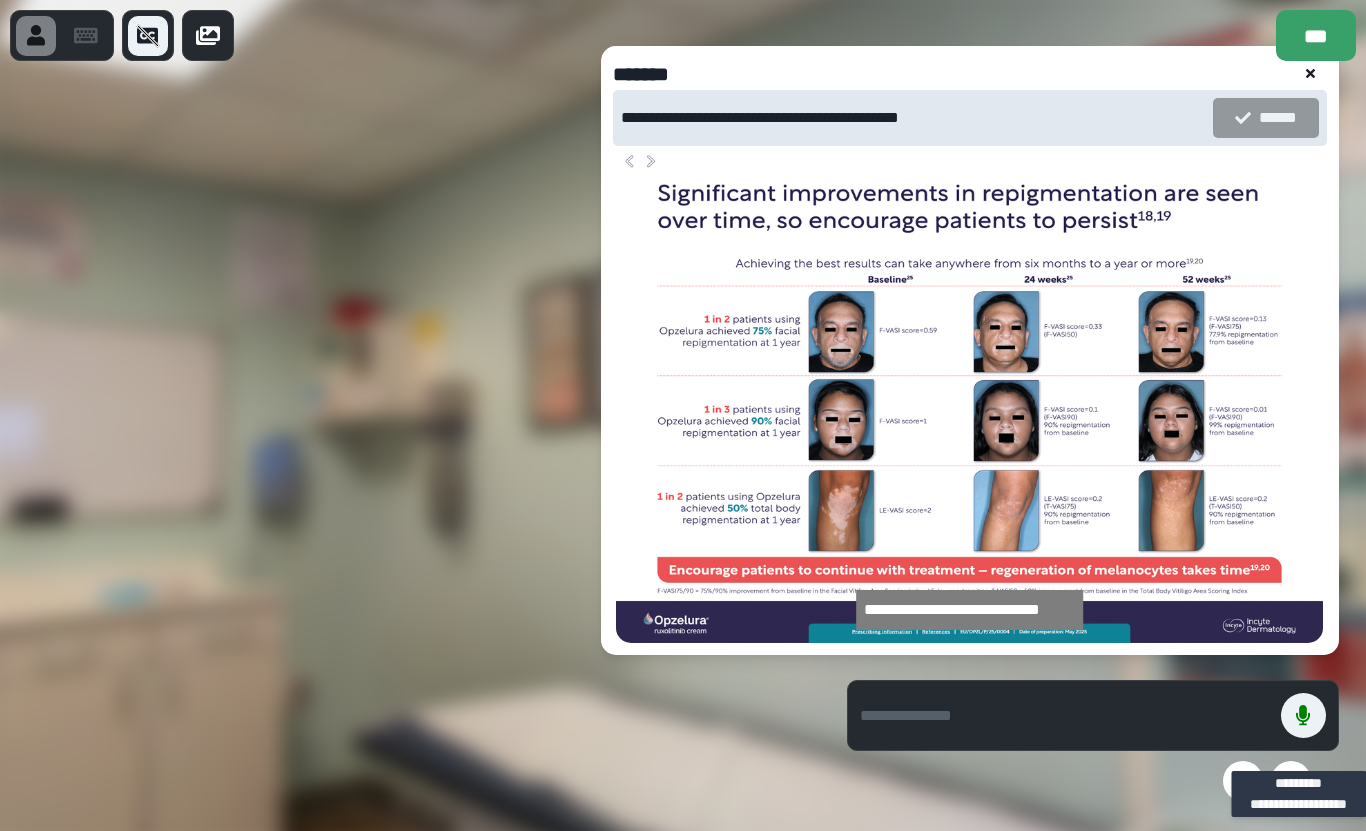 click at bounding box center [1303, 715] 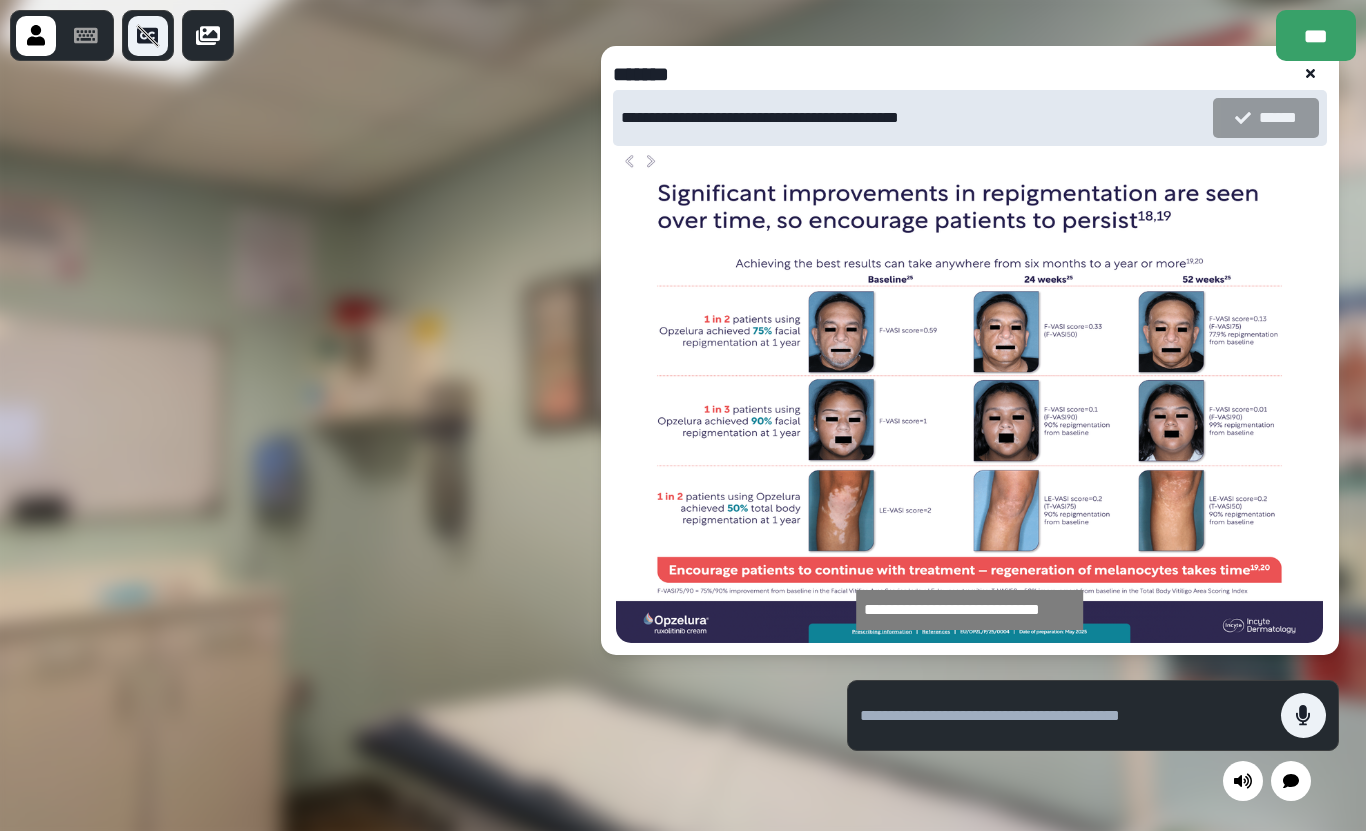 click 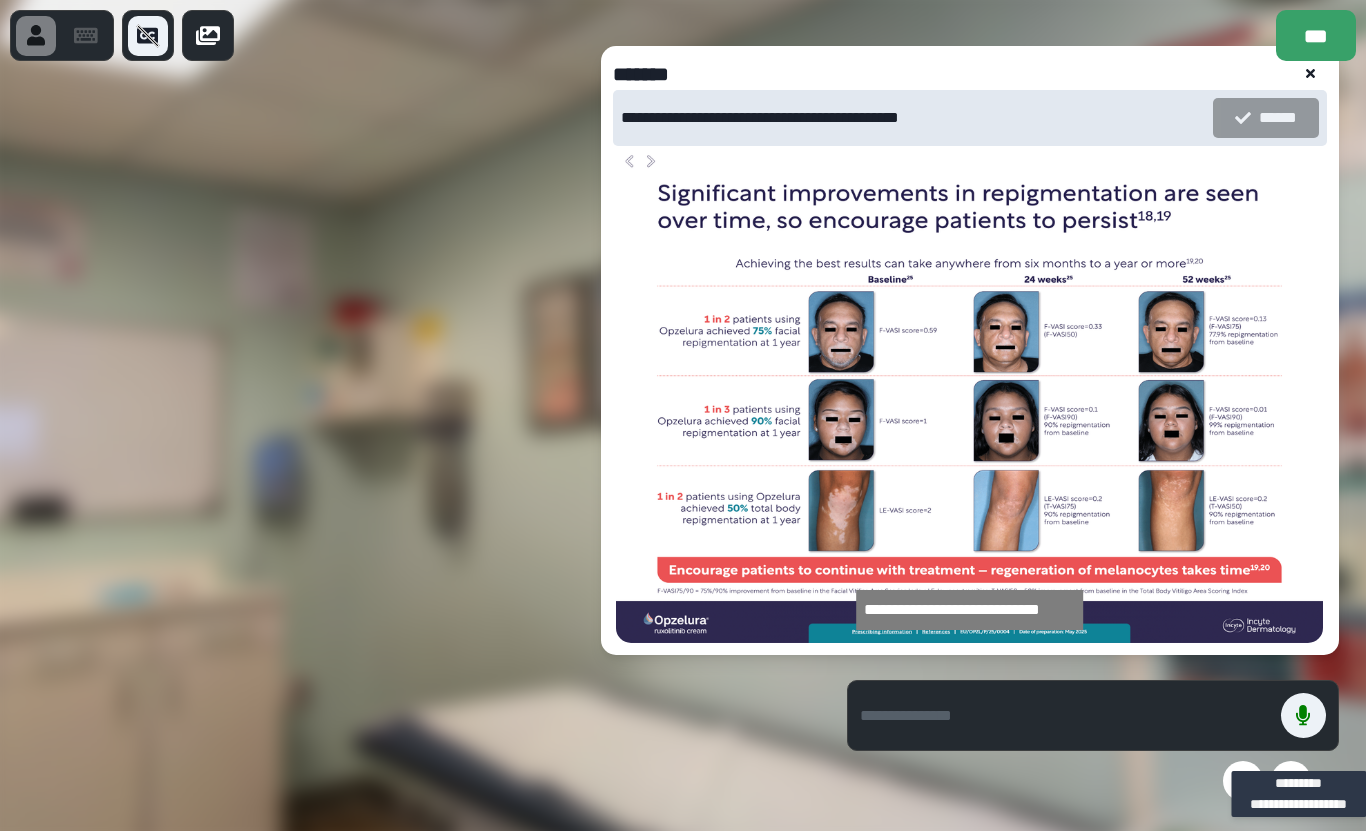 click 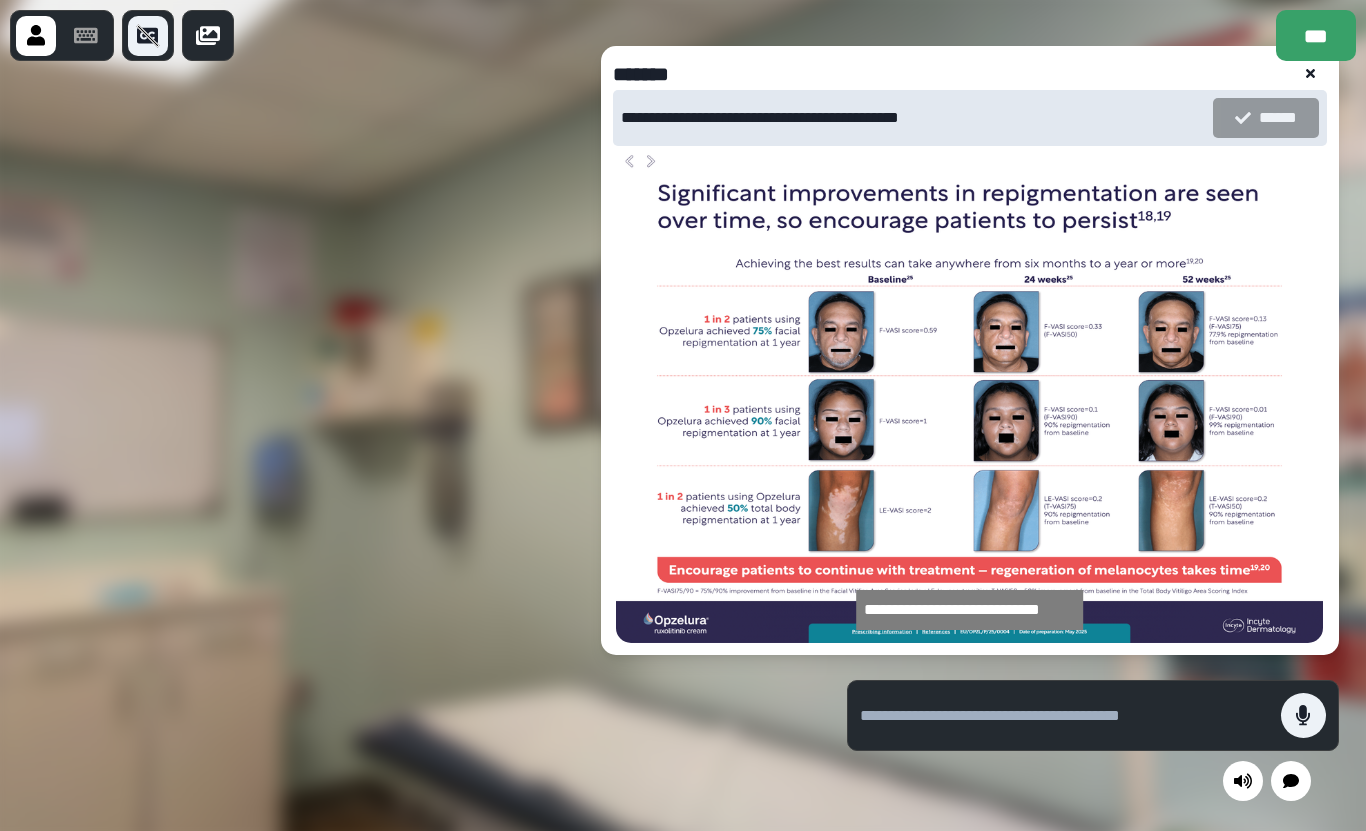 click 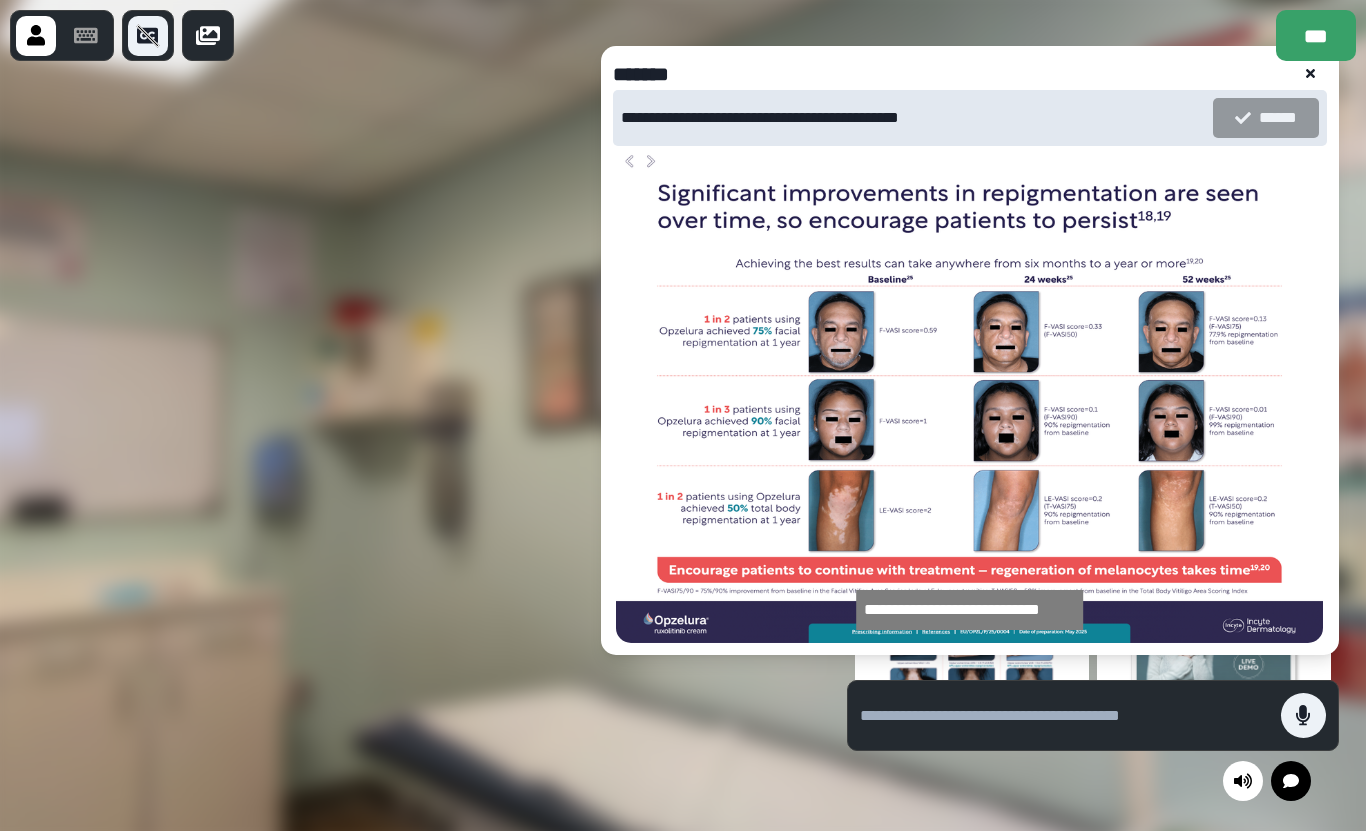 click at bounding box center (1311, 74) 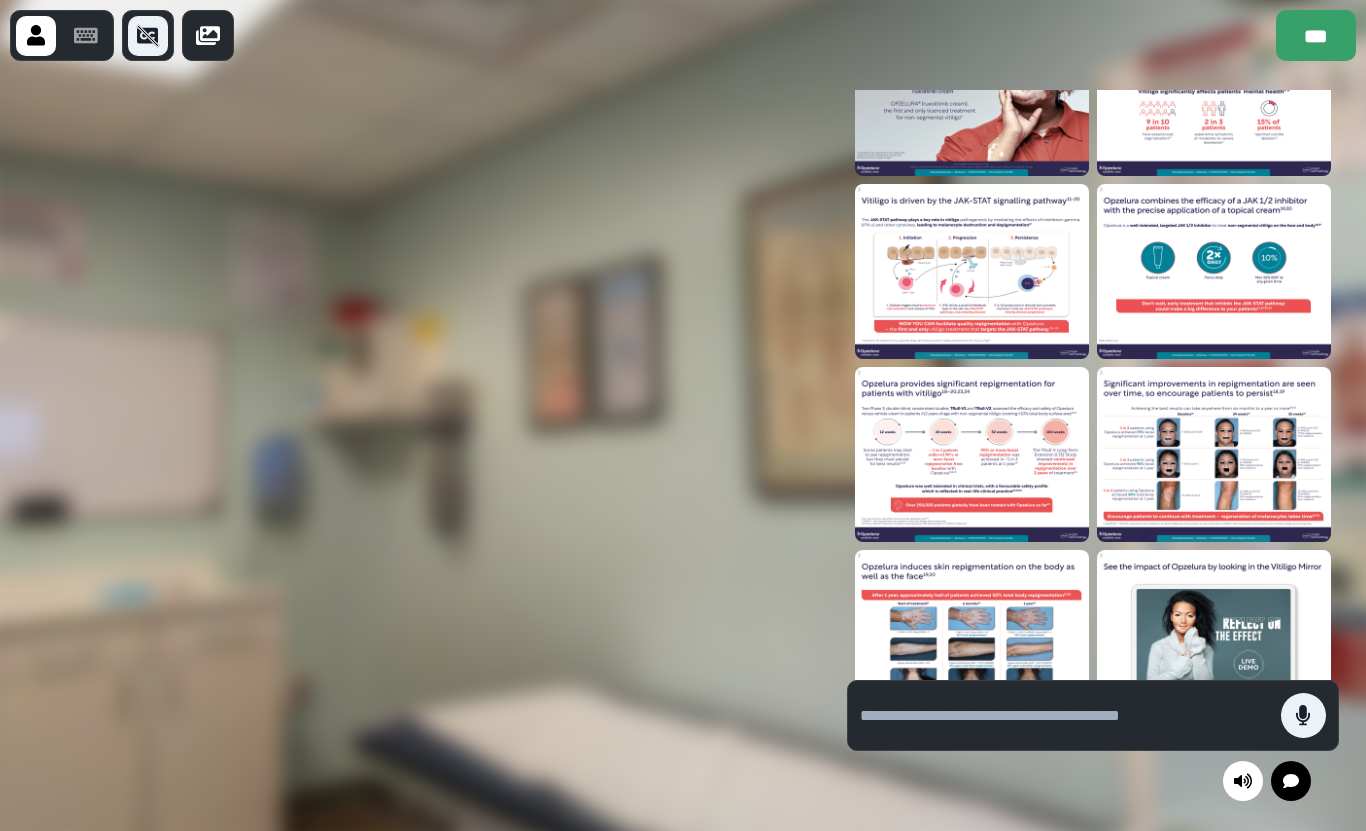 click at bounding box center [1291, 781] 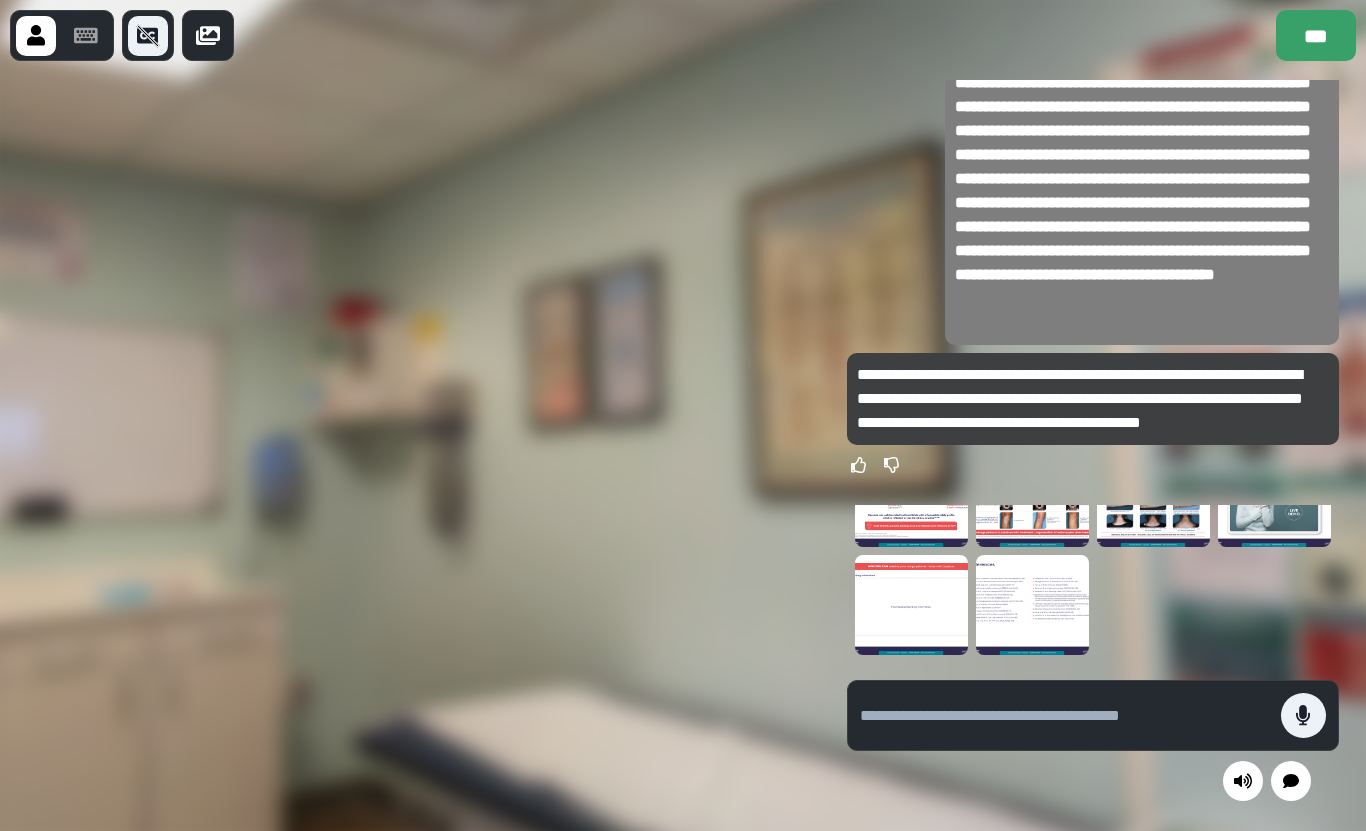scroll, scrollTop: 166, scrollLeft: 0, axis: vertical 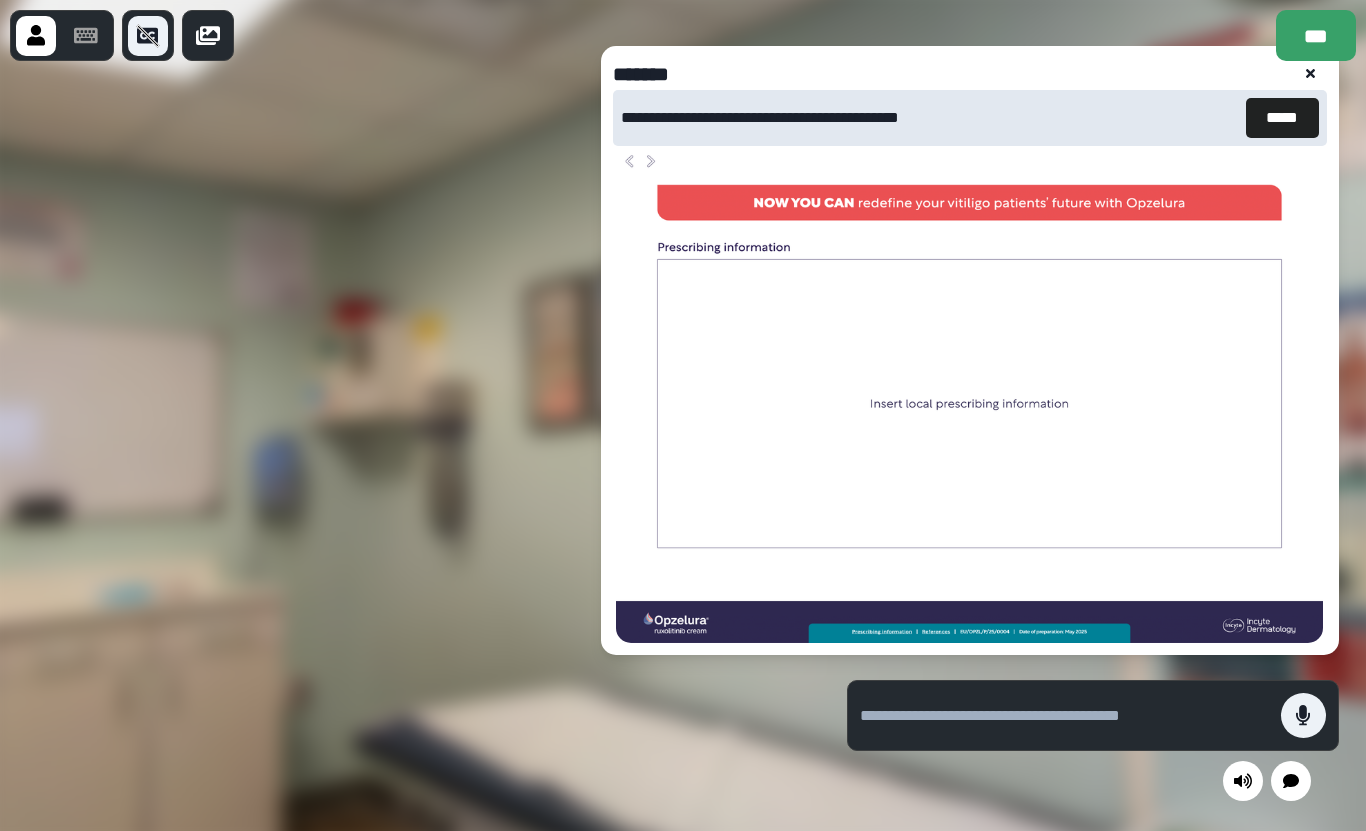 click at bounding box center [969, 394] 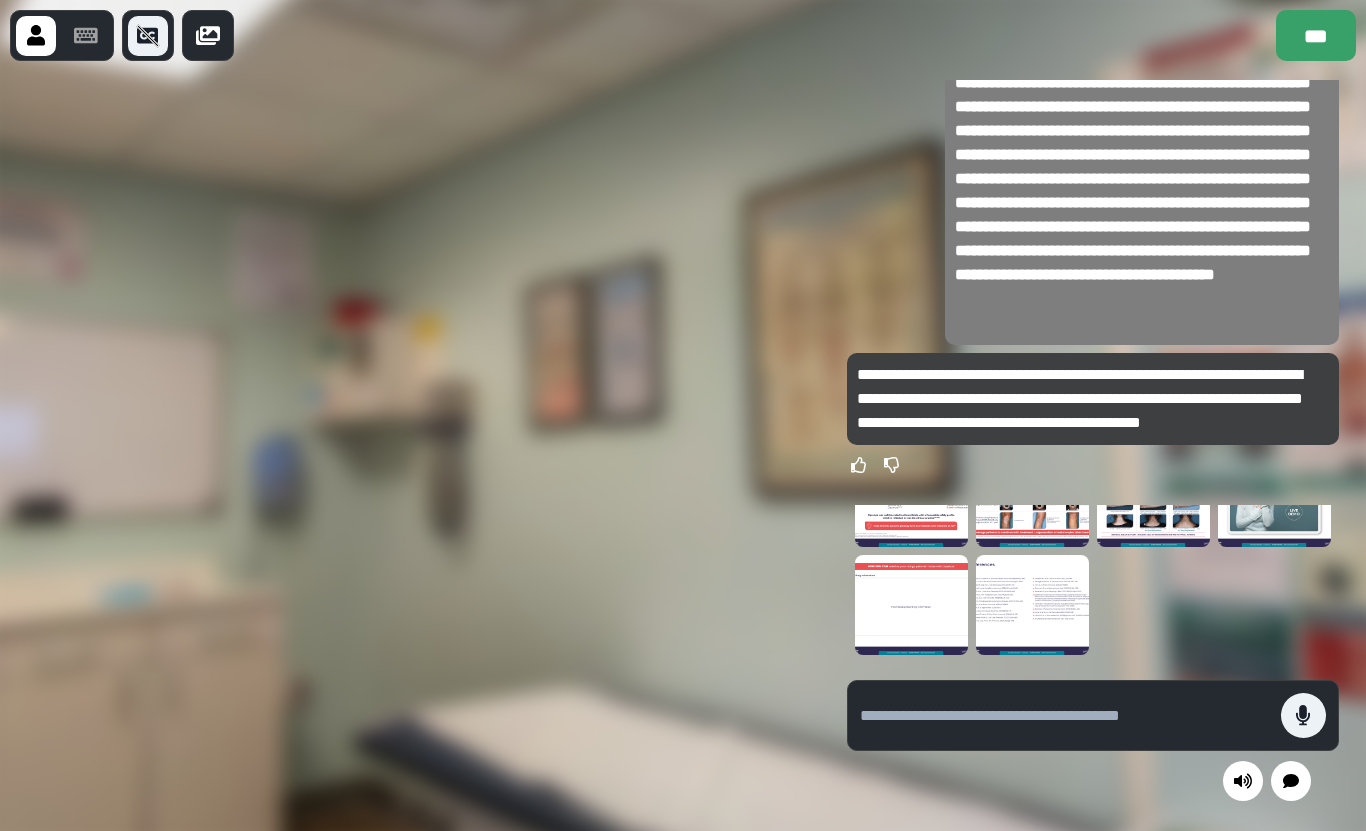 click at bounding box center [1274, 497] 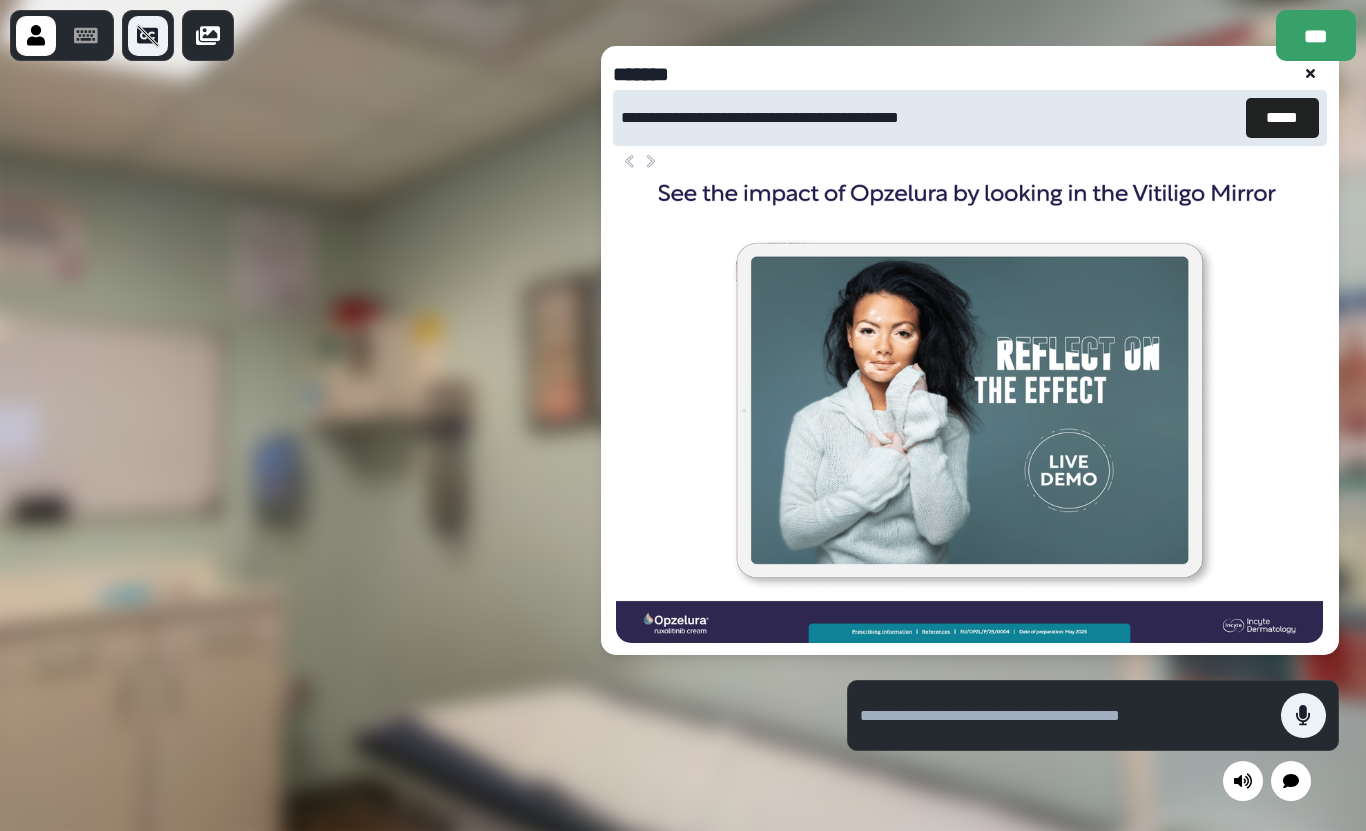 click at bounding box center (1311, 74) 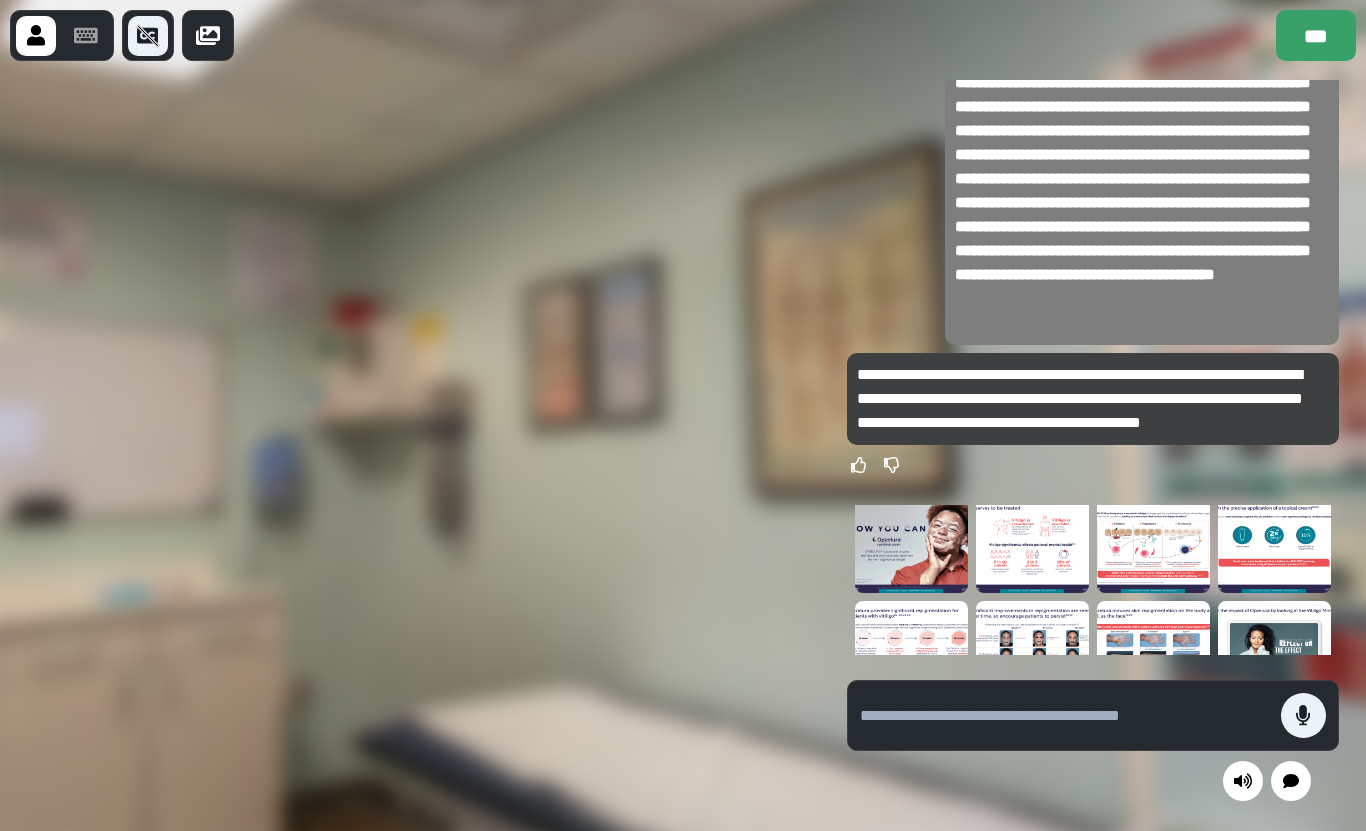 scroll, scrollTop: 8, scrollLeft: 0, axis: vertical 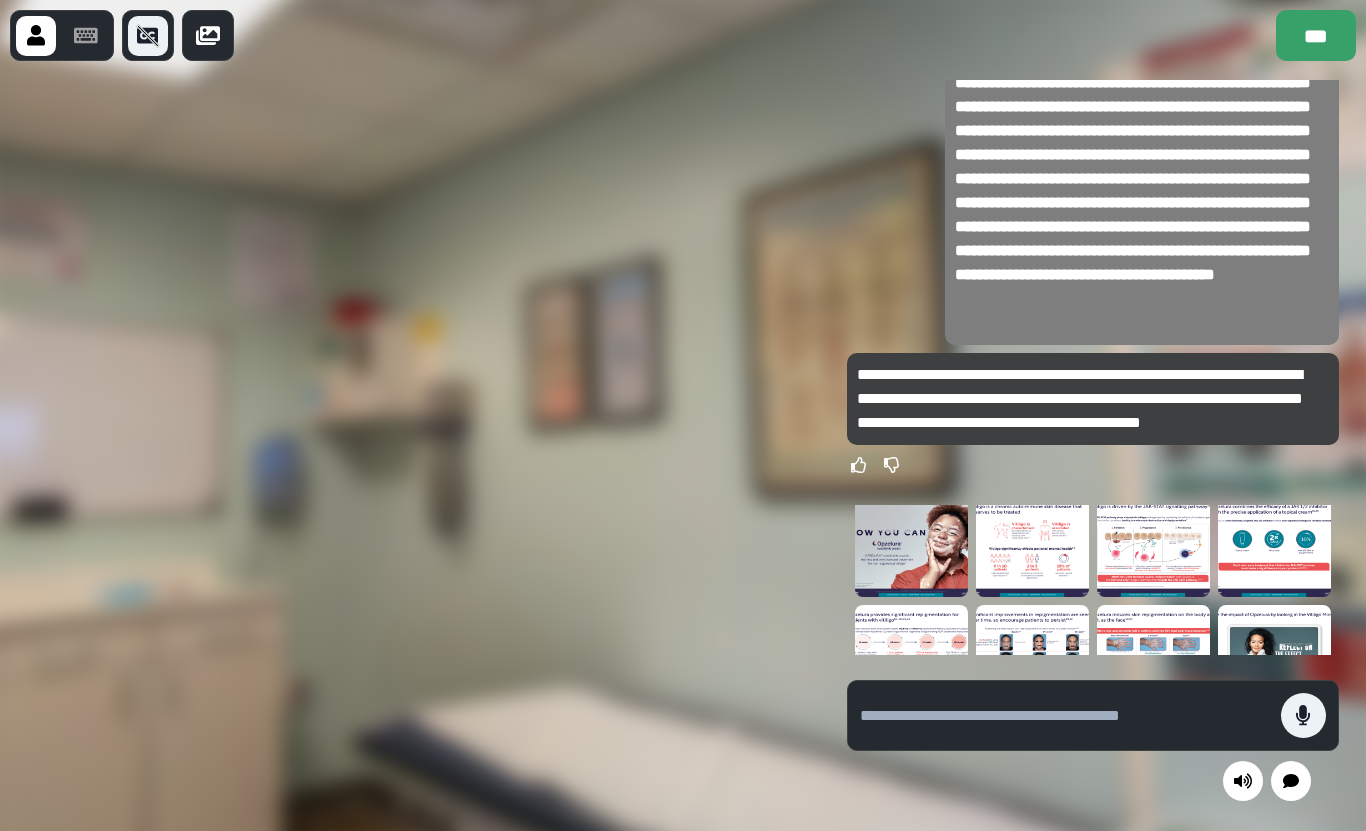 click at bounding box center [1274, 547] 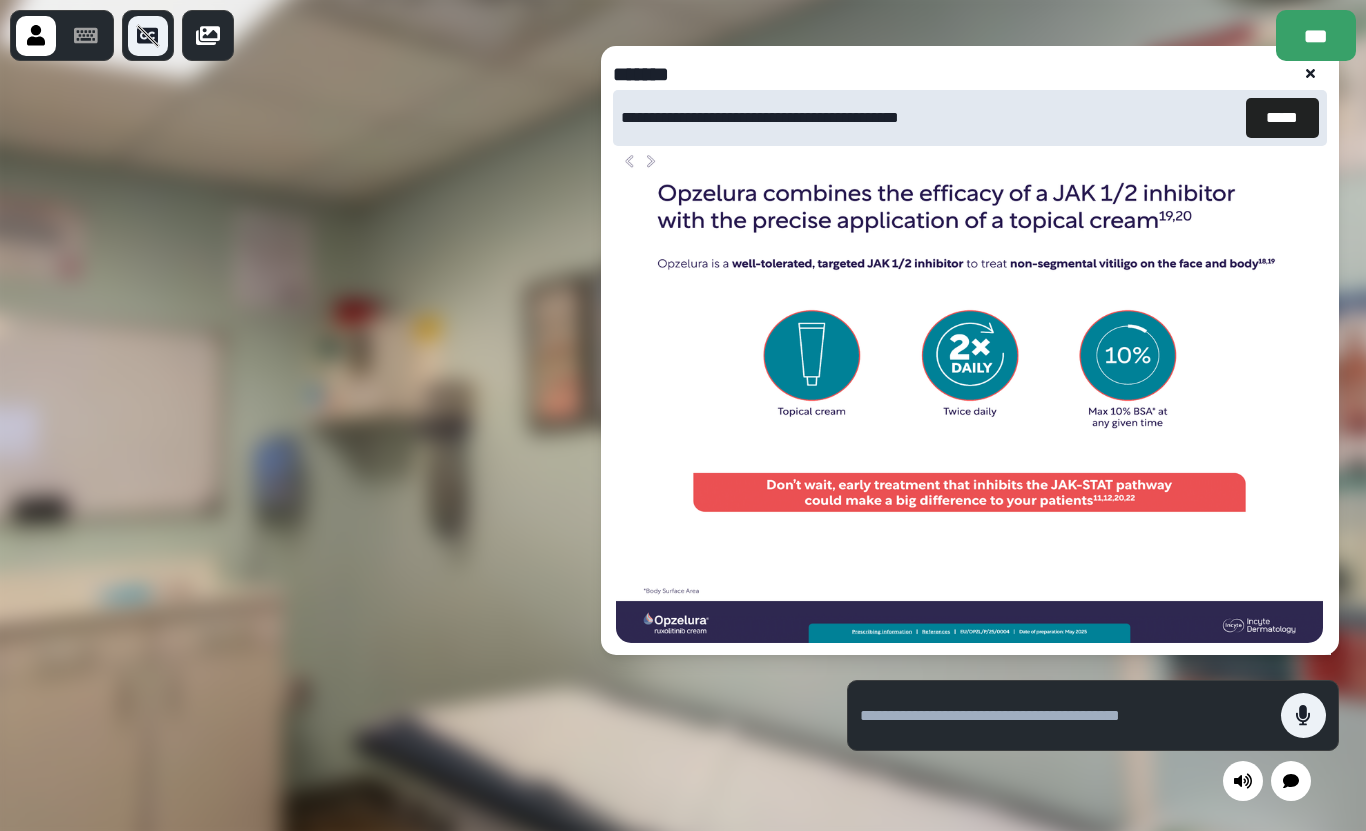 click at bounding box center [1311, 74] 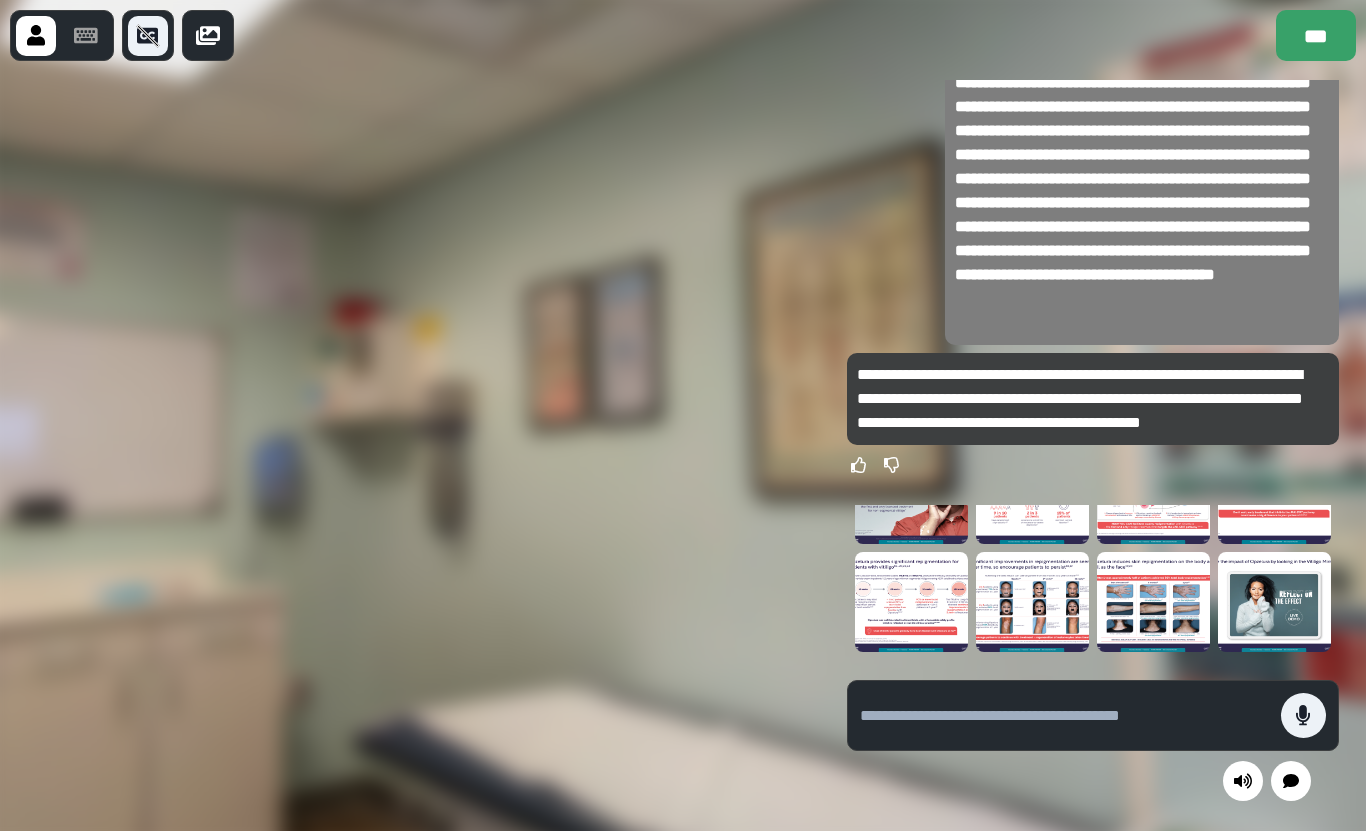 scroll, scrollTop: 62, scrollLeft: 0, axis: vertical 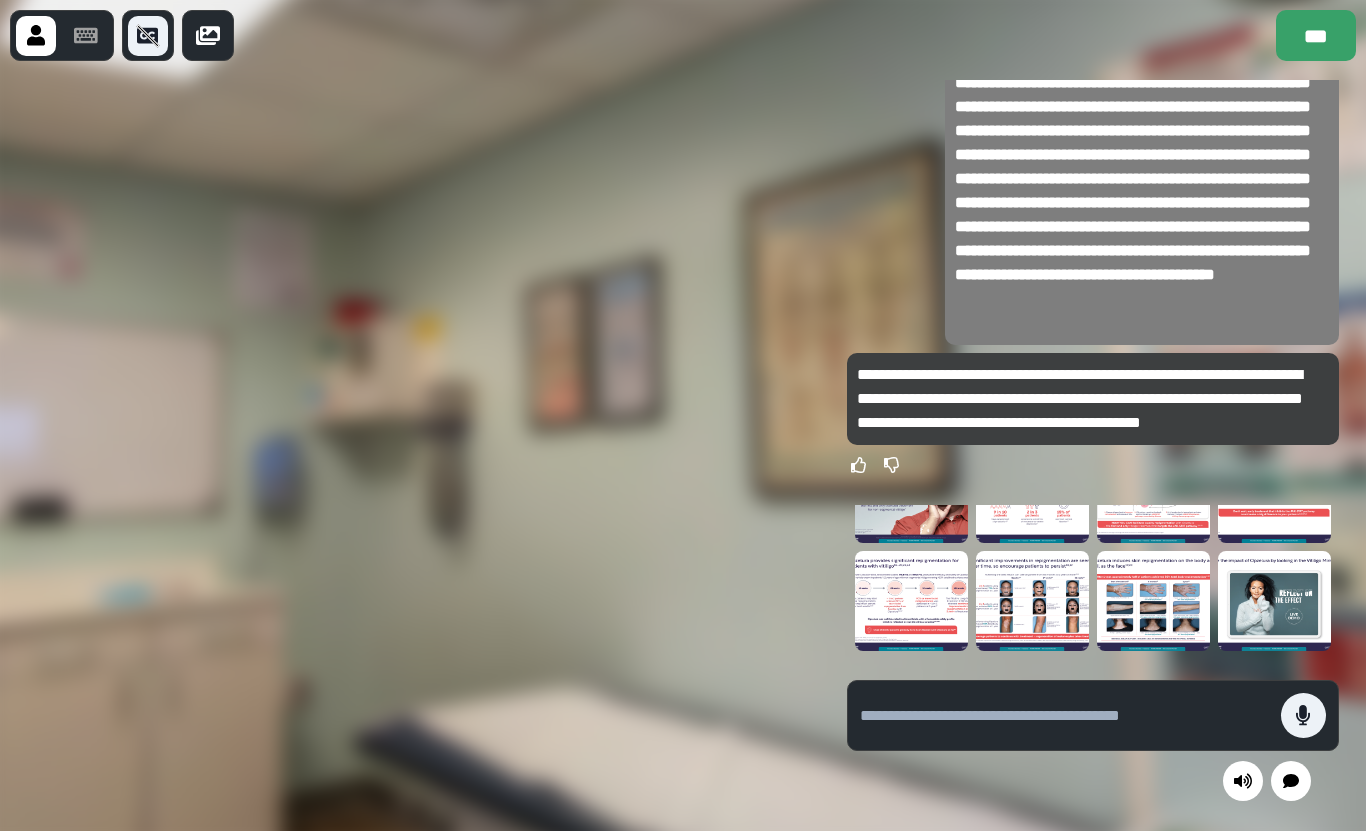 click at bounding box center [1274, 601] 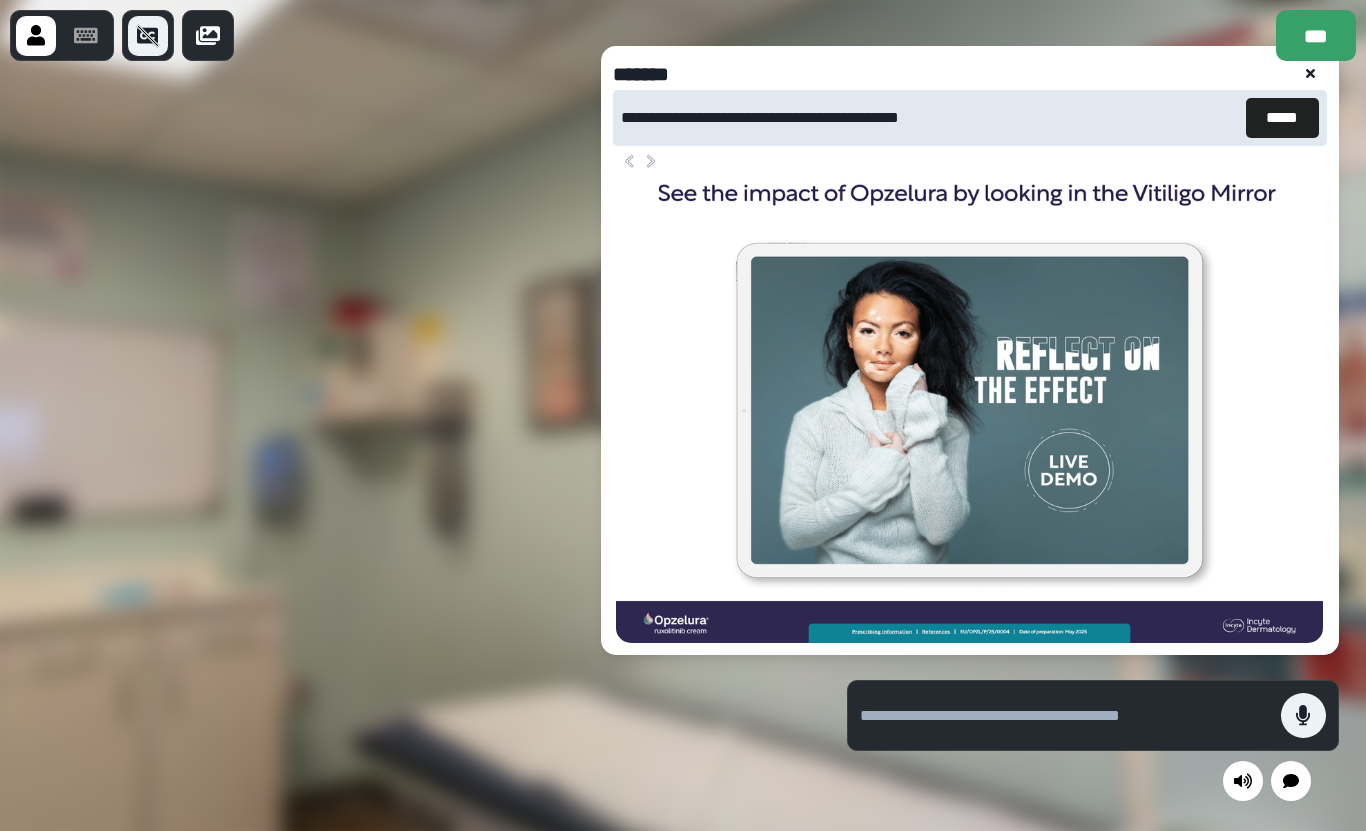 click 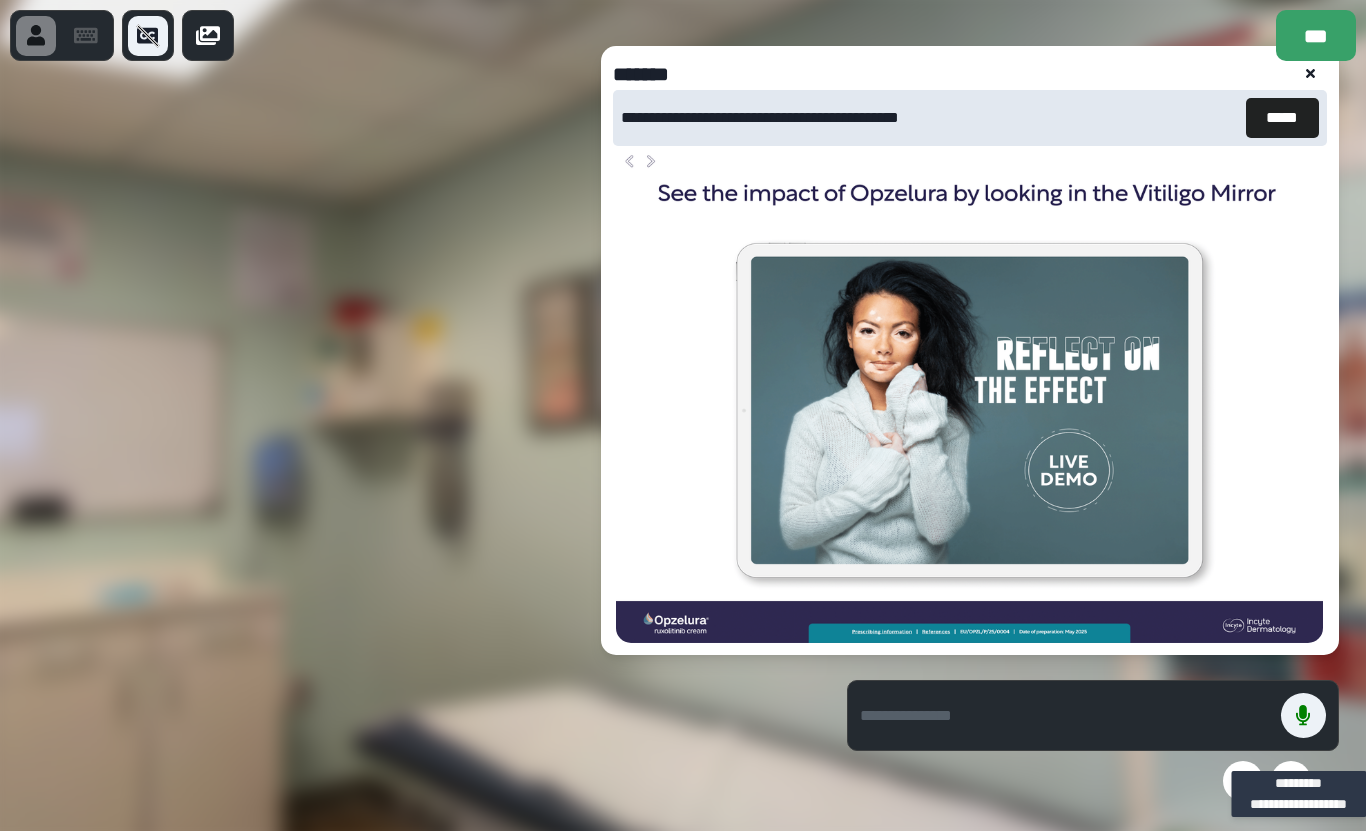 click on "*****" at bounding box center [1282, 118] 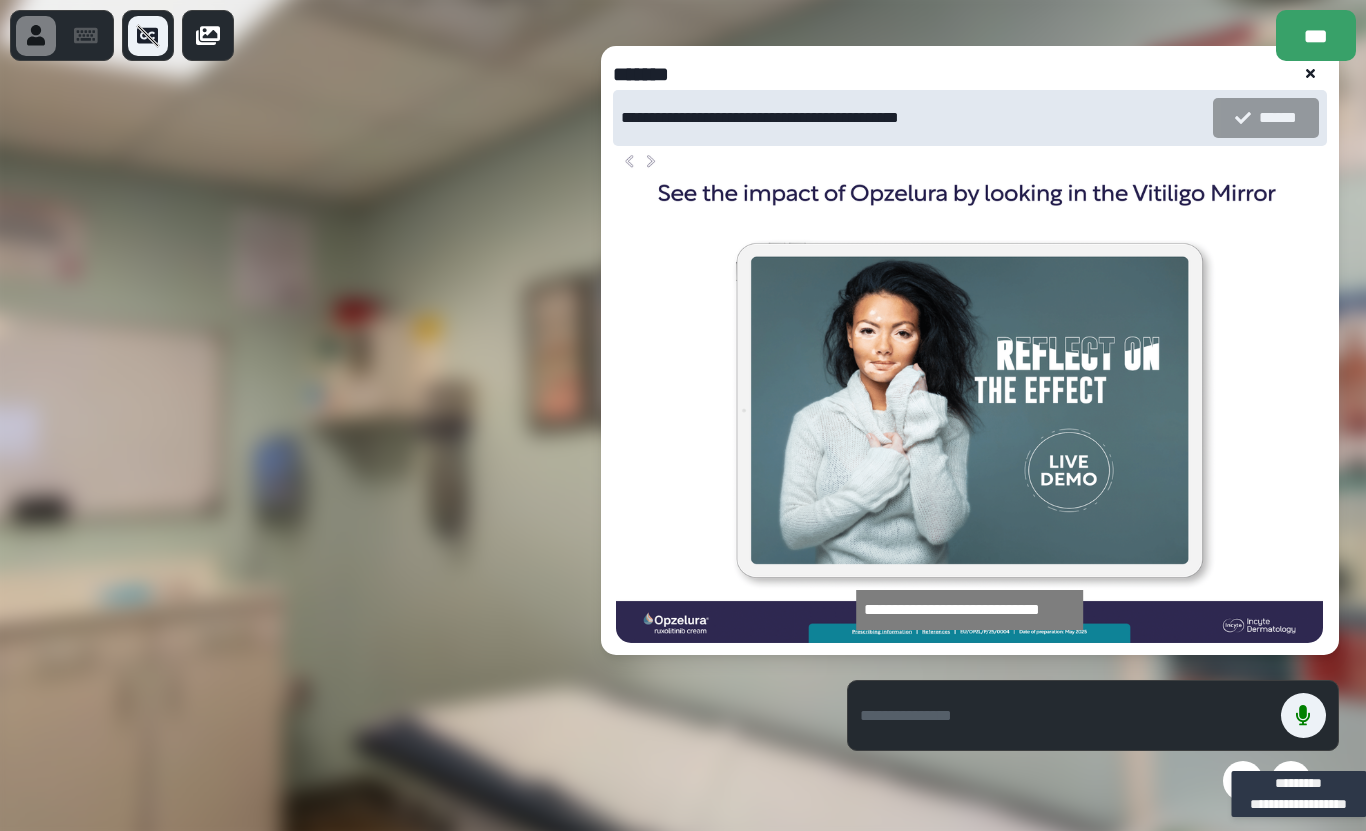click at bounding box center [969, 394] 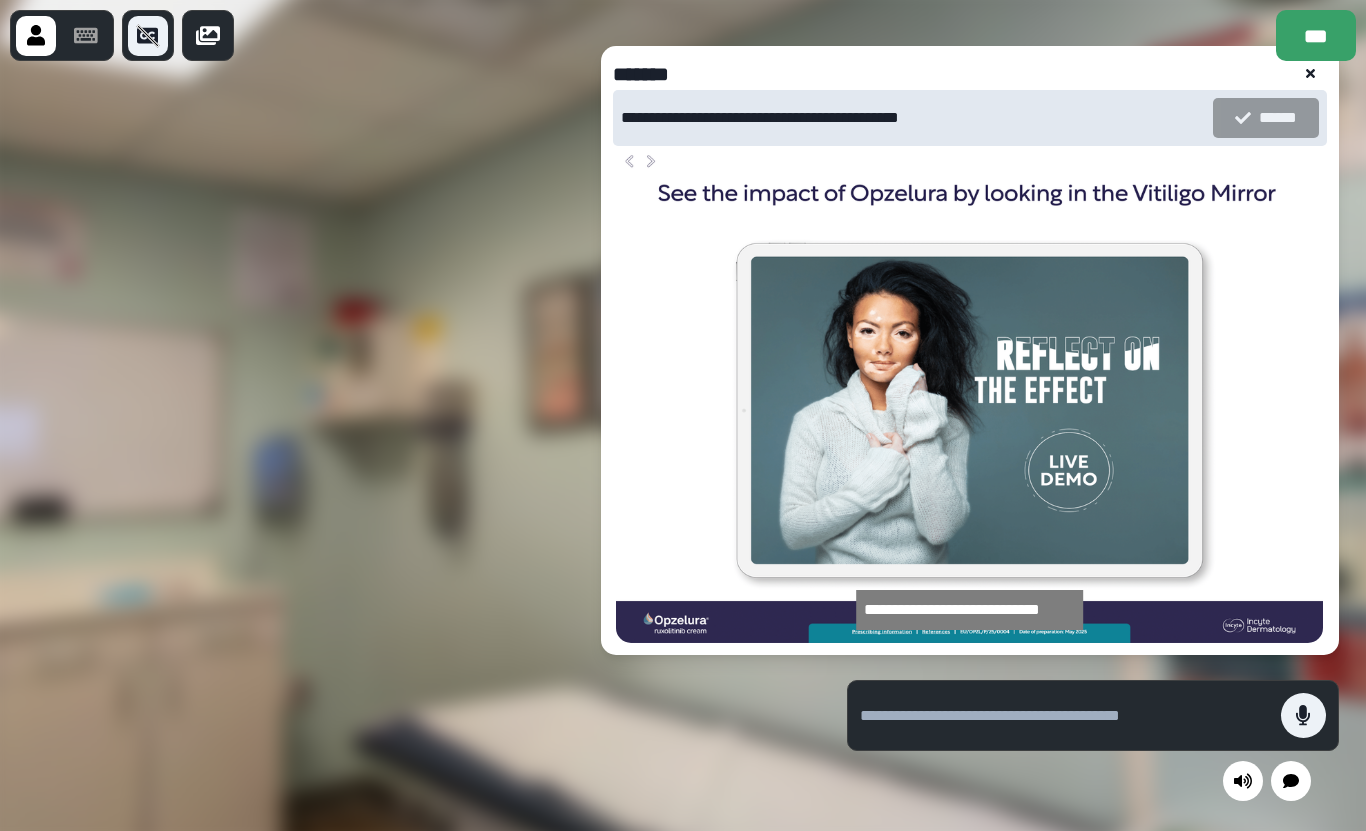 click at bounding box center (1311, 74) 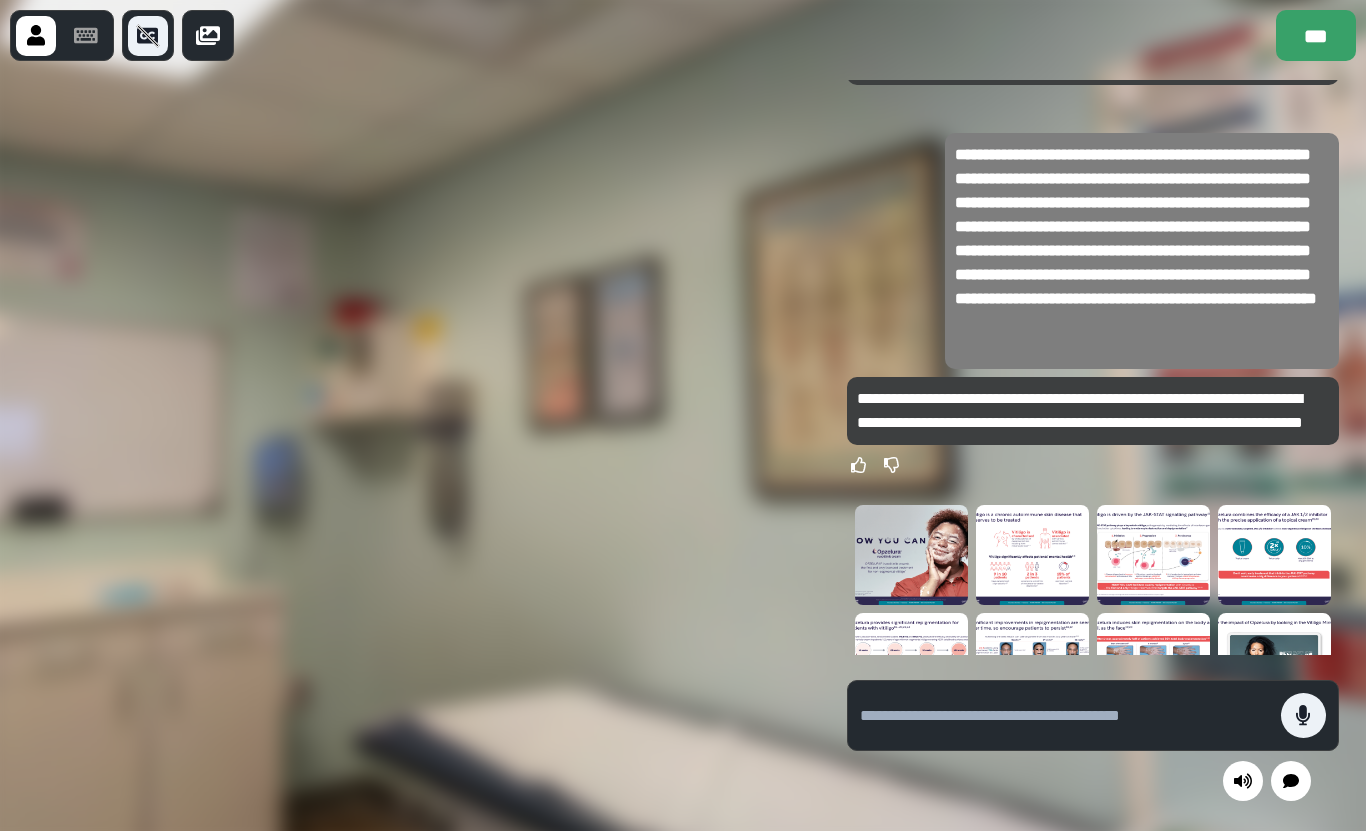 scroll, scrollTop: 0, scrollLeft: 0, axis: both 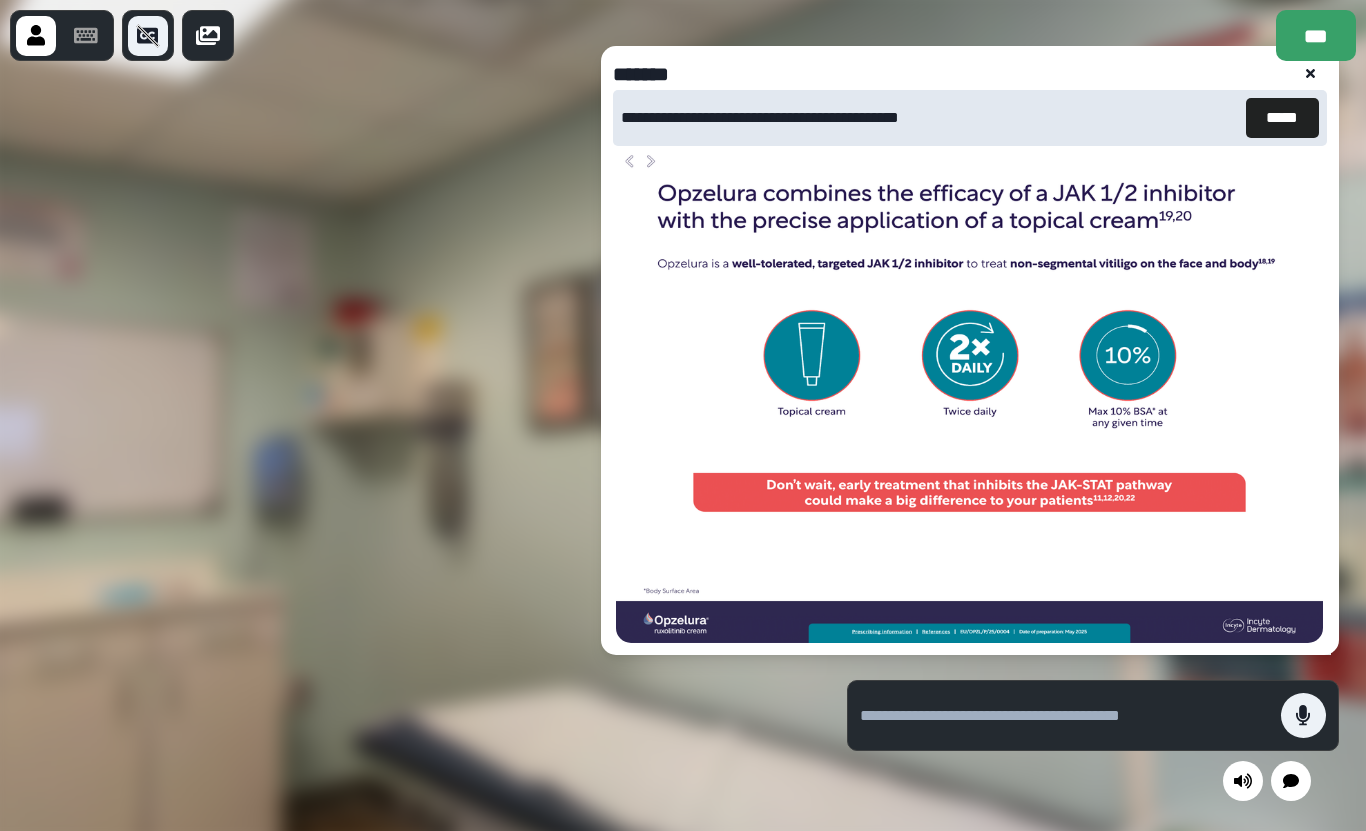click at bounding box center (1303, 715) 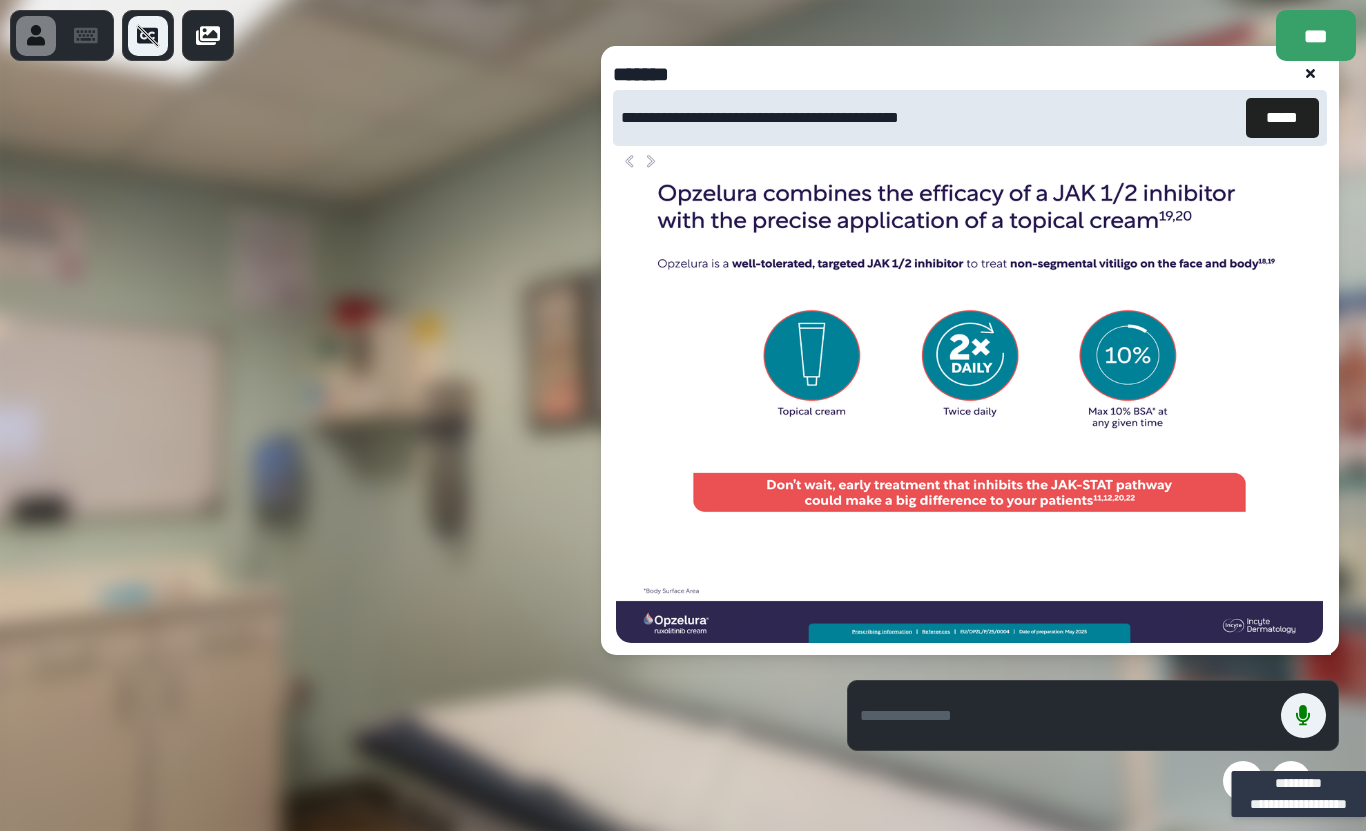 click on "*****" at bounding box center [1282, 118] 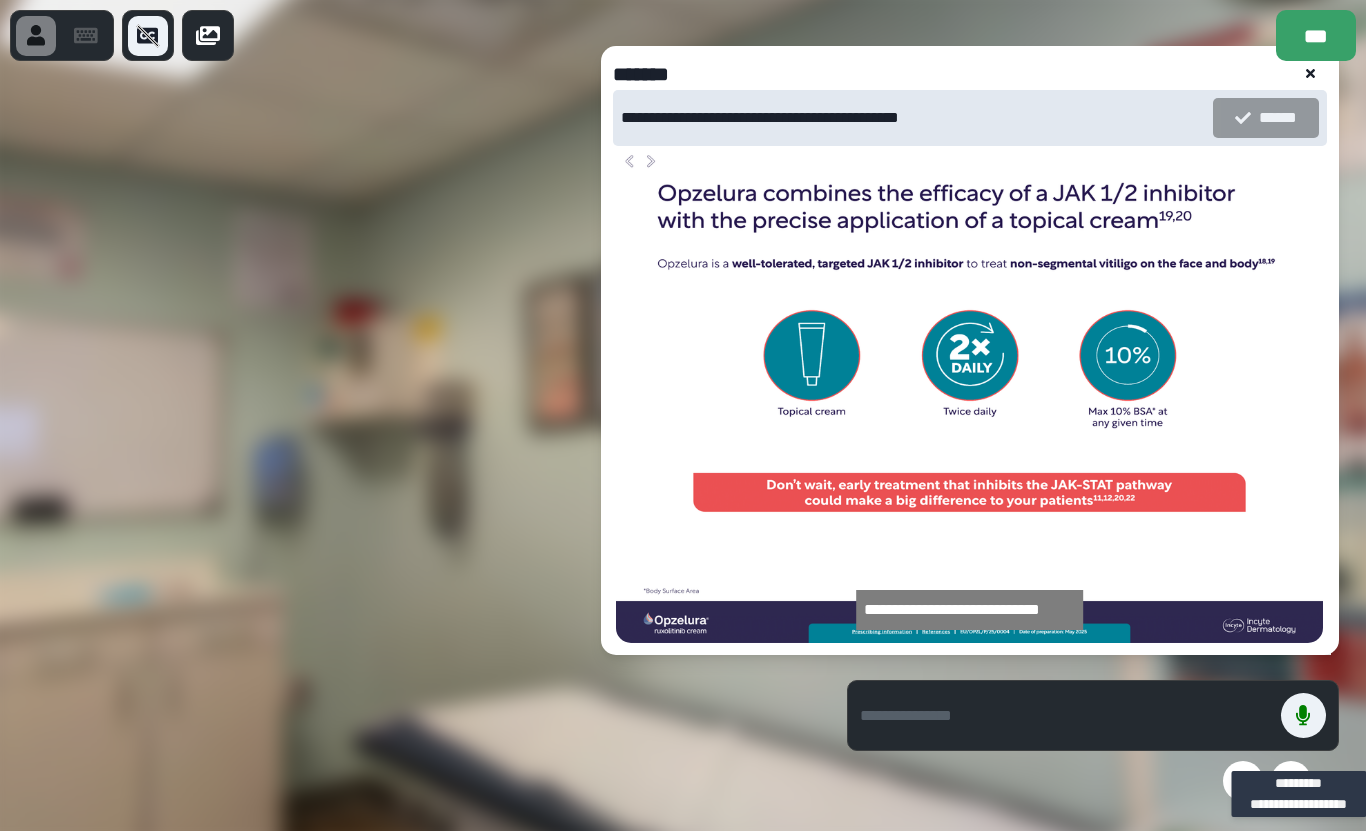 click at bounding box center [1303, 715] 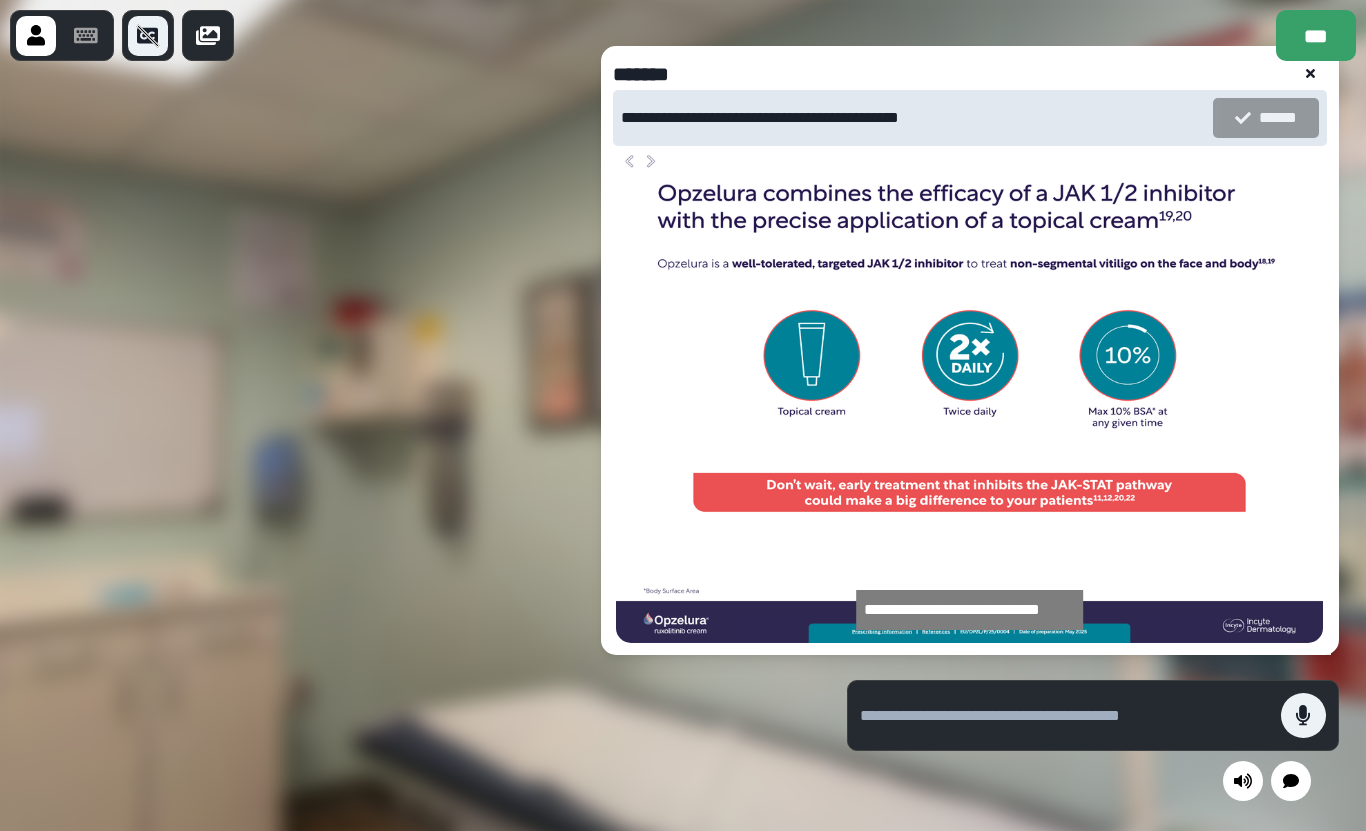 click at bounding box center (1311, 74) 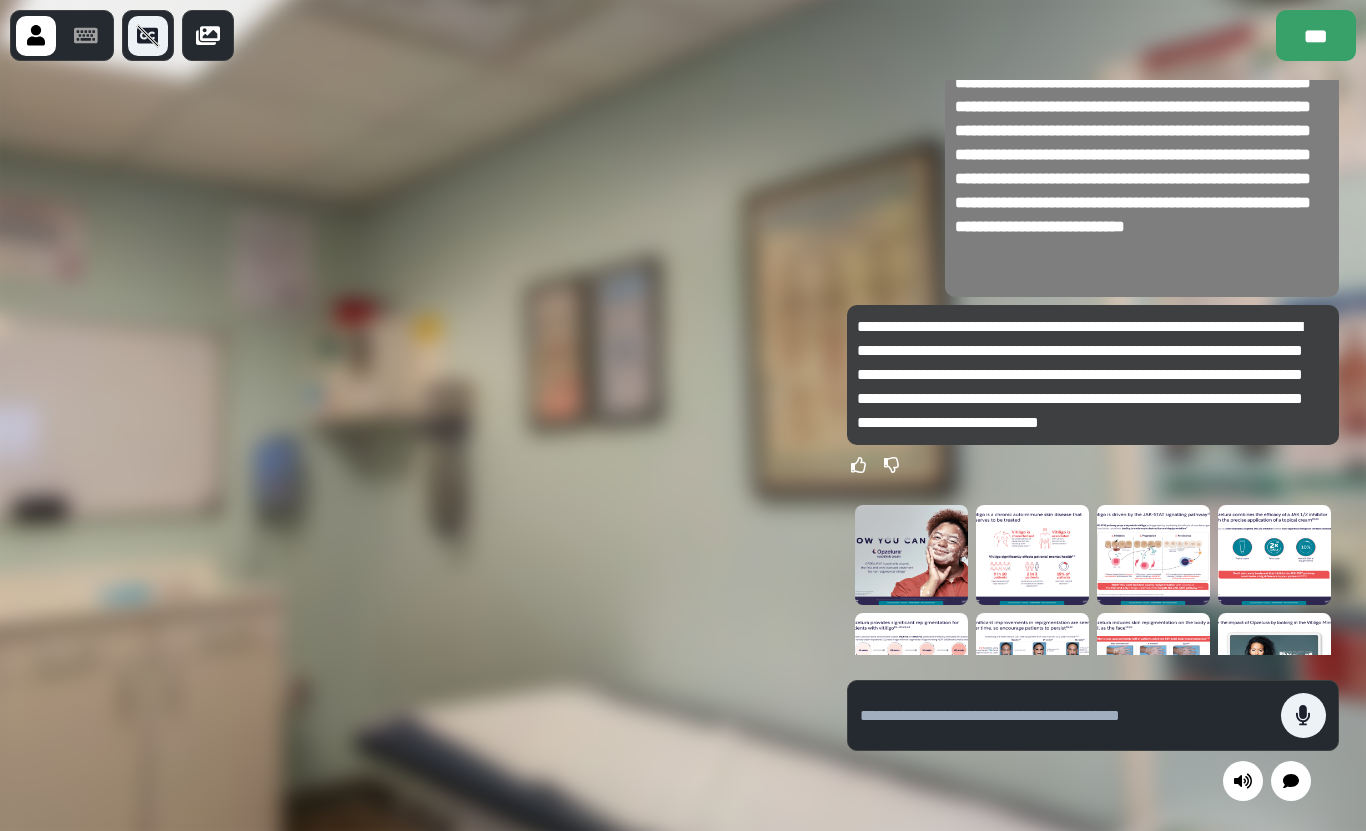 click at bounding box center [1032, 555] 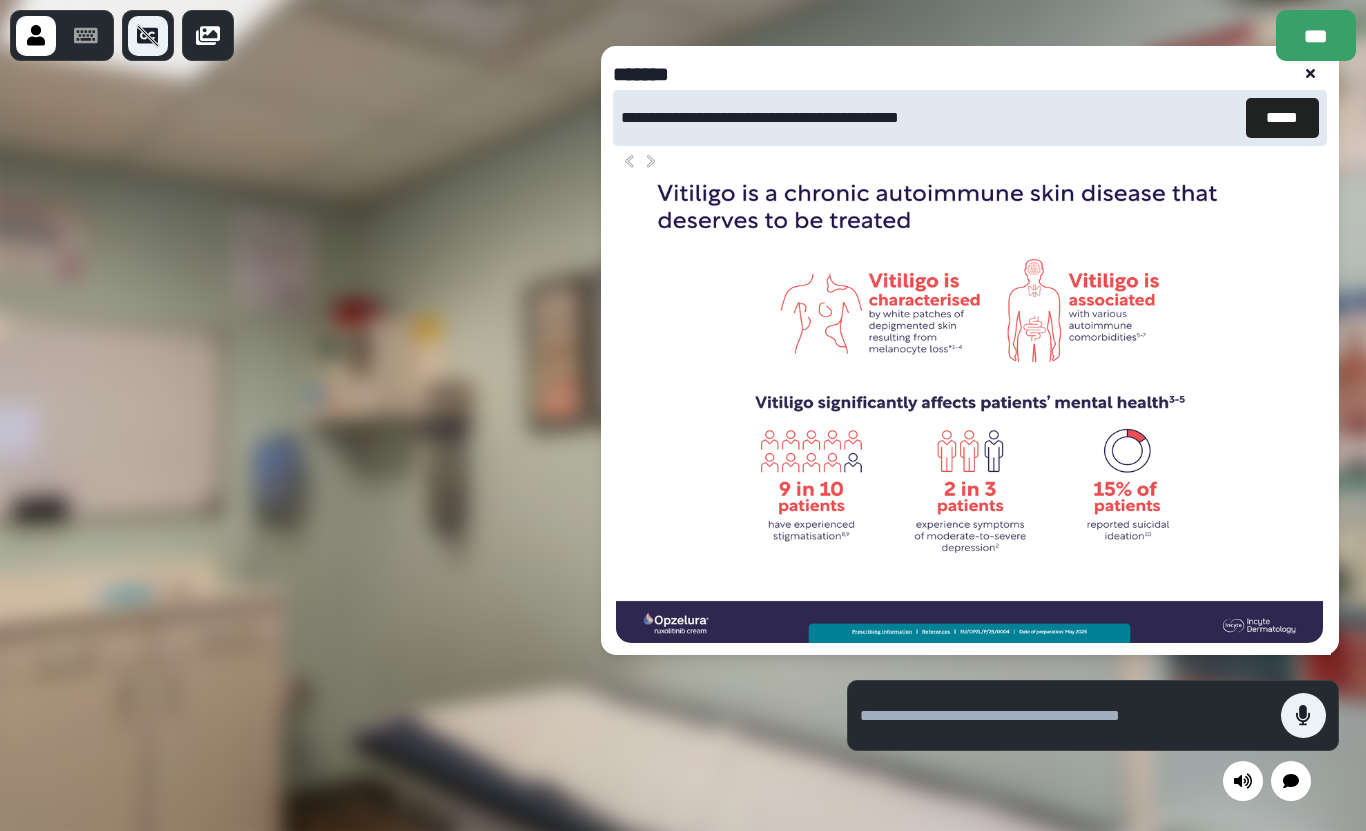 click on "*****" at bounding box center [1282, 118] 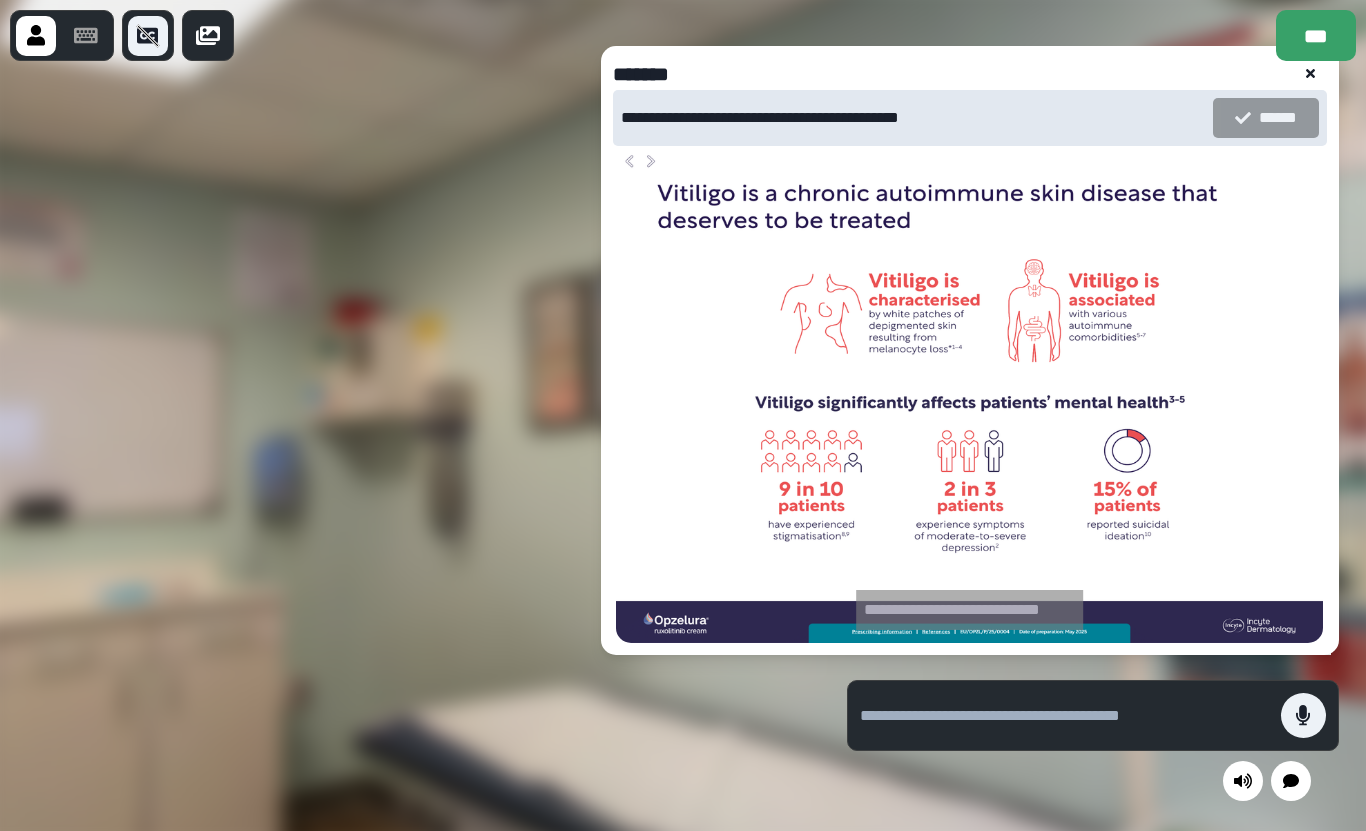click 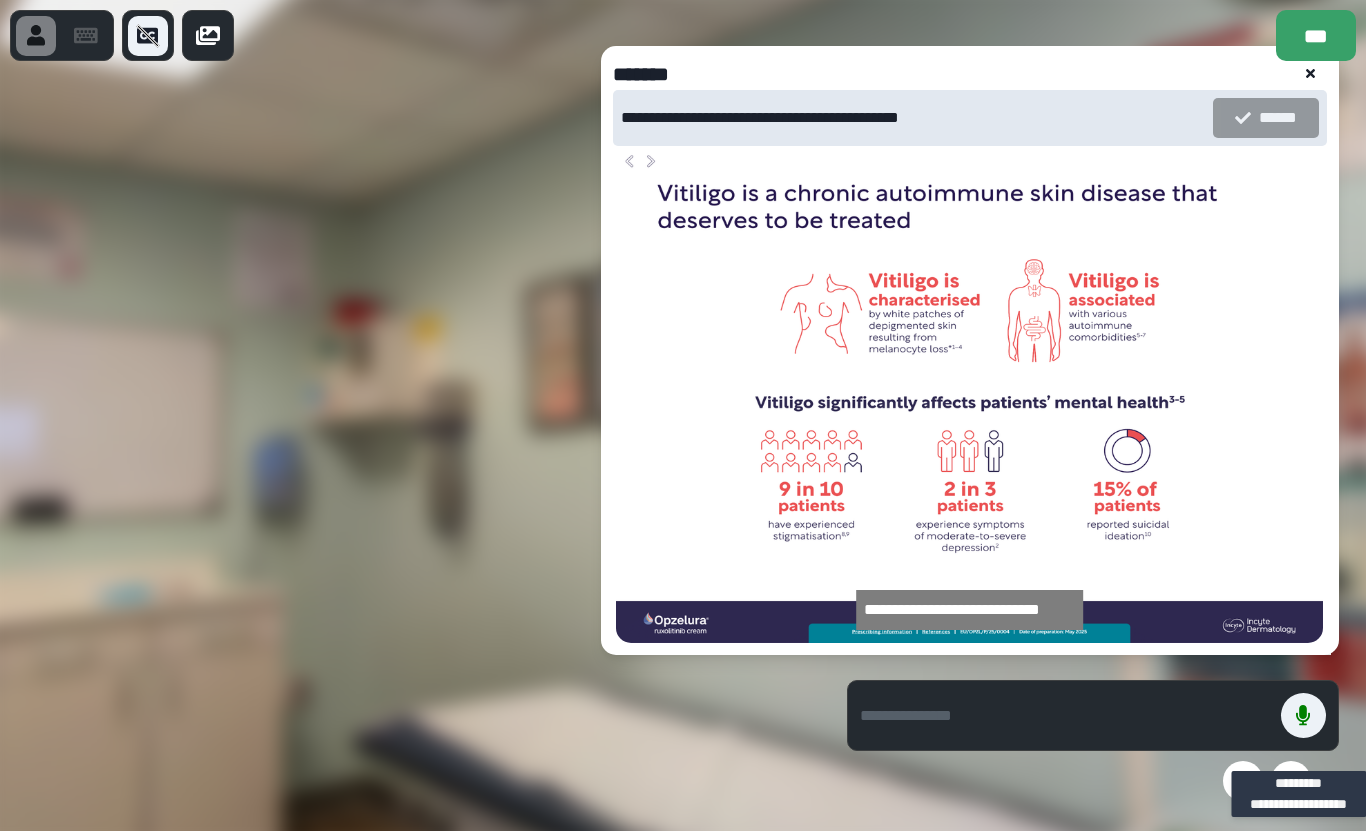 click 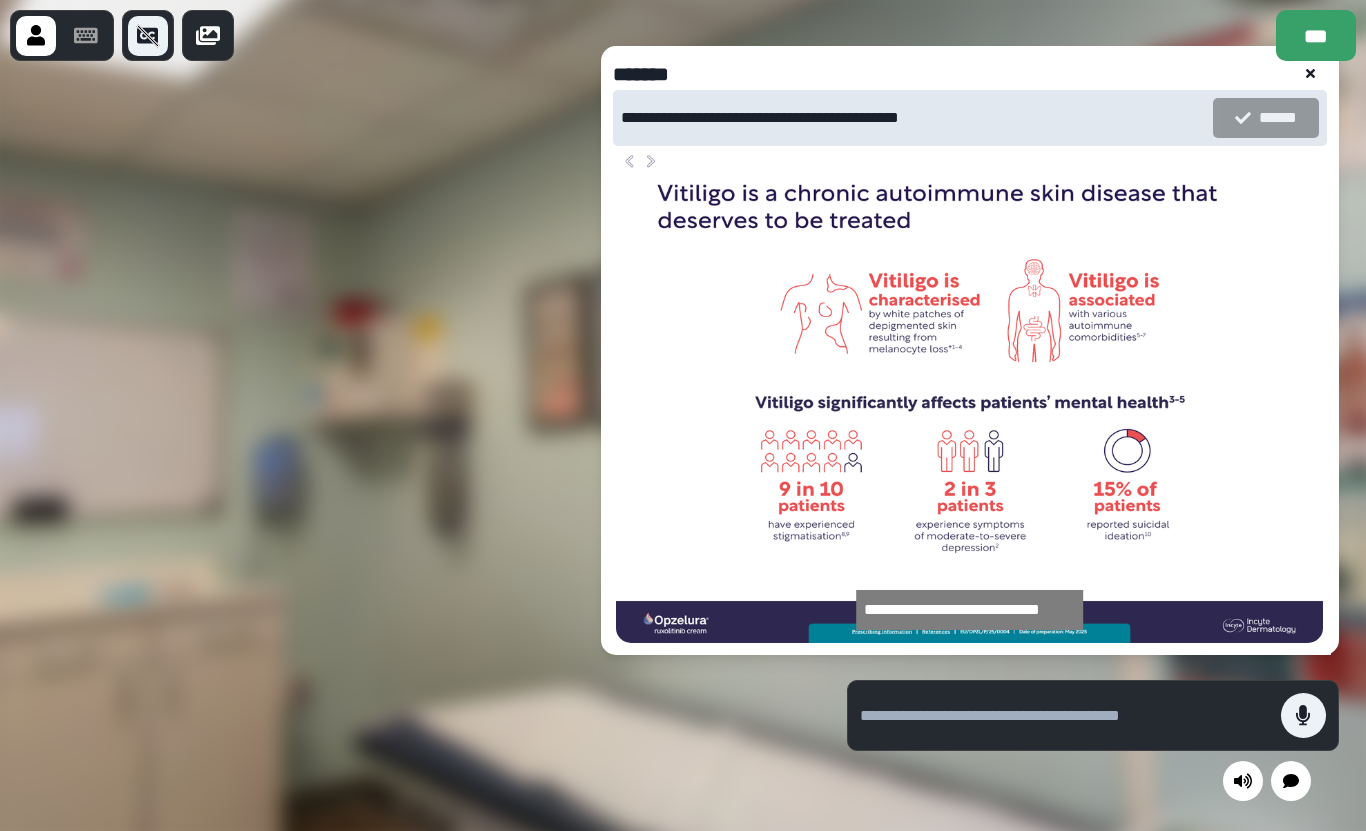 click at bounding box center (1311, 74) 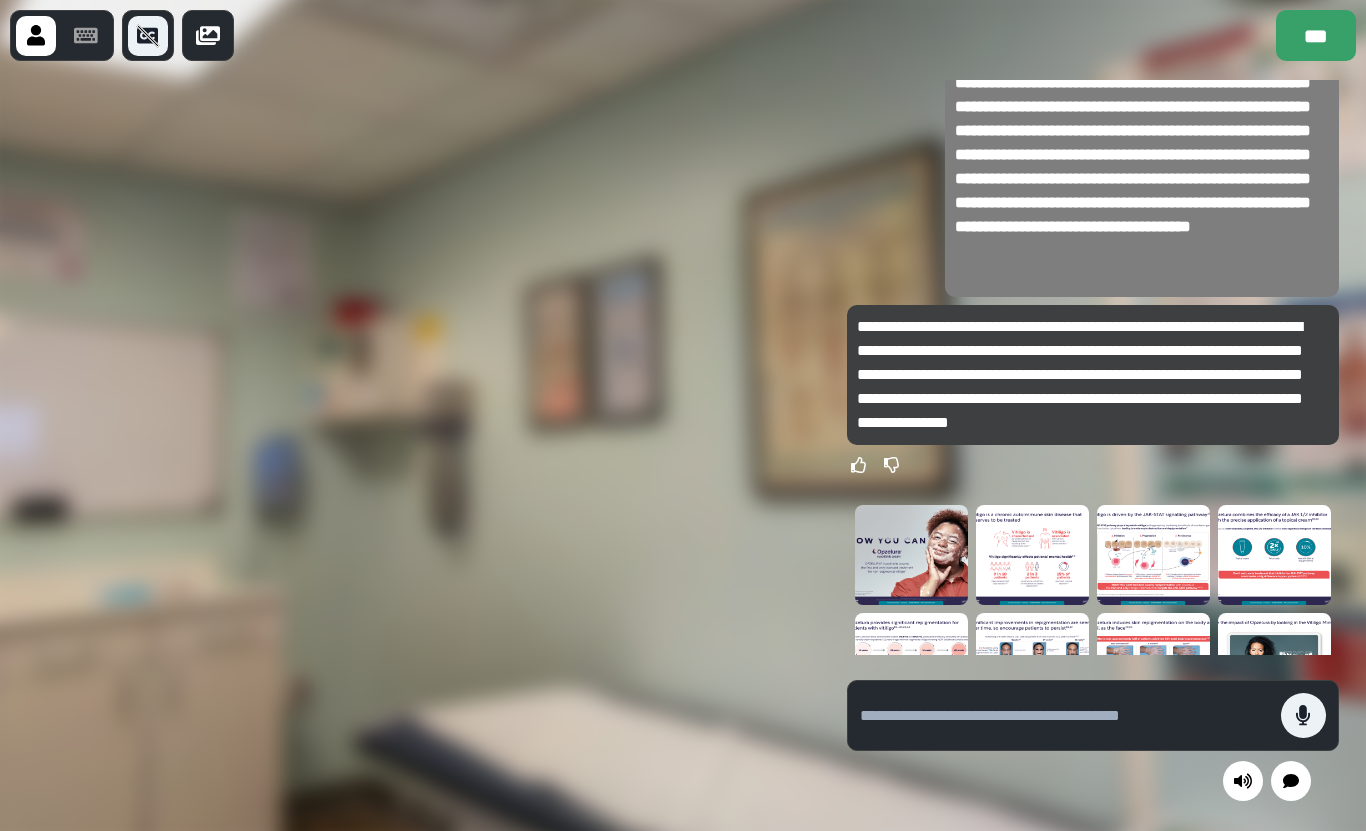 scroll, scrollTop: 0, scrollLeft: 0, axis: both 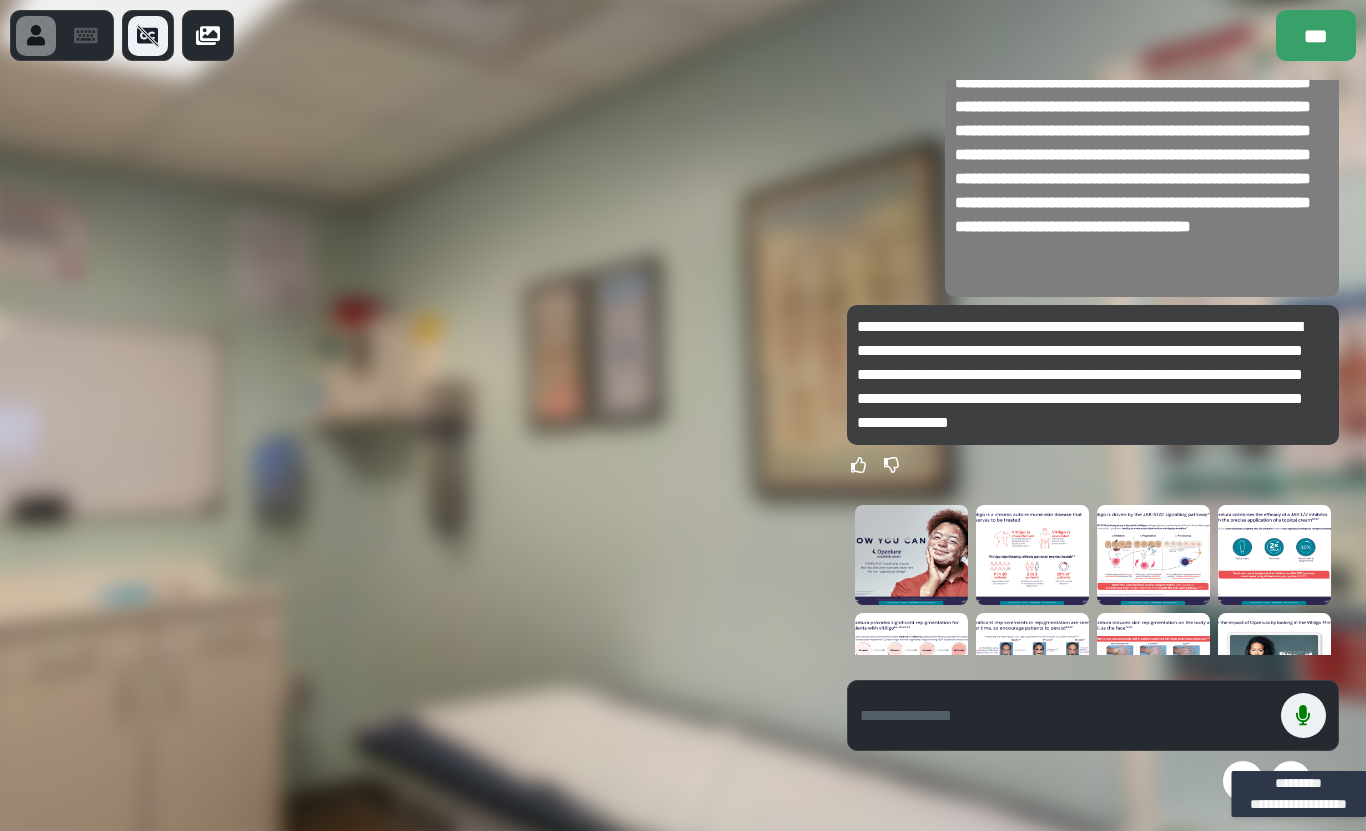 click 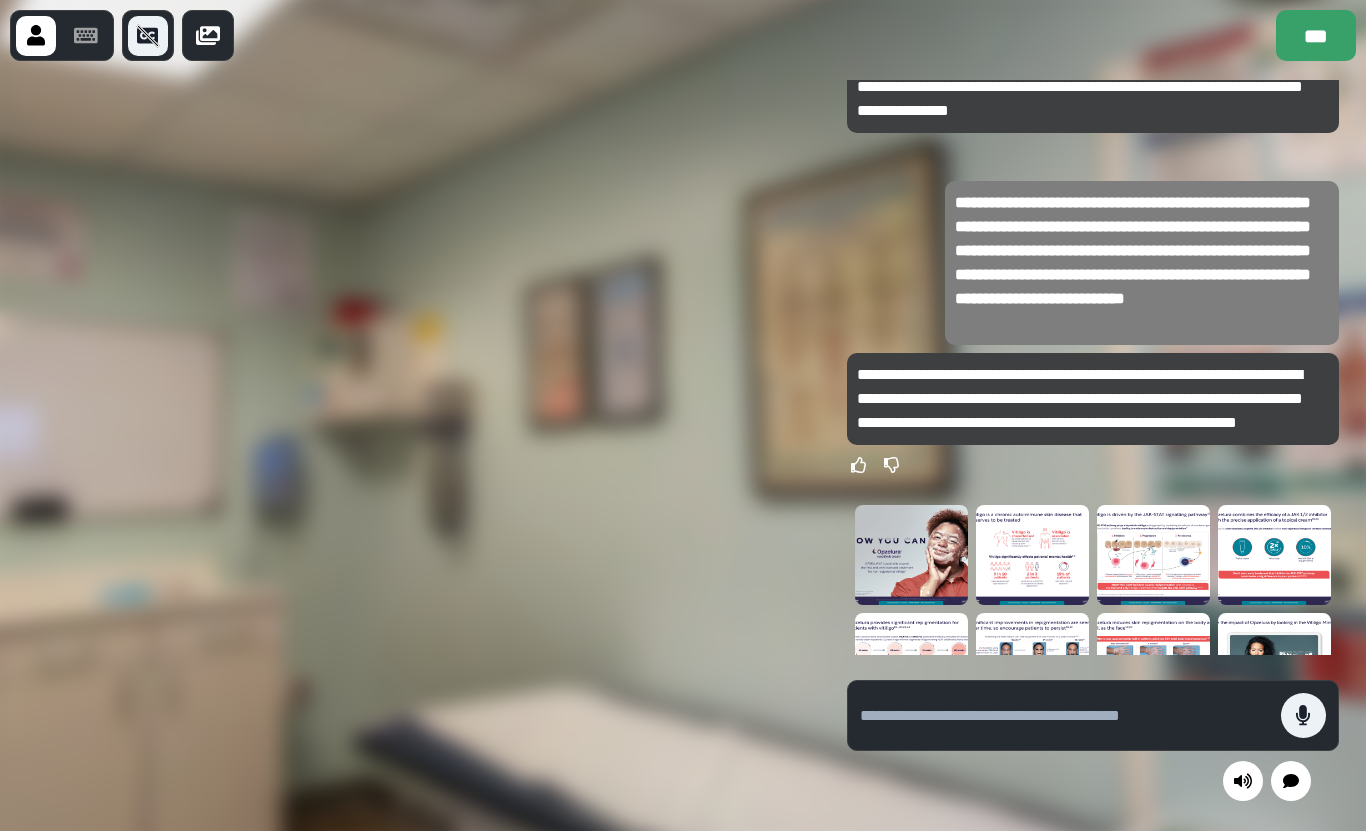 click 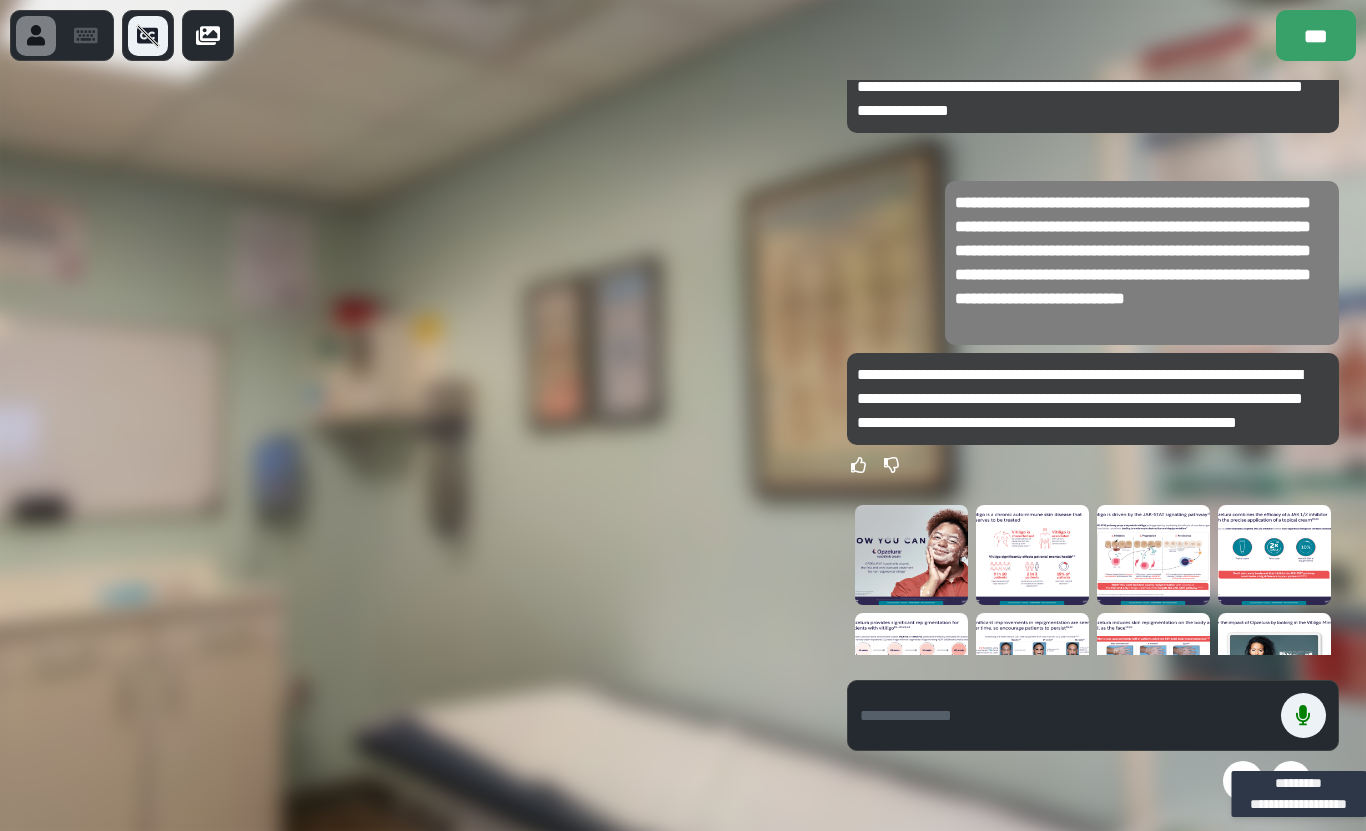 click 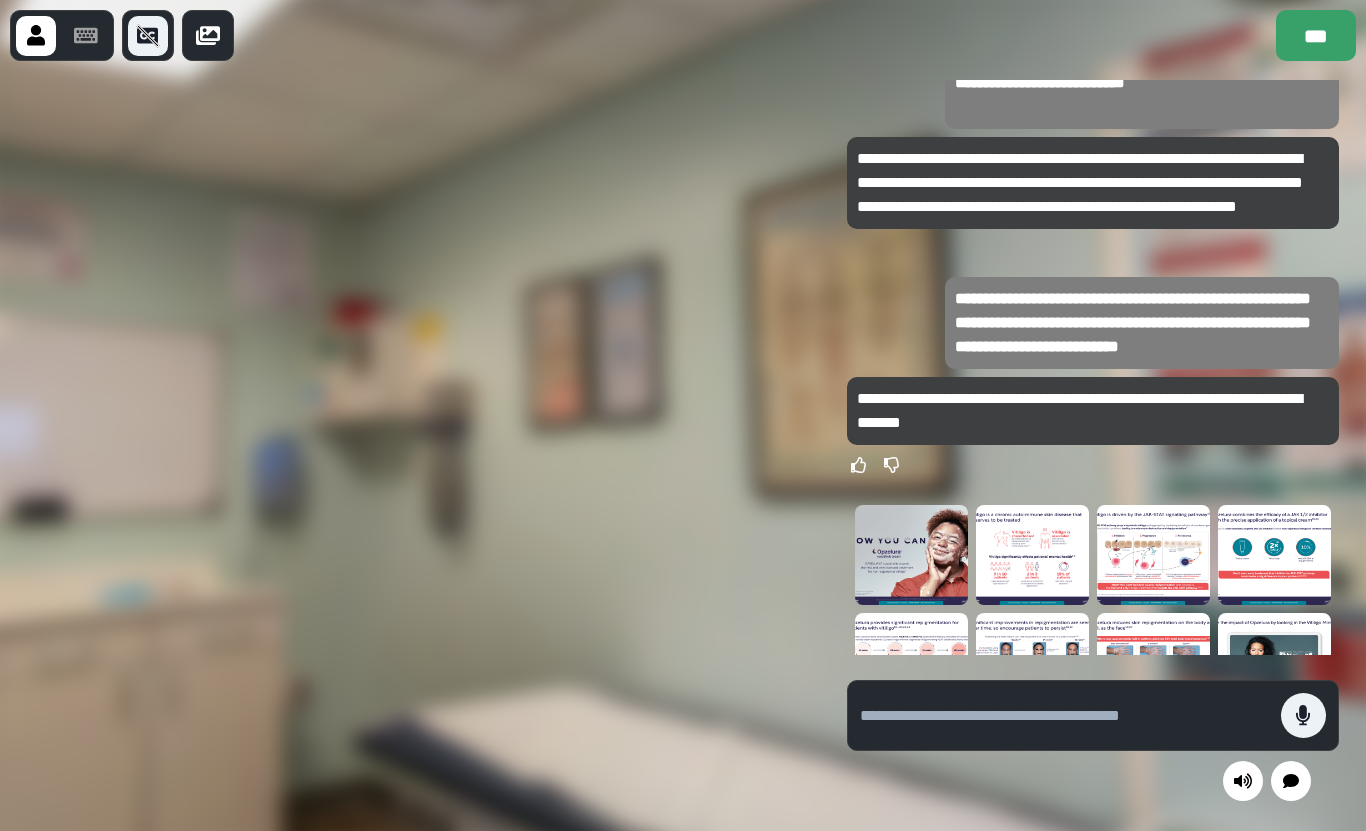 click 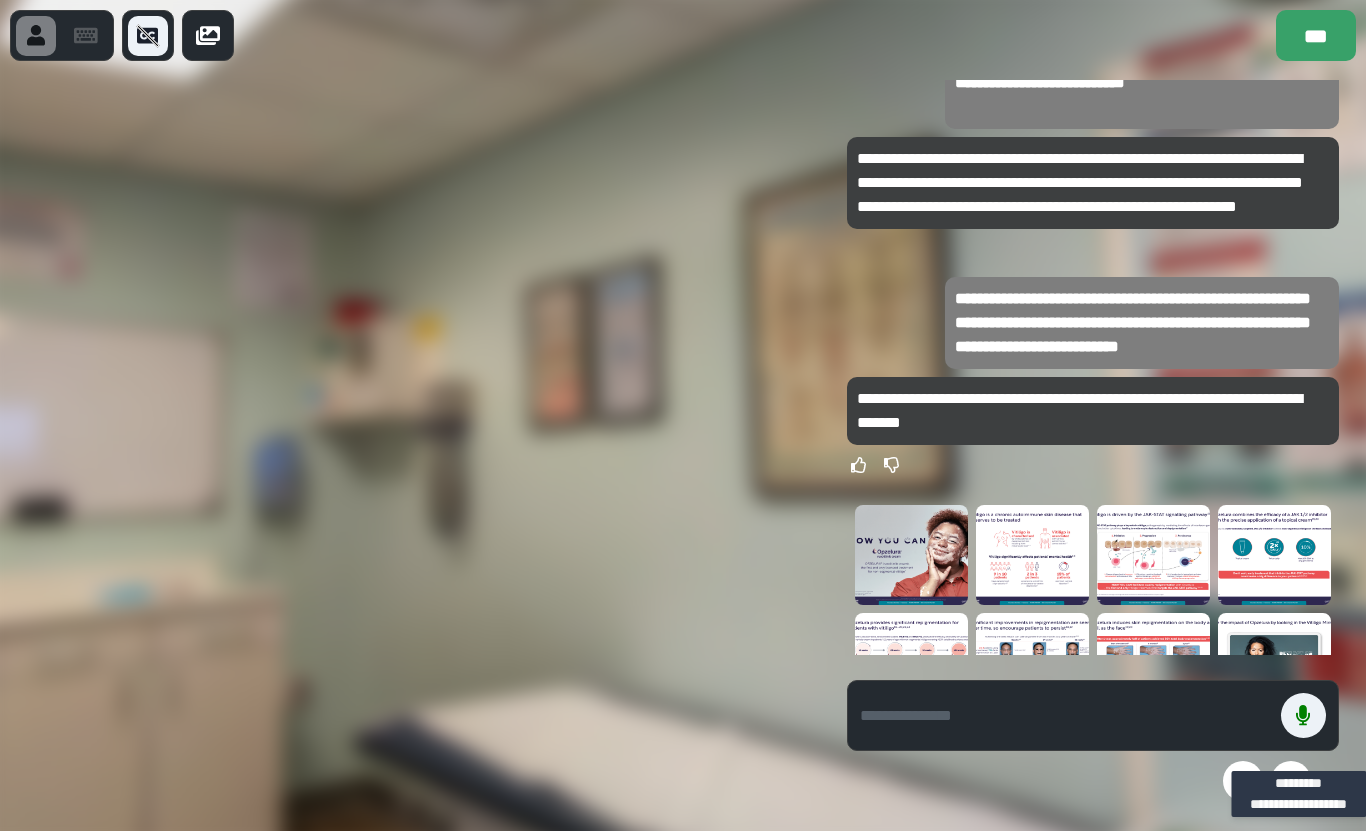 click 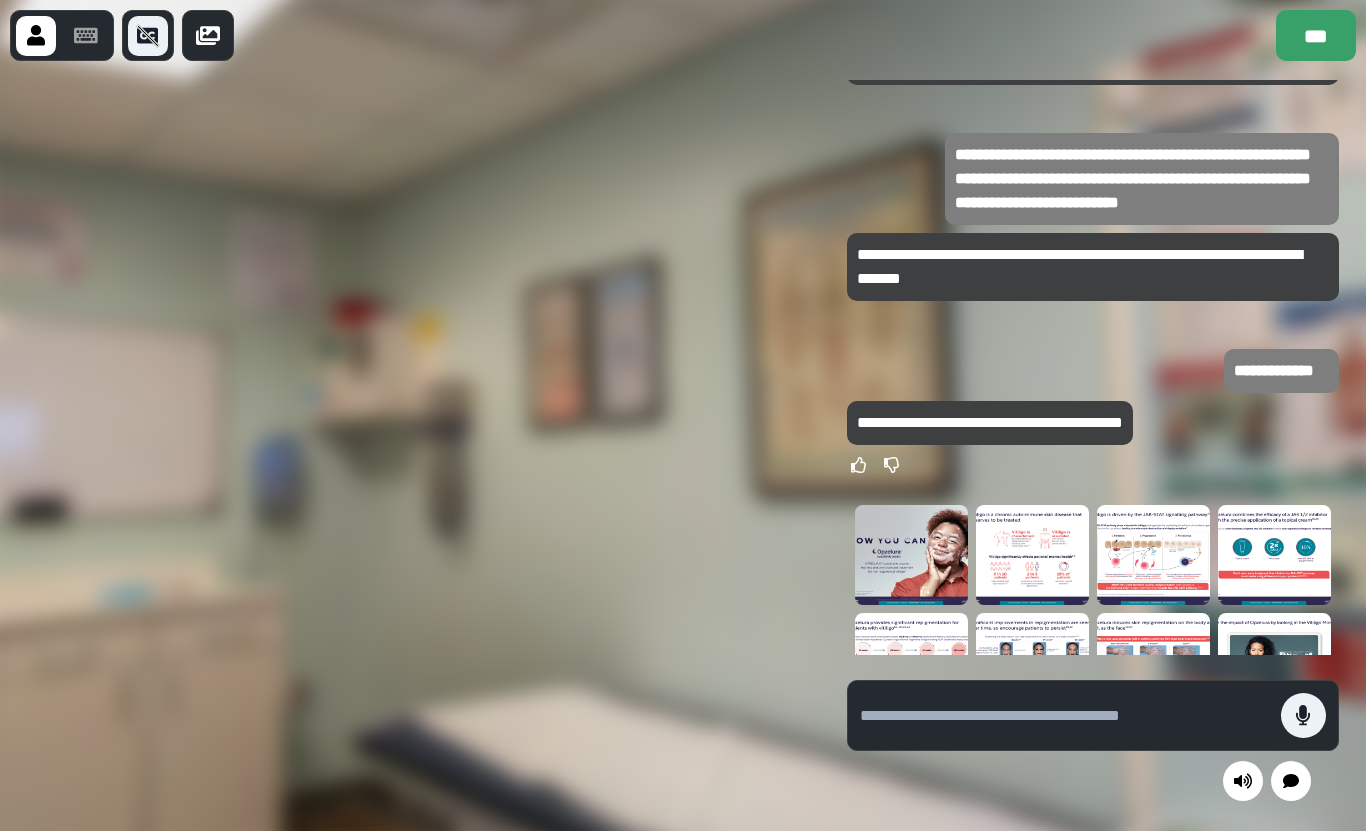 click on "***" at bounding box center (1316, 35) 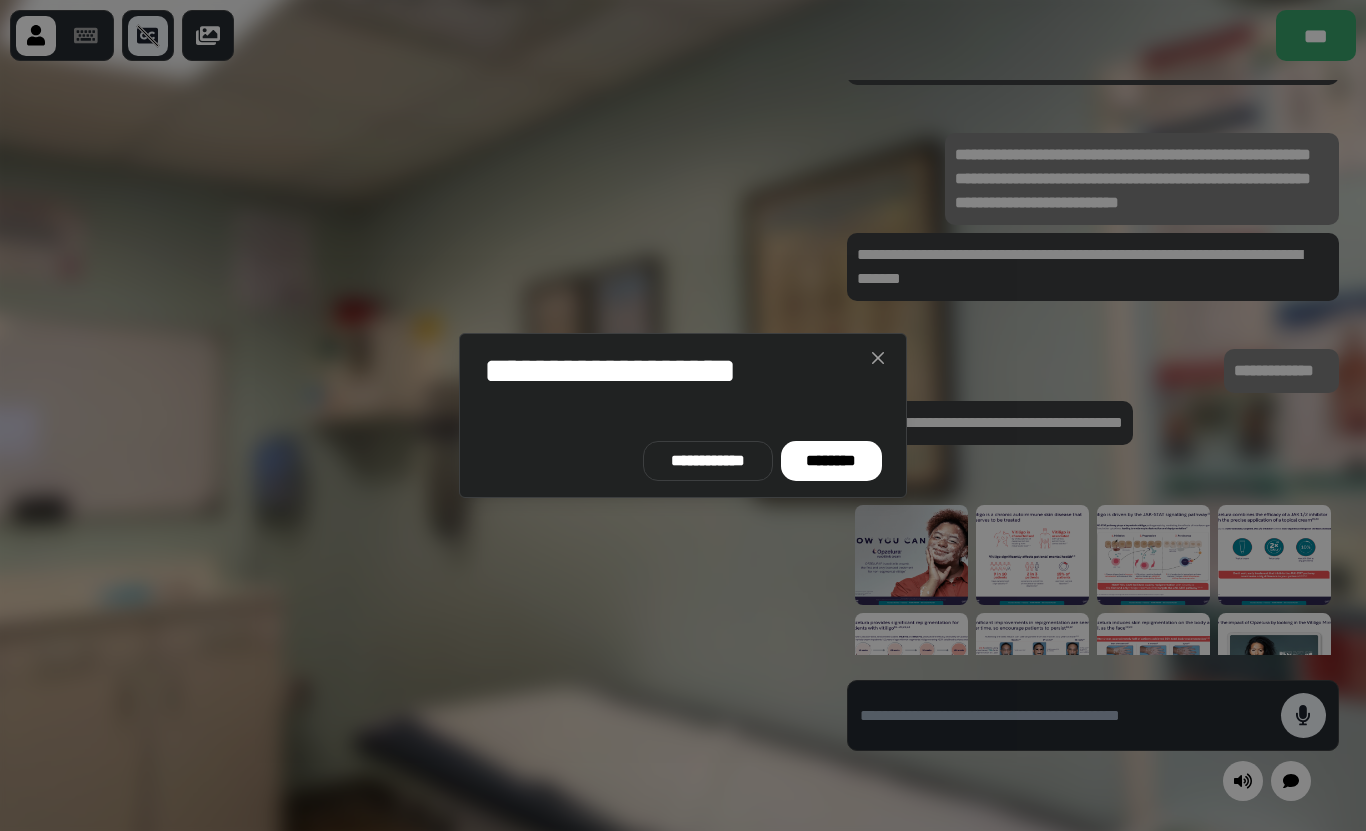 click at bounding box center (878, 358) 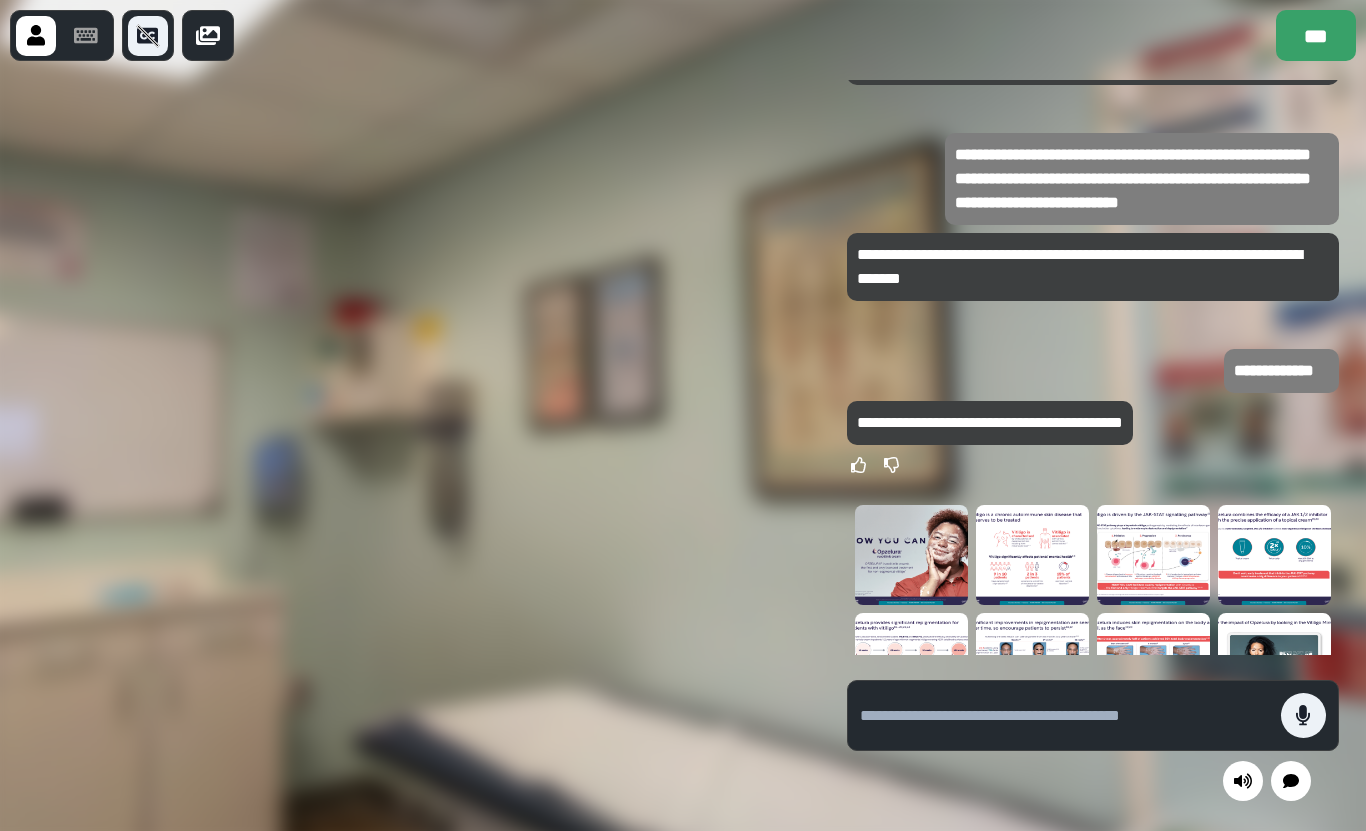 click 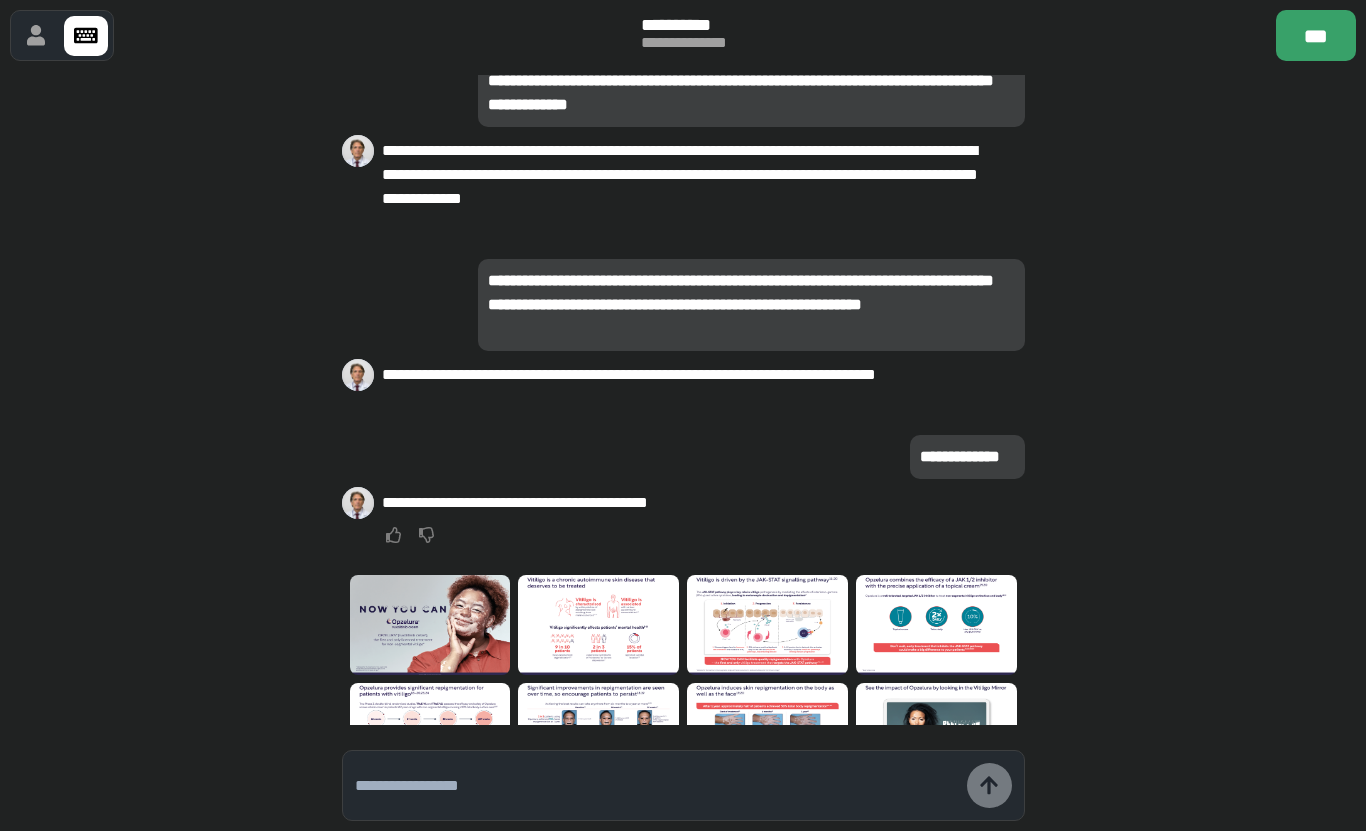 click 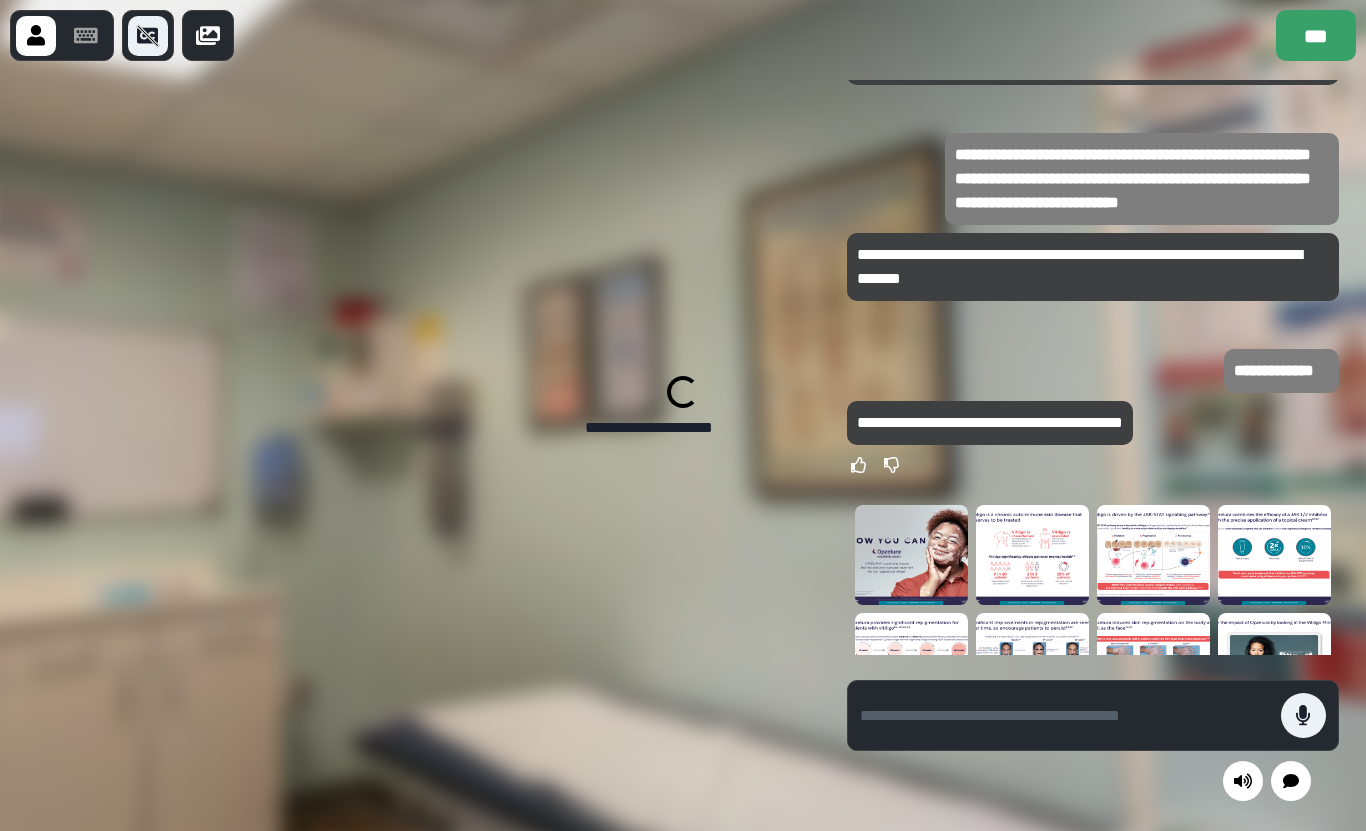 click 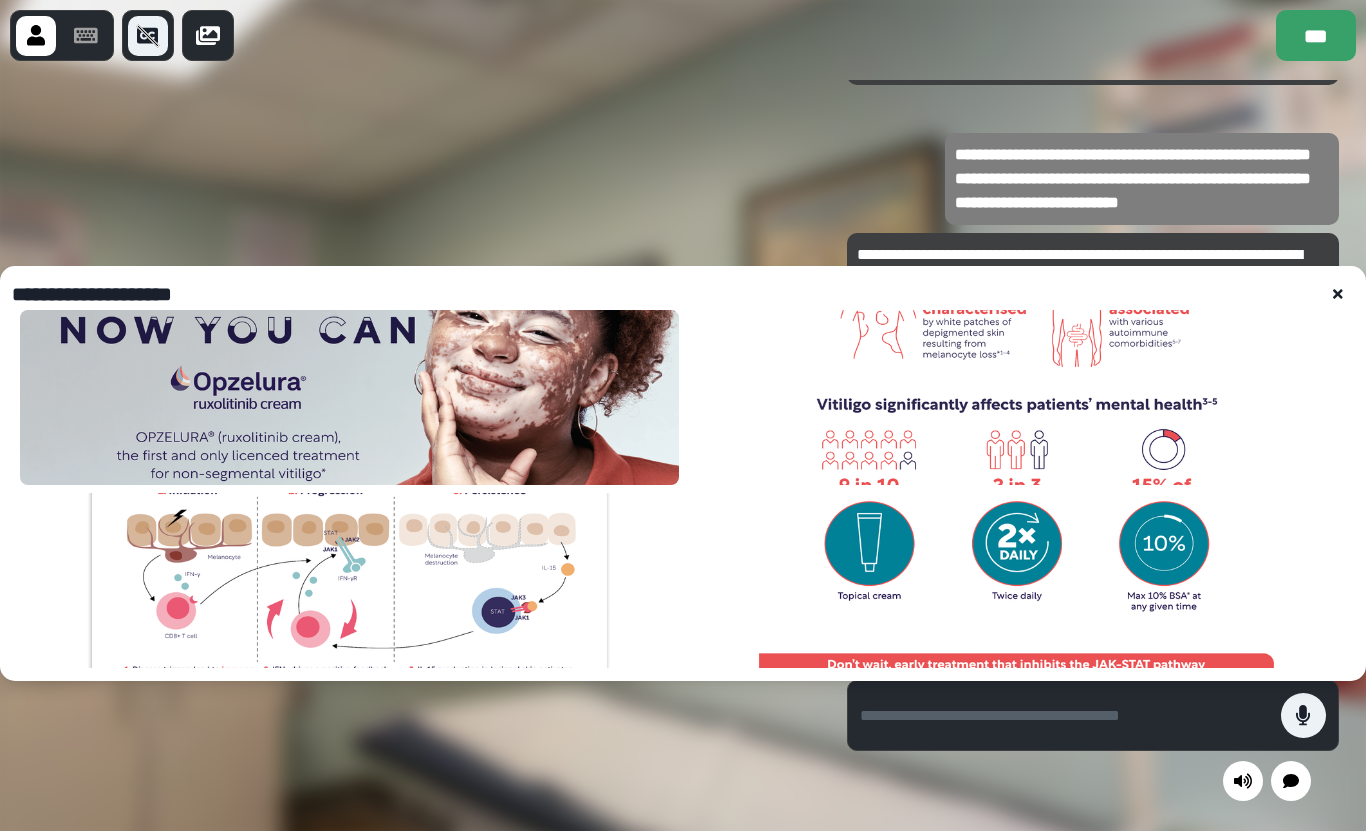 click 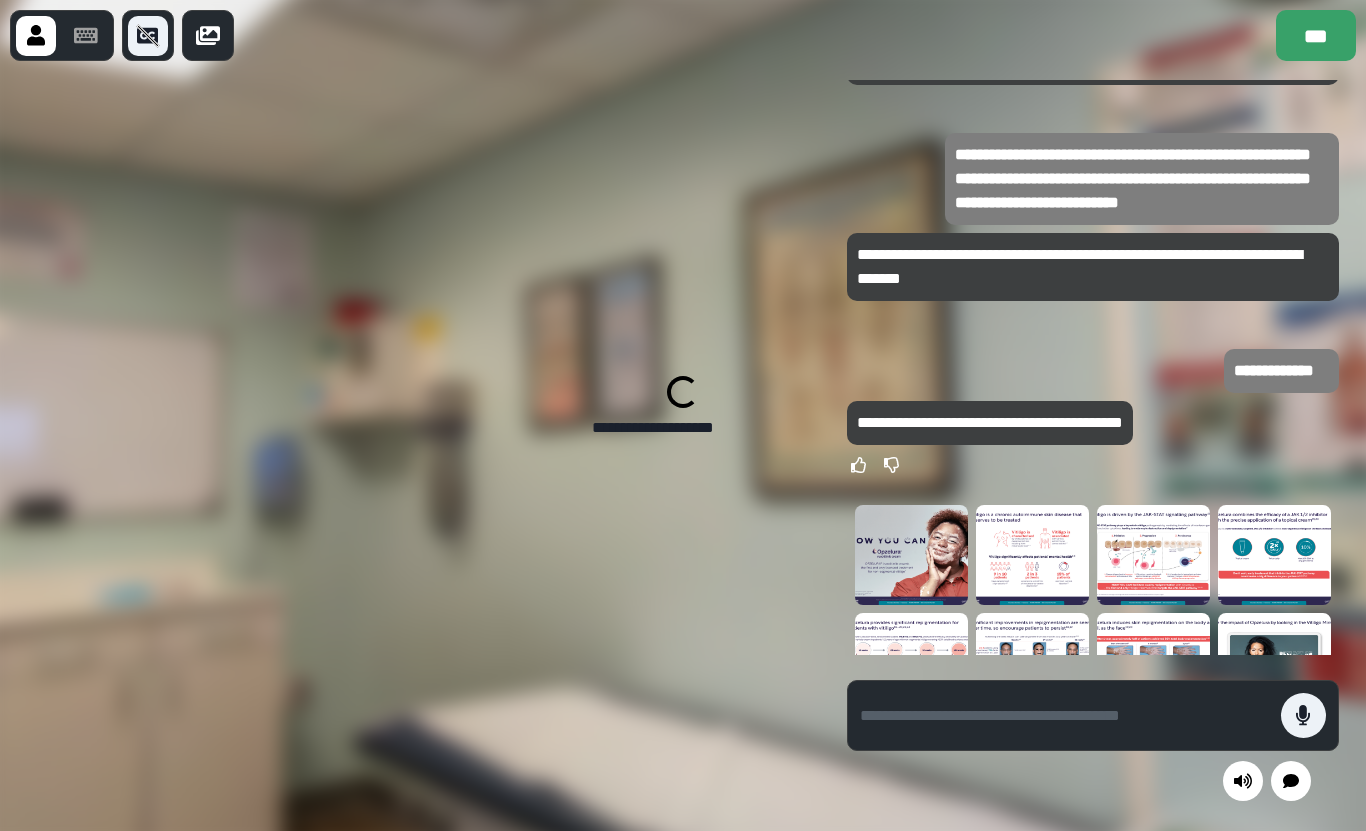 click at bounding box center (148, 36) 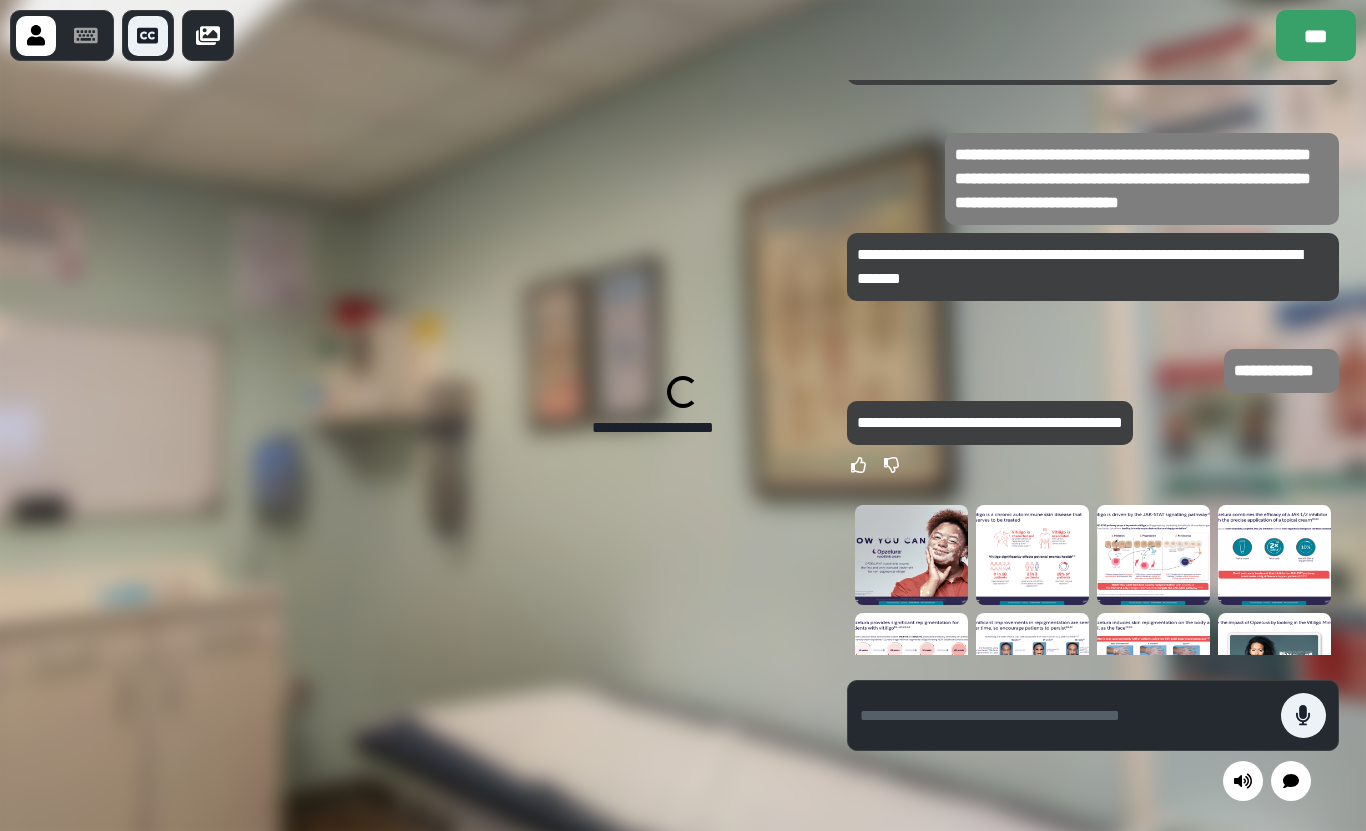 click at bounding box center (148, 36) 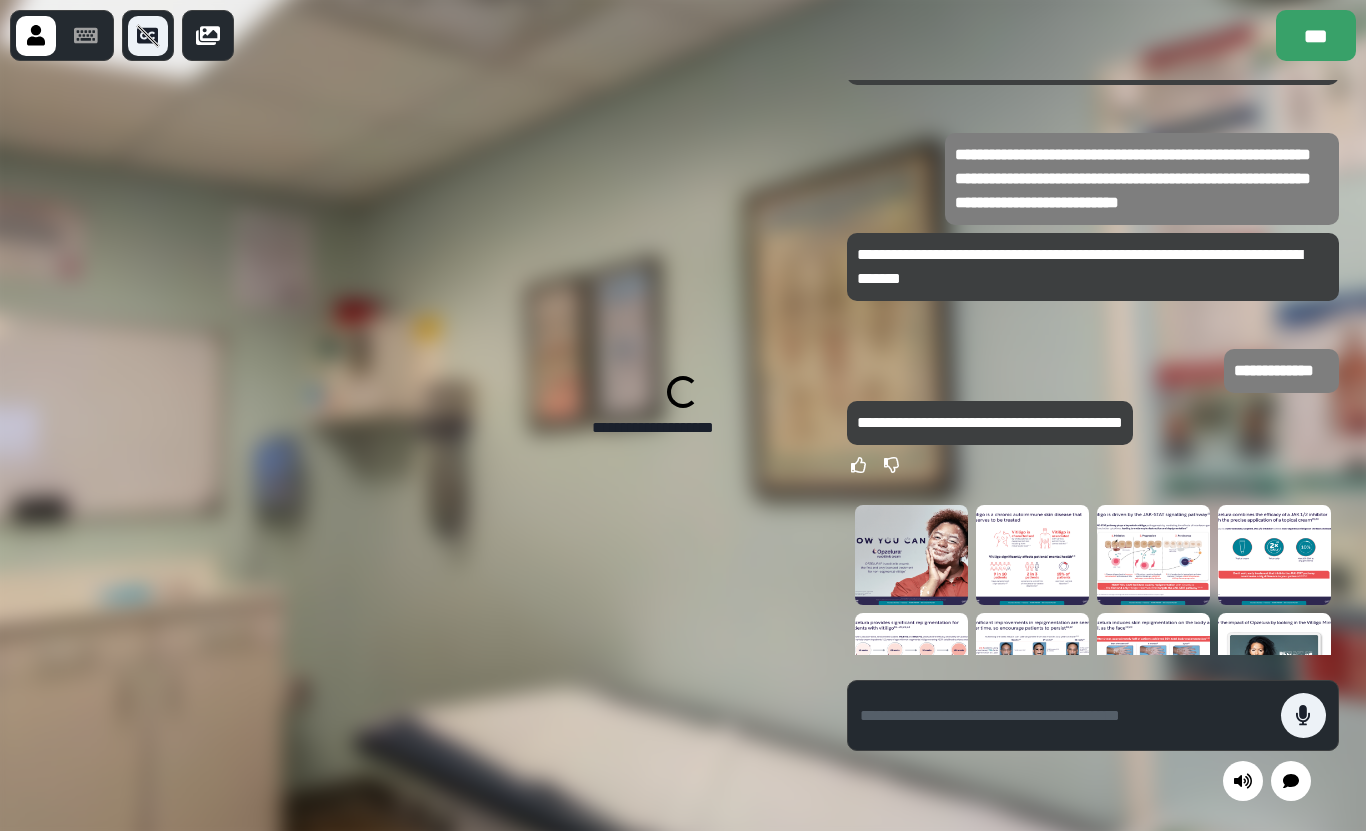 click 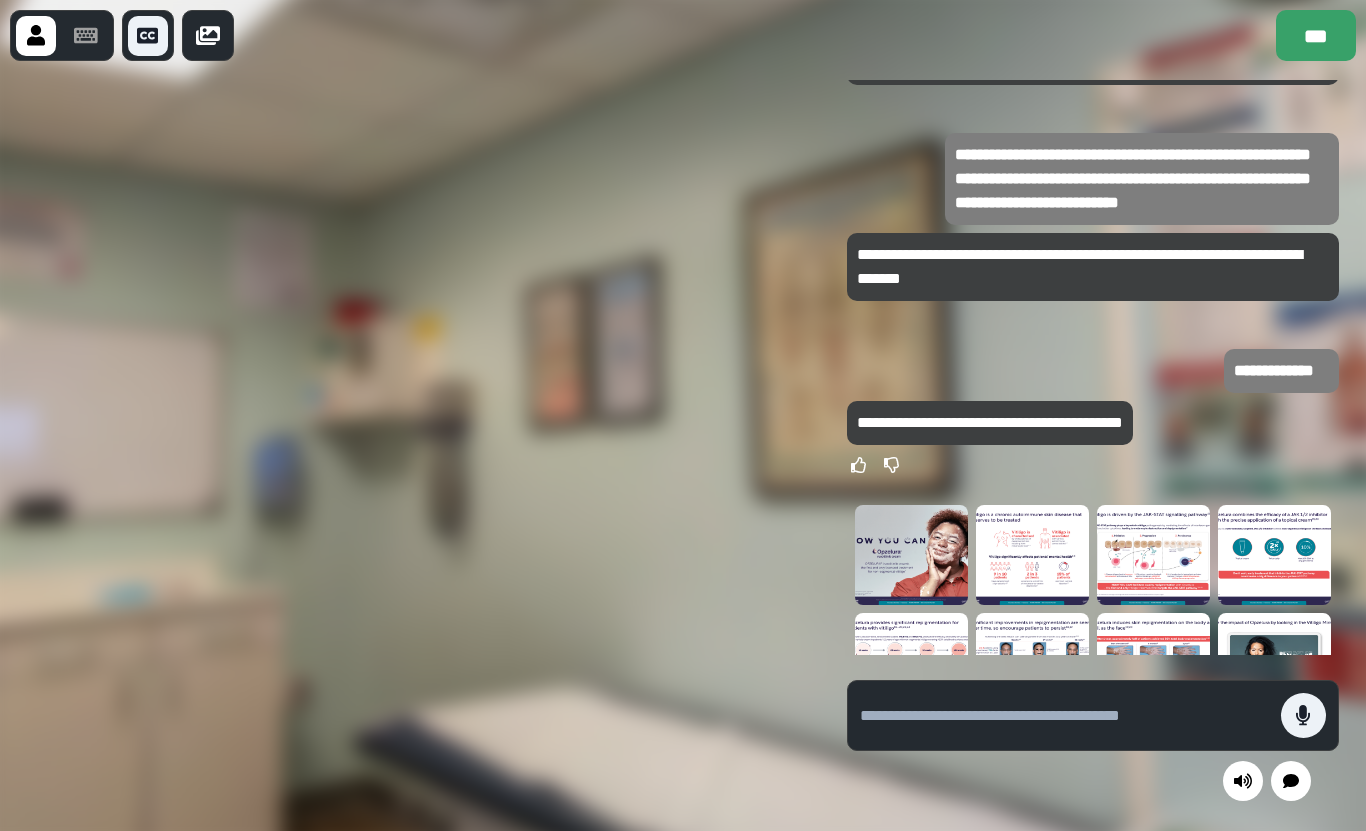 click on "***" at bounding box center (1316, 35) 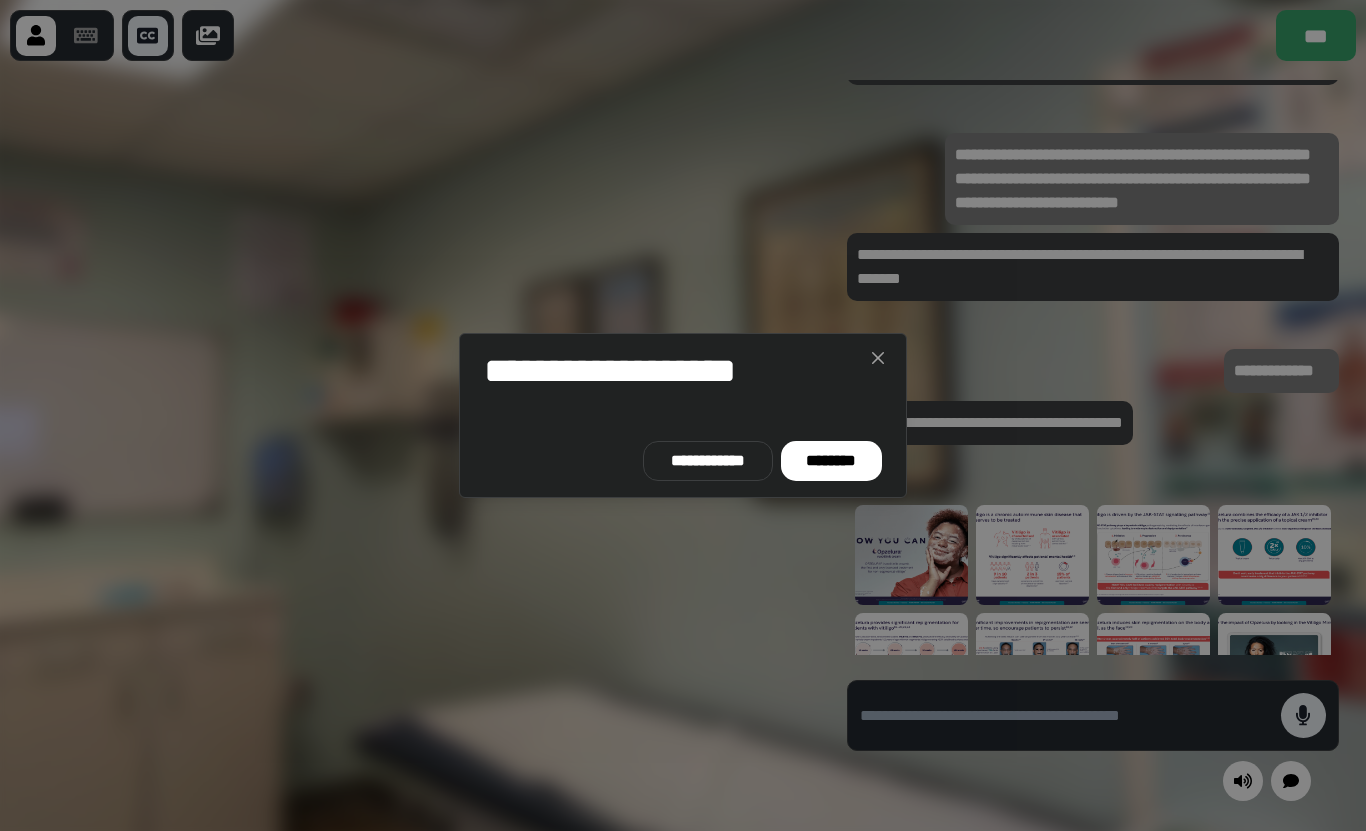 click on "********" at bounding box center [831, 461] 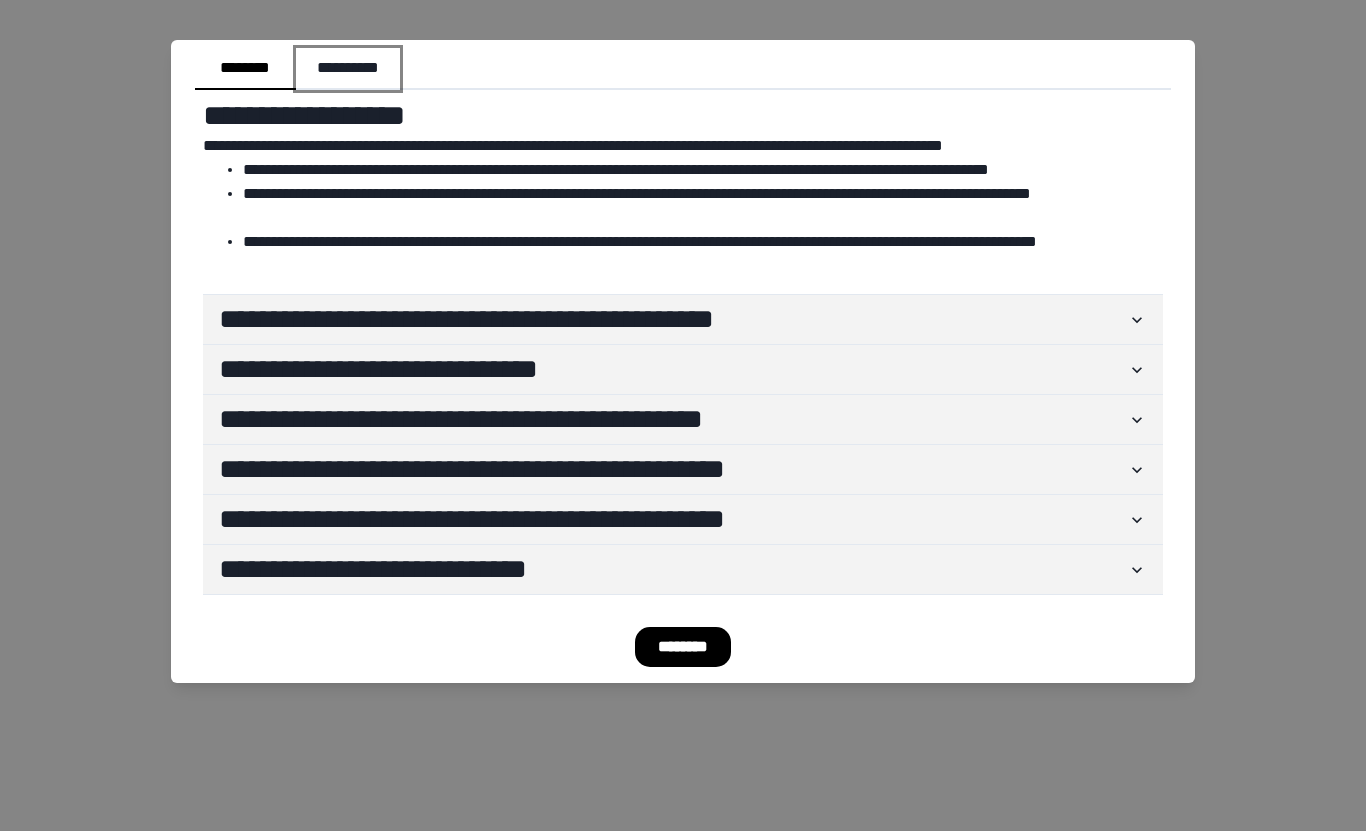 click on "**********" at bounding box center (348, 69) 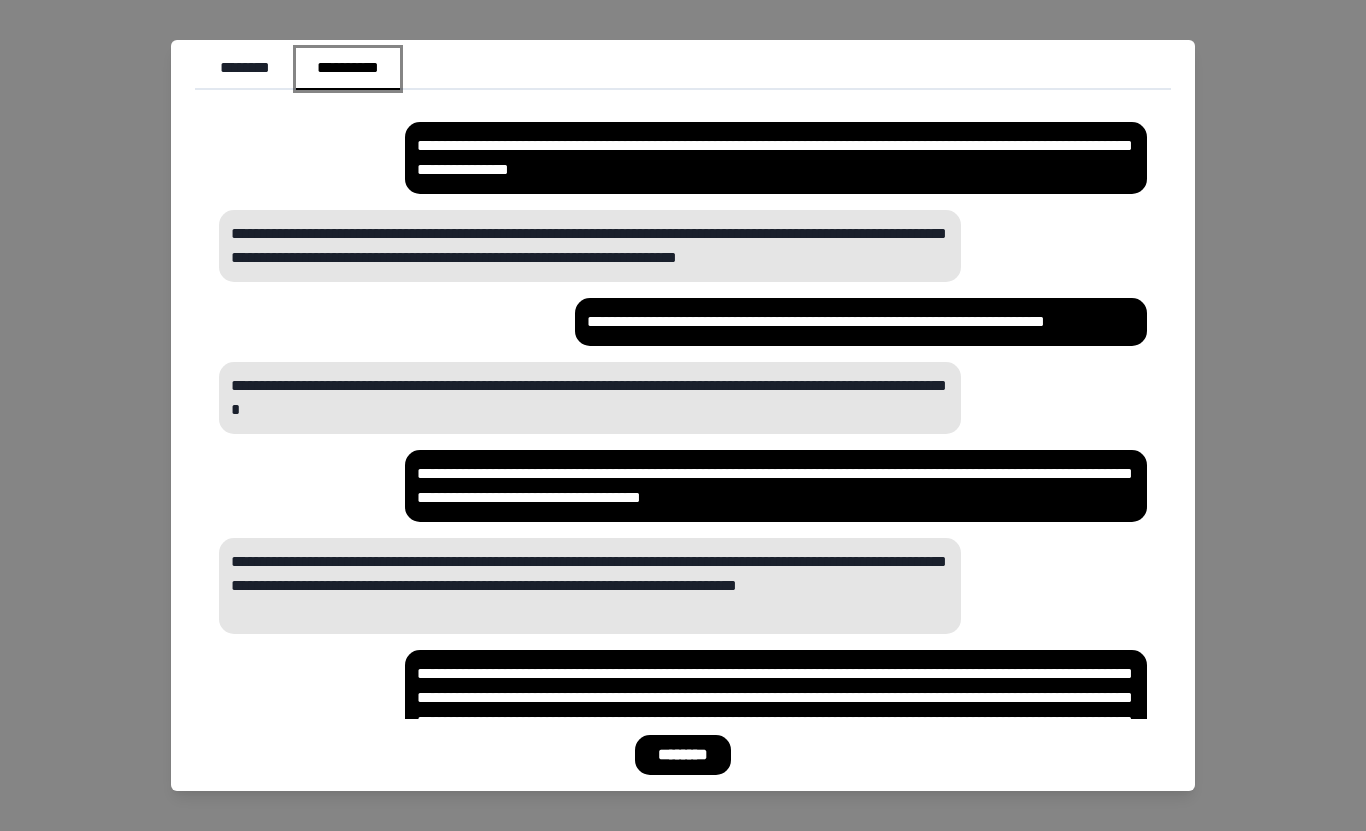 scroll, scrollTop: 0, scrollLeft: 0, axis: both 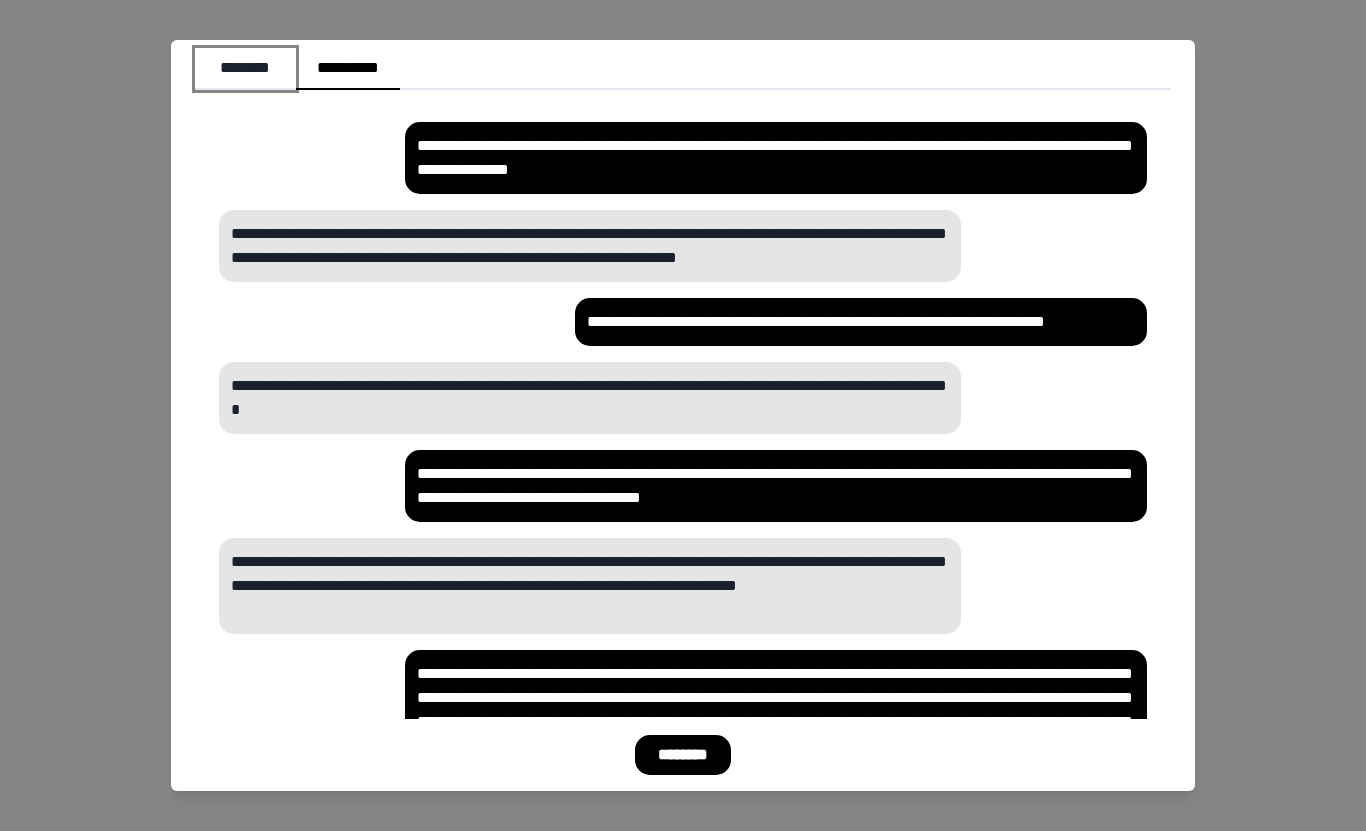 click on "********" at bounding box center [245, 69] 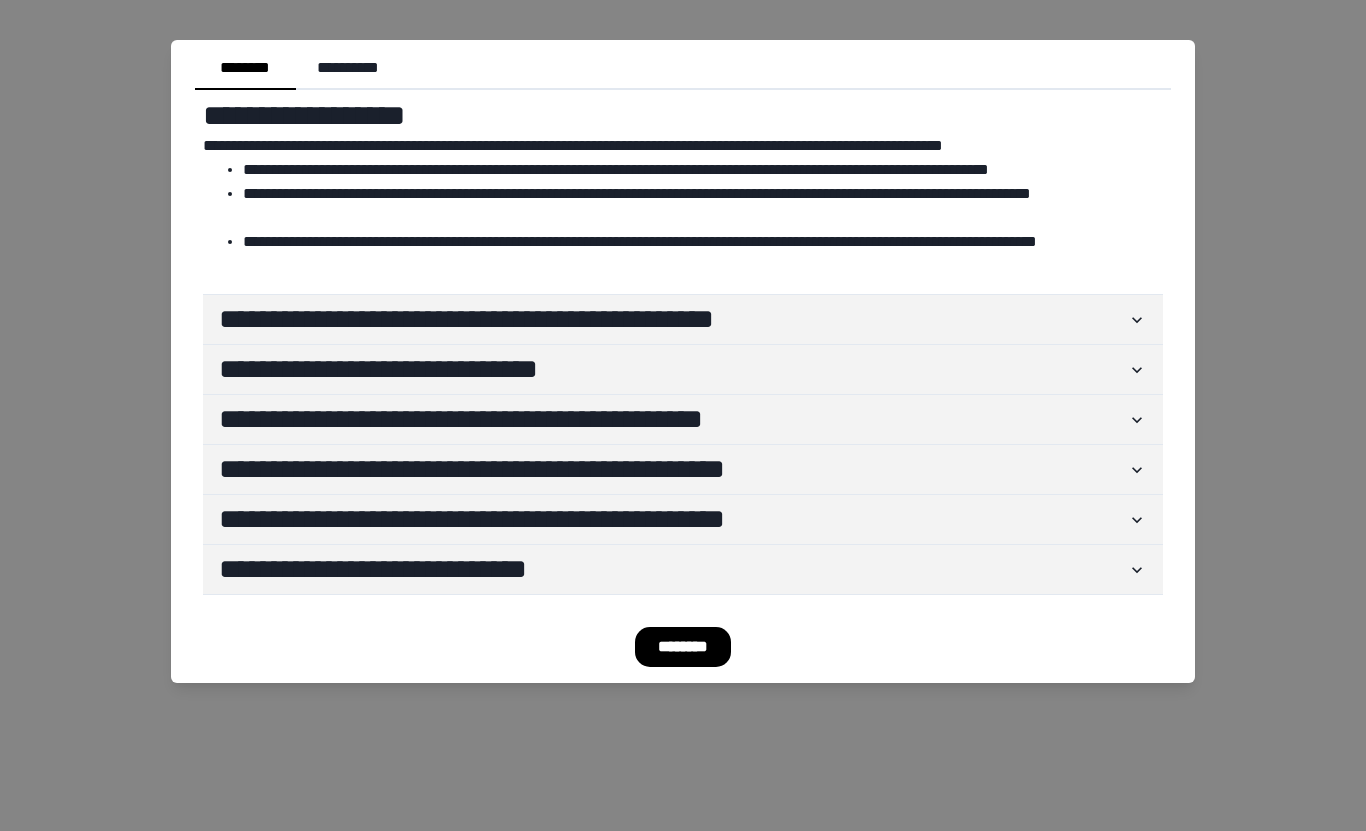 click 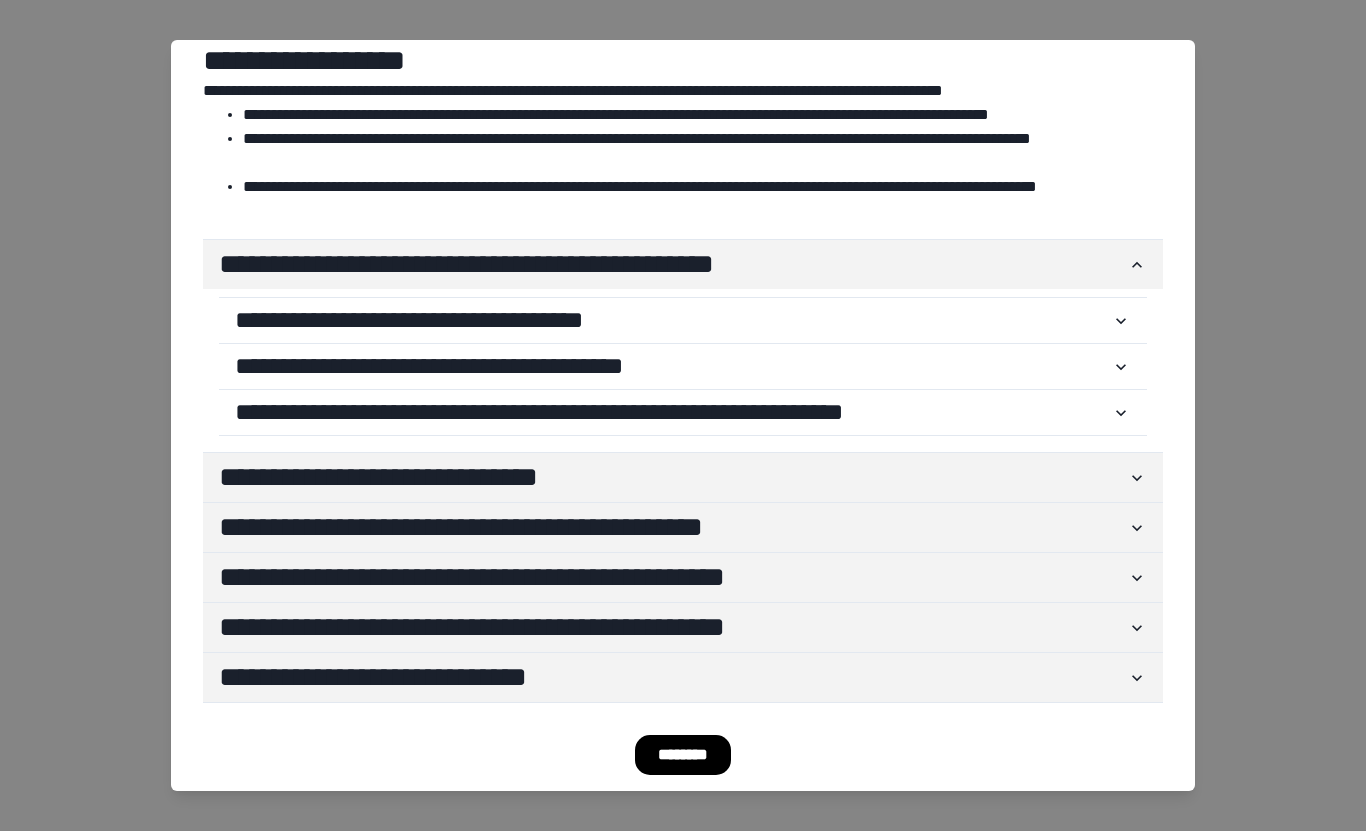 scroll, scrollTop: 55, scrollLeft: 0, axis: vertical 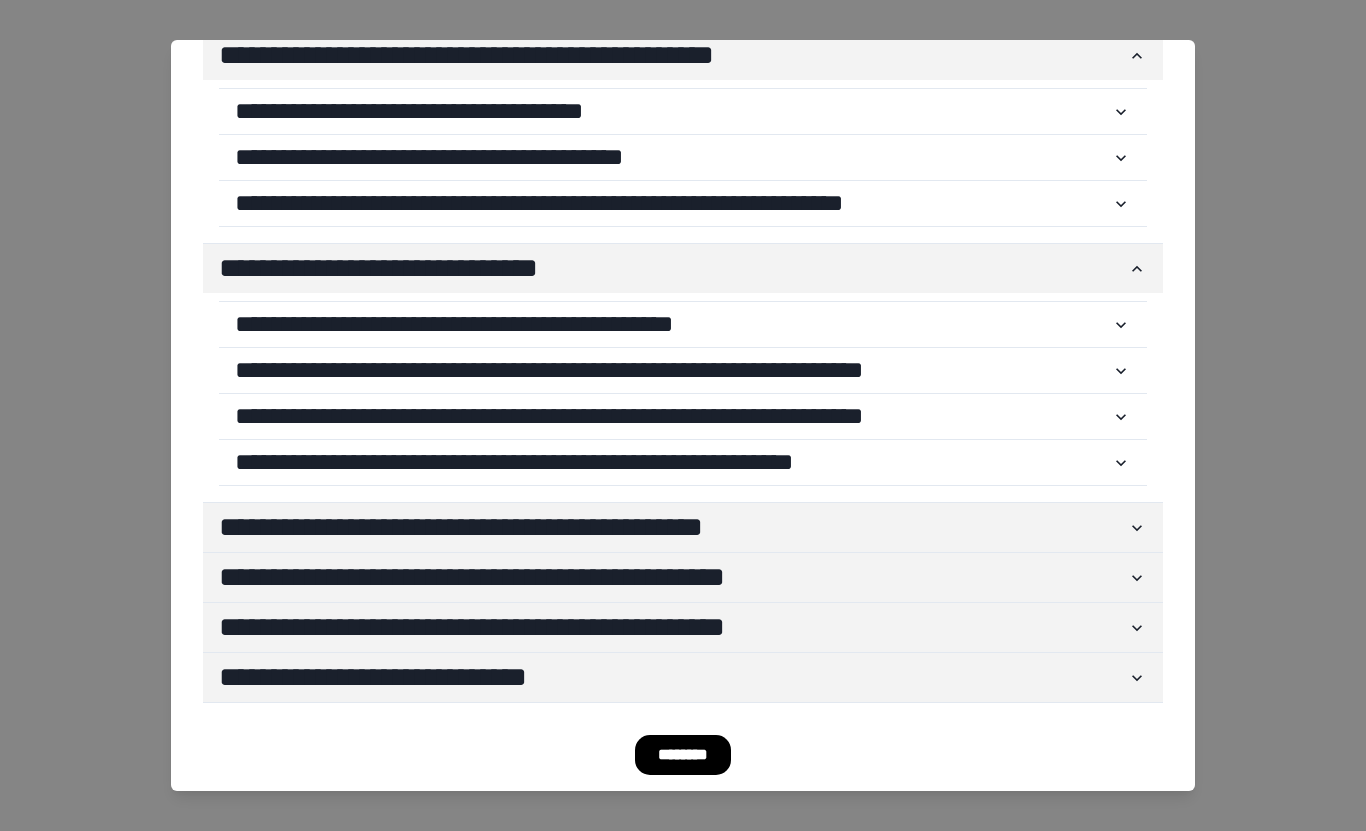 click 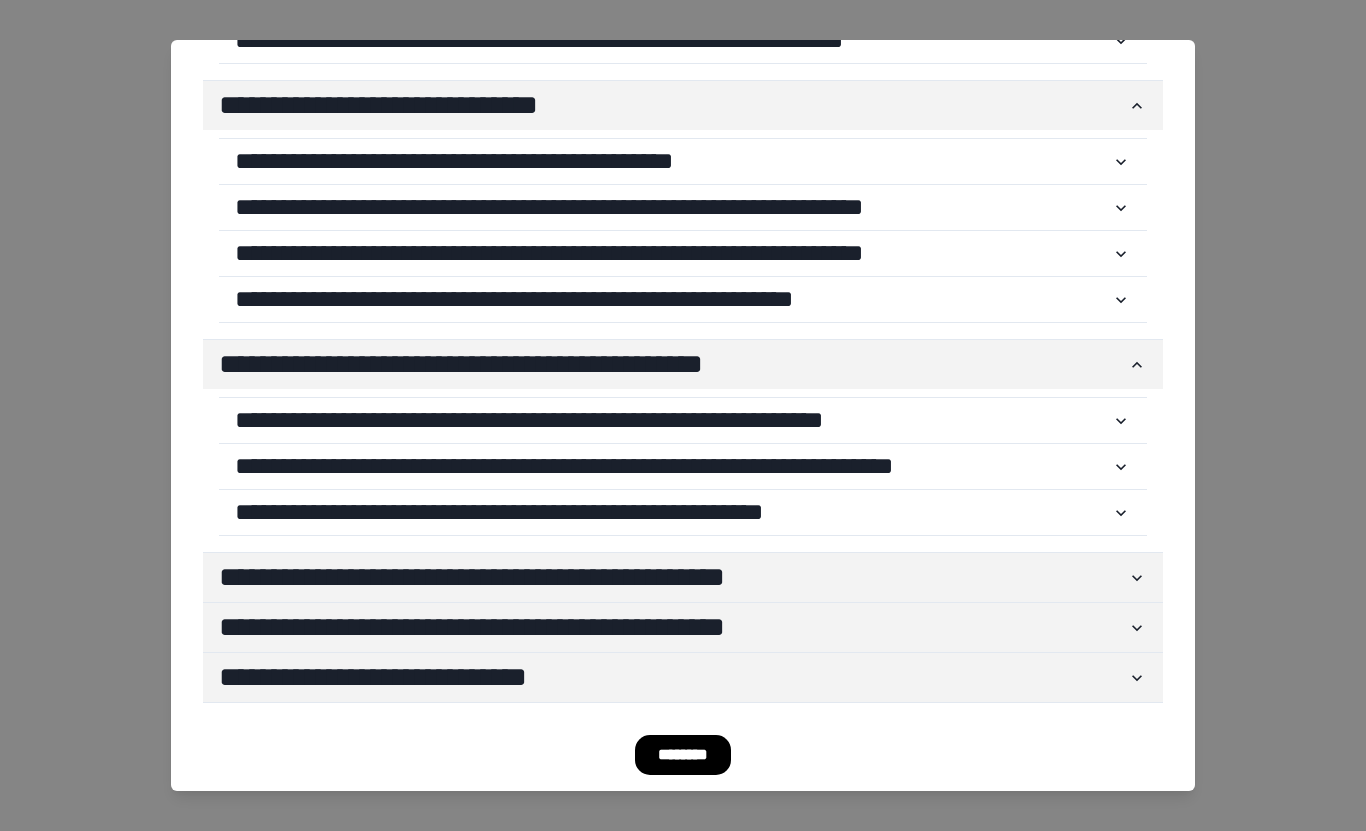 scroll, scrollTop: 427, scrollLeft: 0, axis: vertical 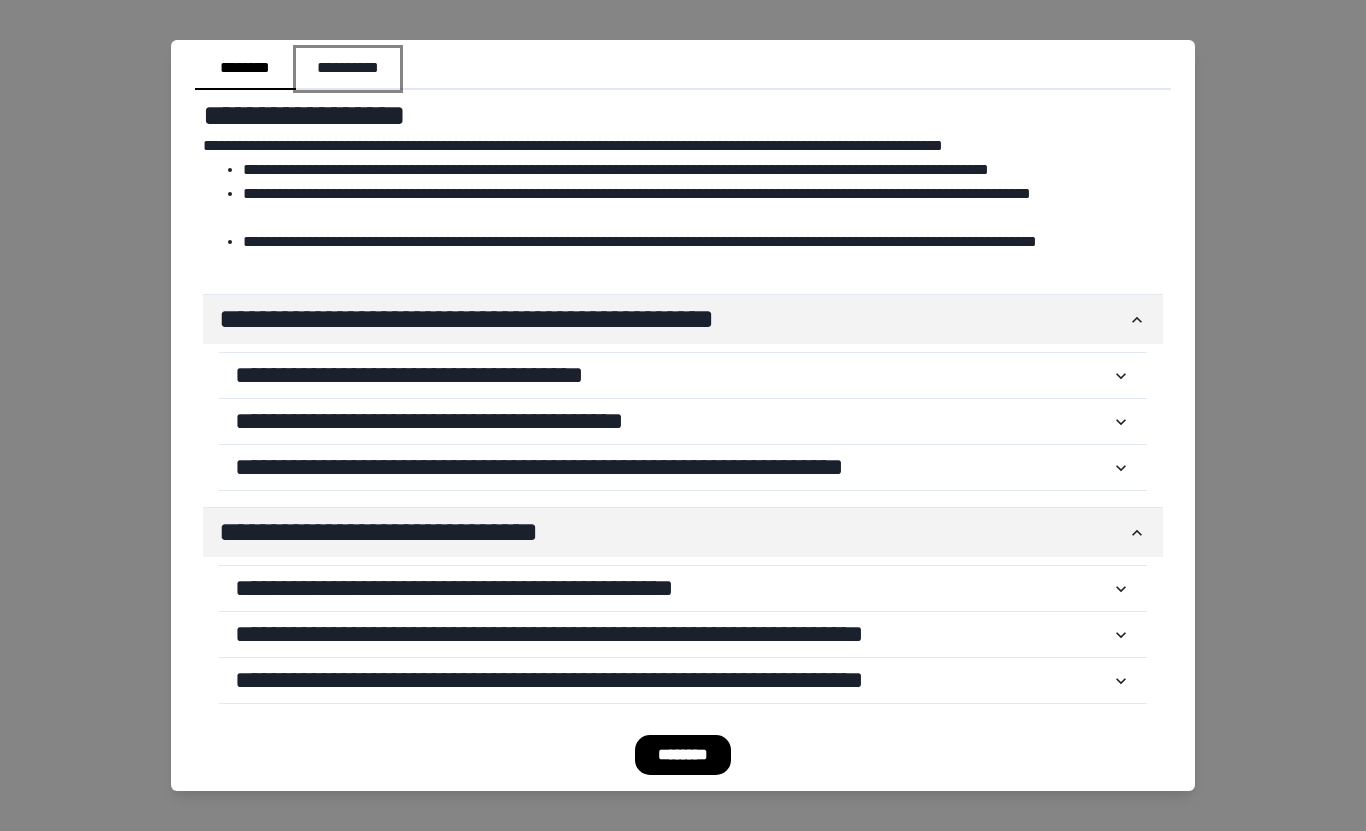 click on "**********" at bounding box center (348, 69) 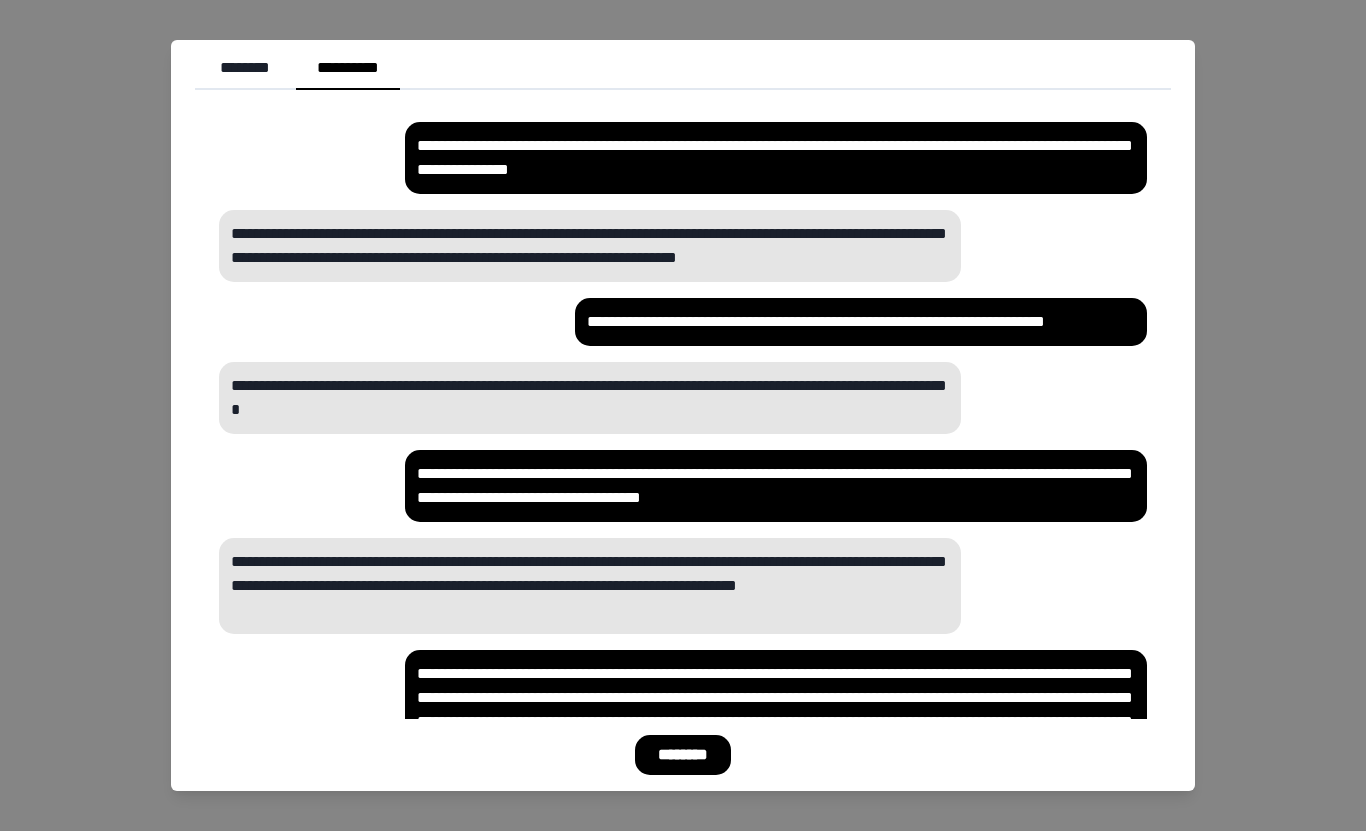 click on "**********" at bounding box center [683, 415] 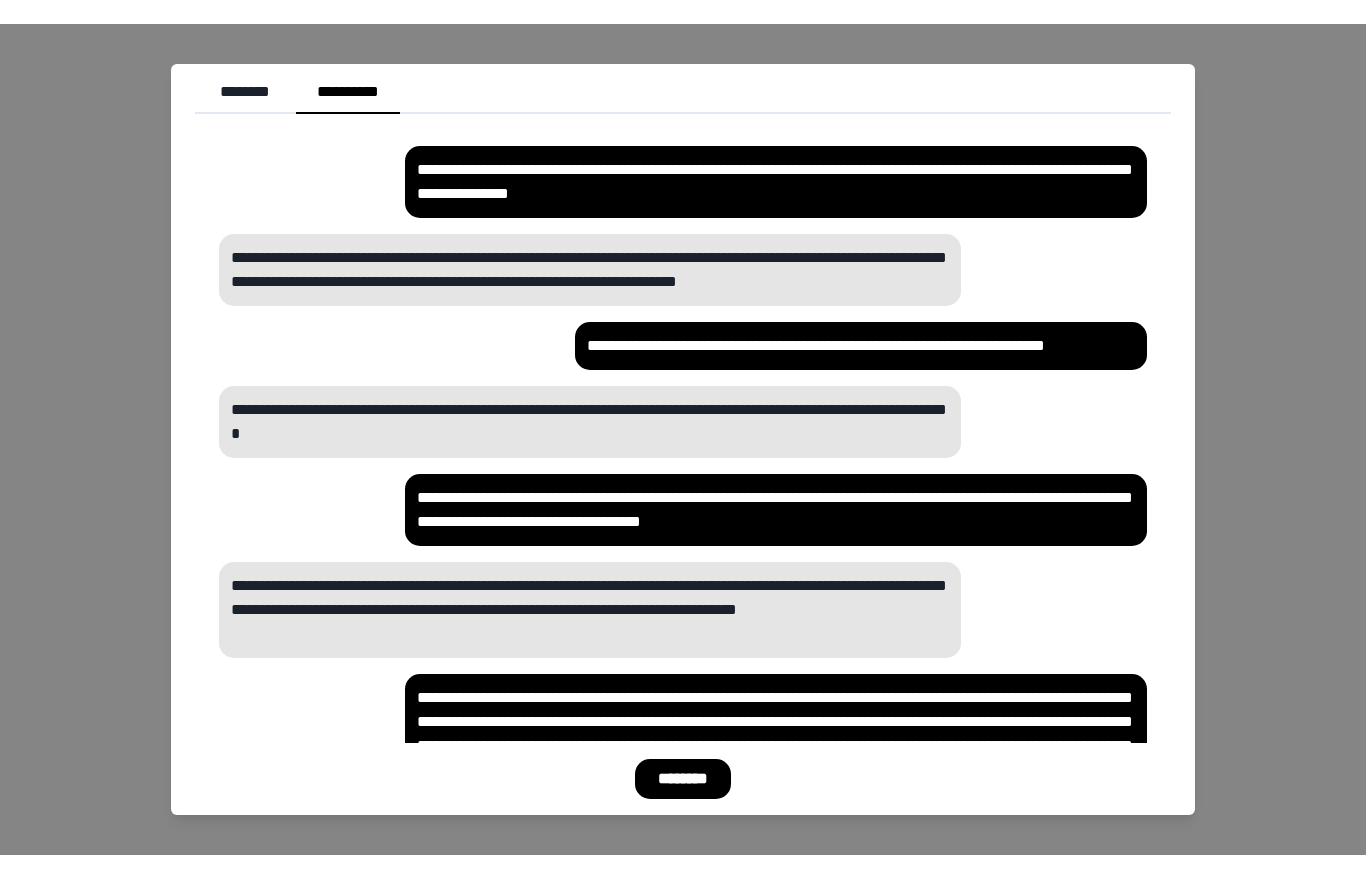 scroll, scrollTop: 0, scrollLeft: 0, axis: both 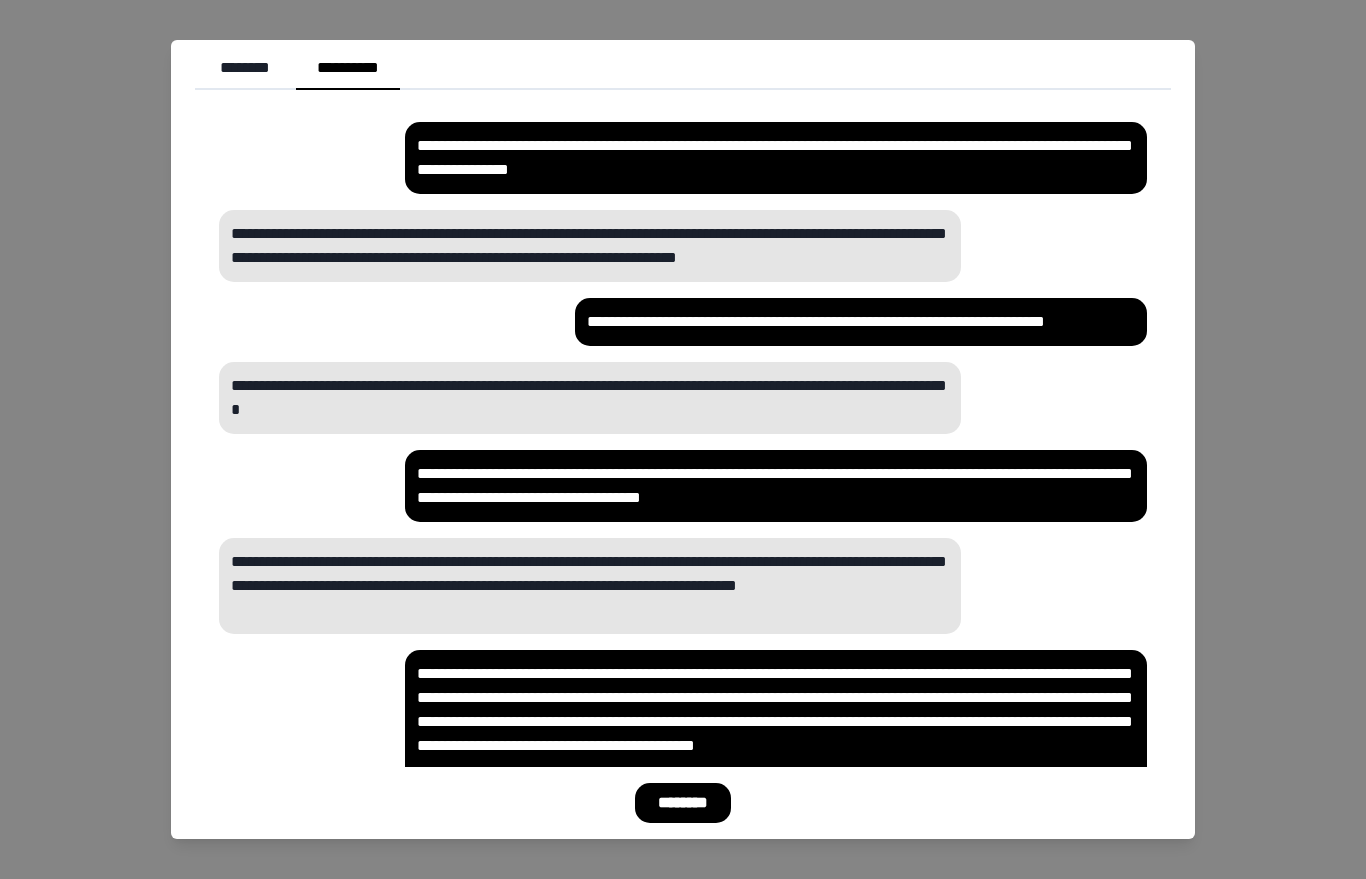 click on "********" at bounding box center (683, 803) 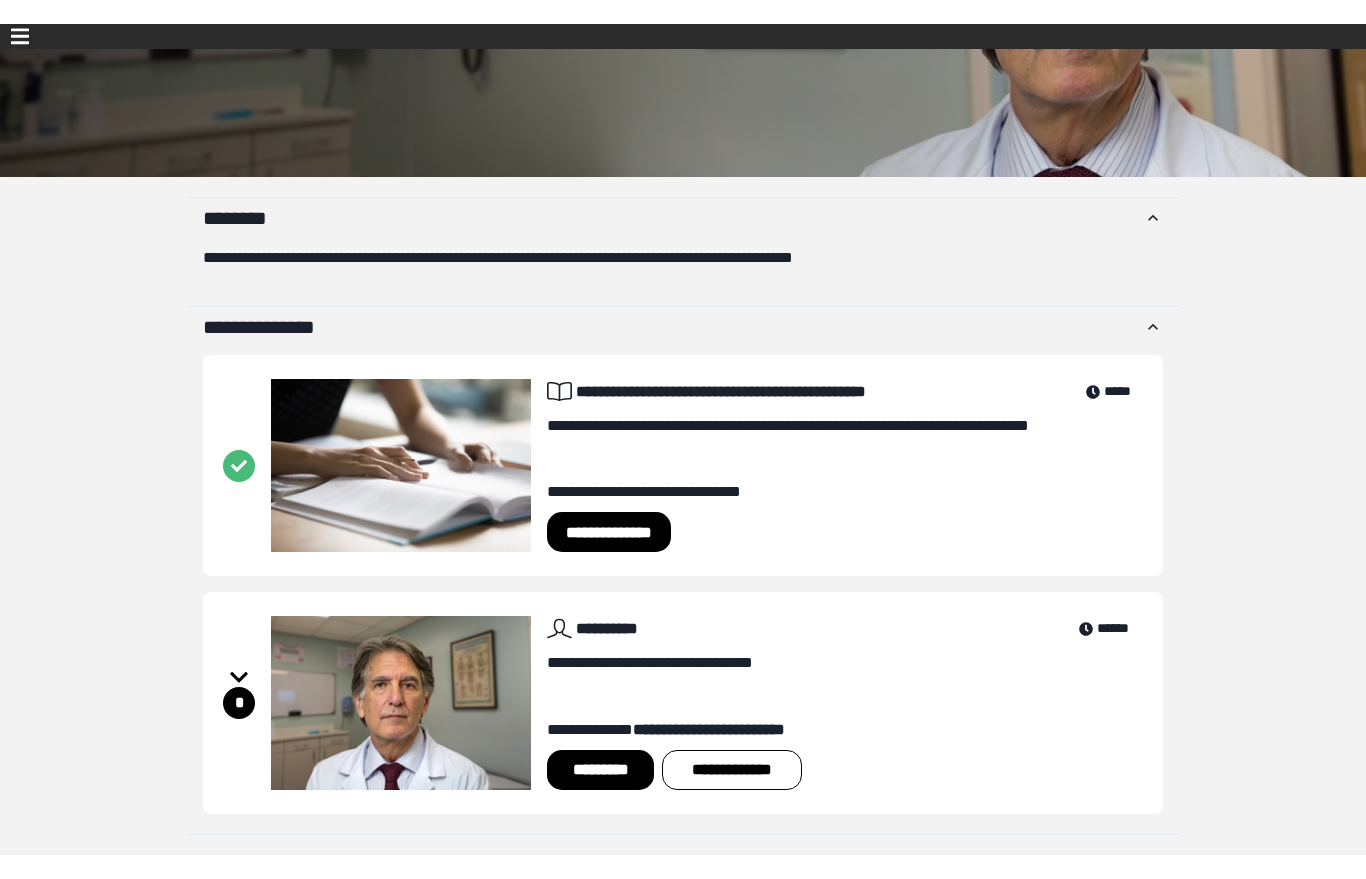 scroll, scrollTop: 257, scrollLeft: 0, axis: vertical 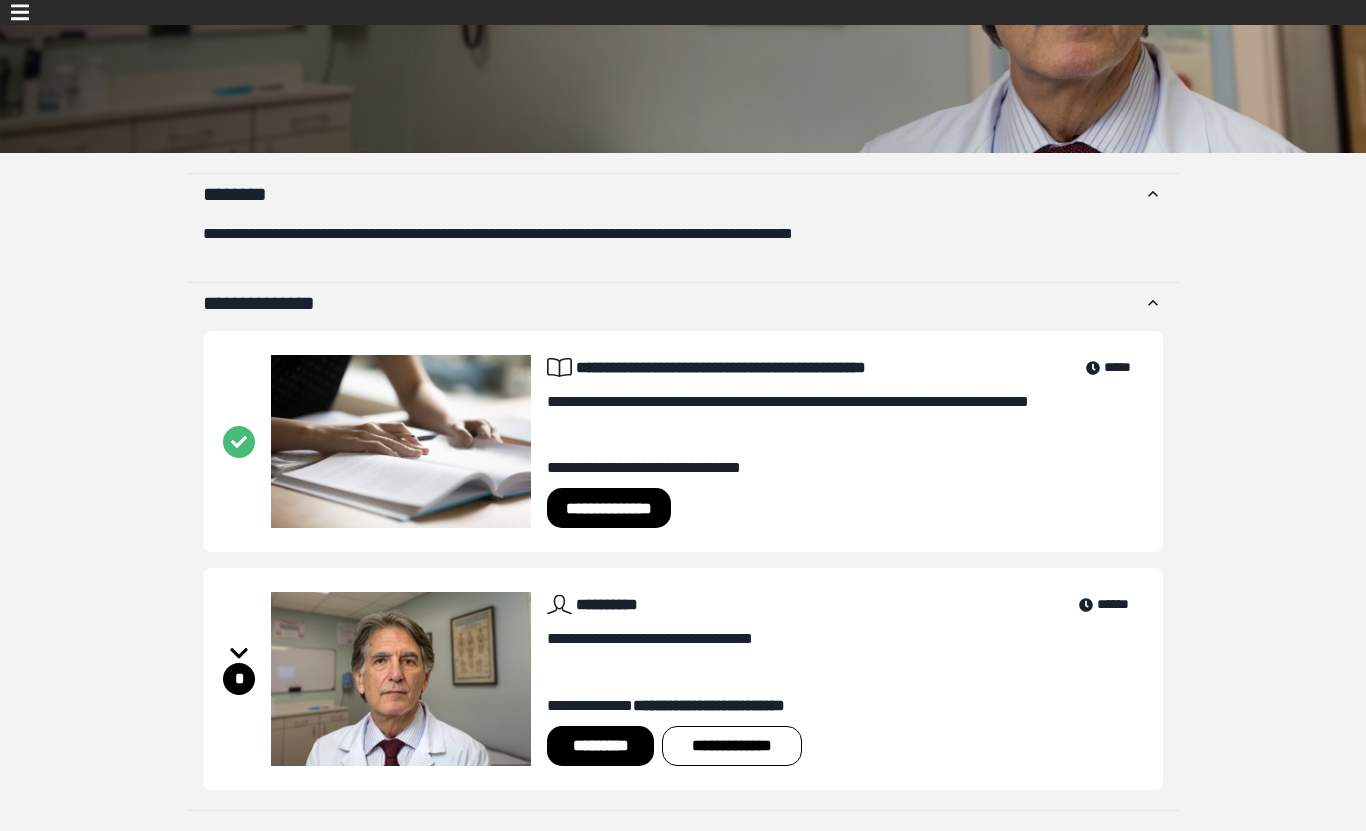click 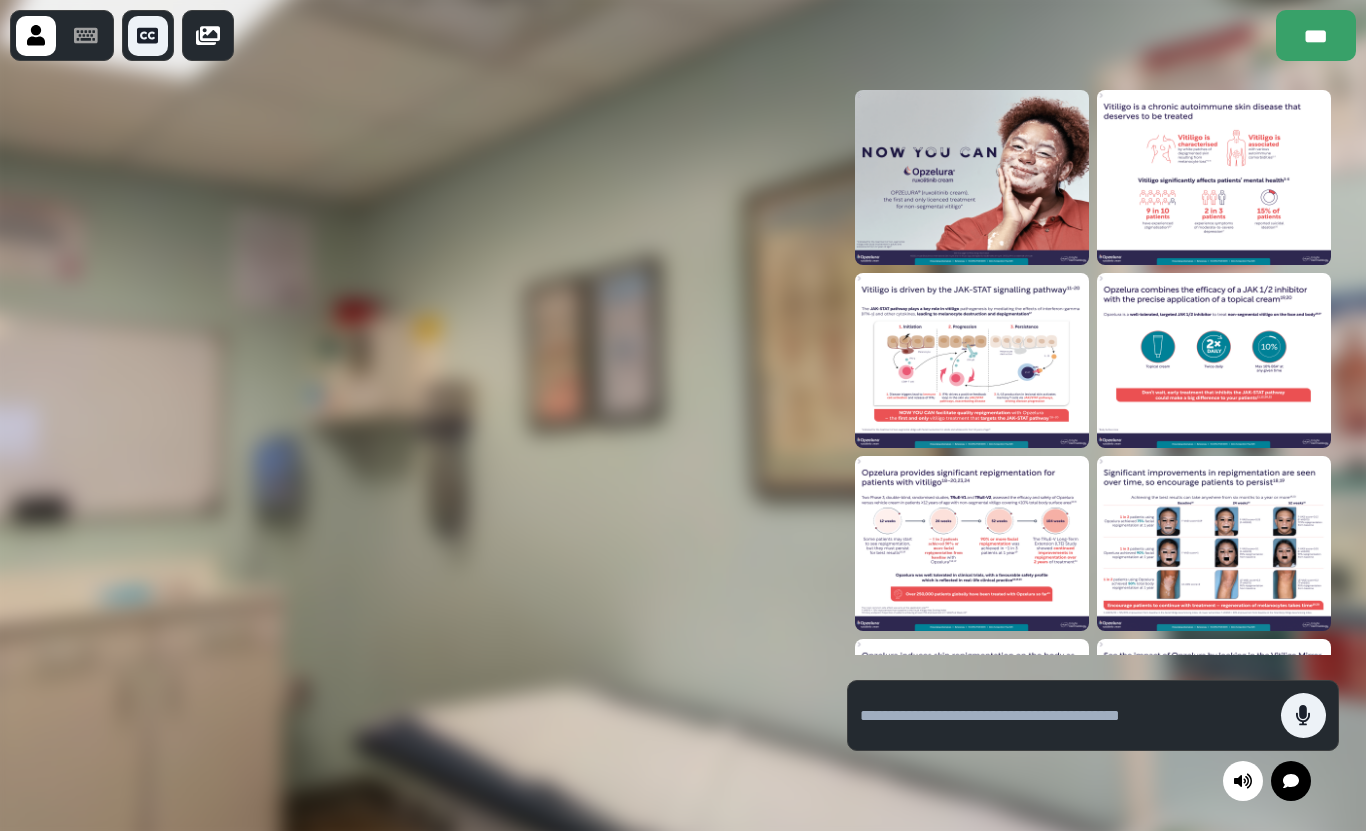 click at bounding box center [972, 177] 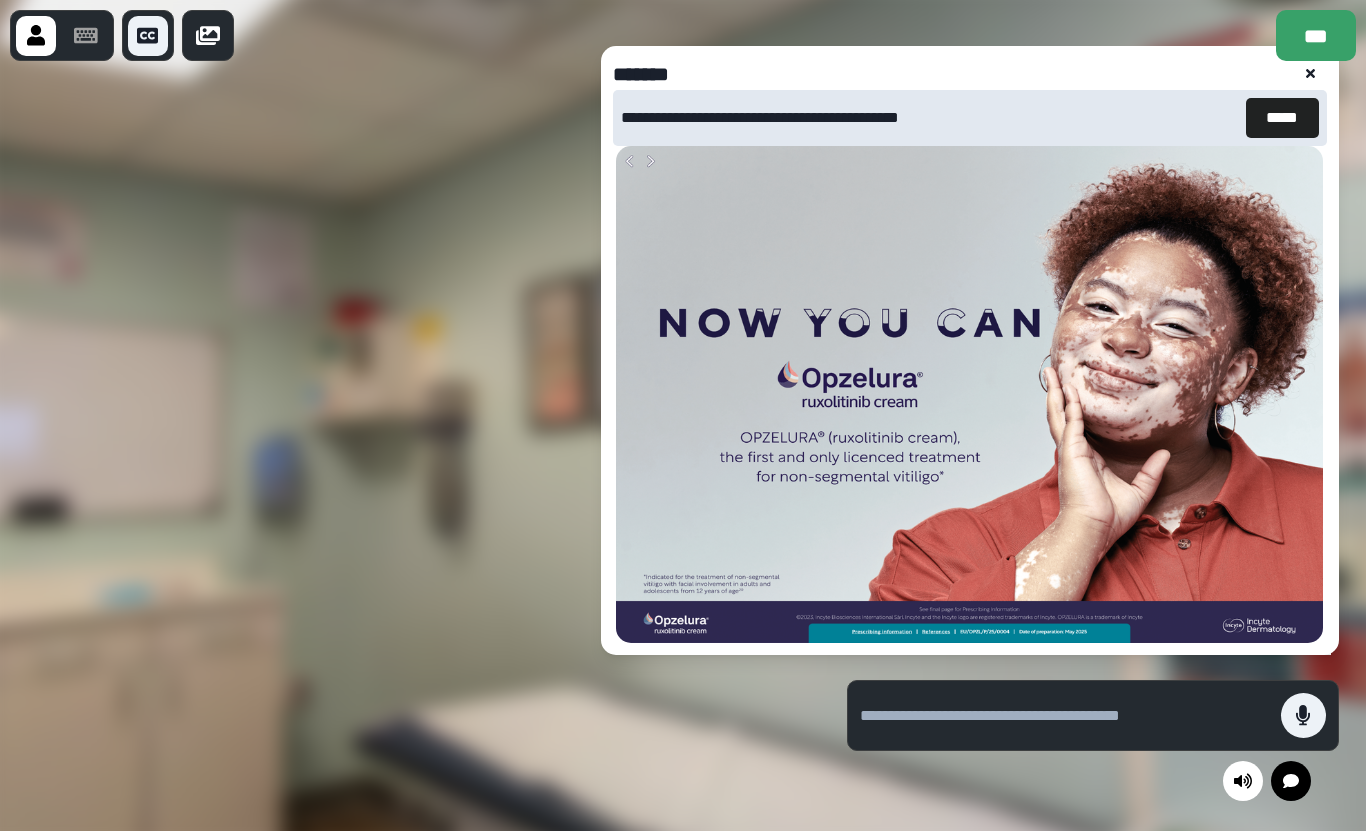click at bounding box center [1311, 74] 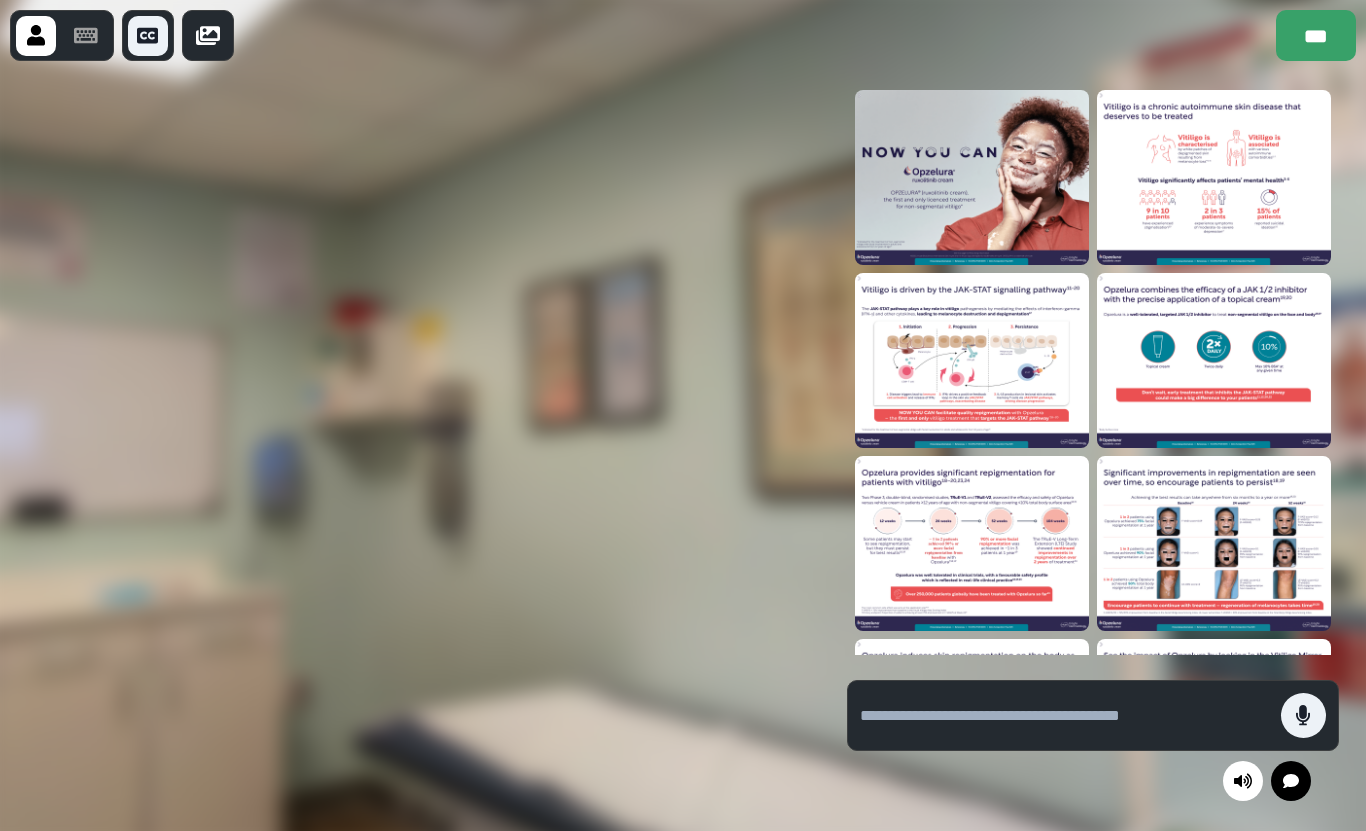 click 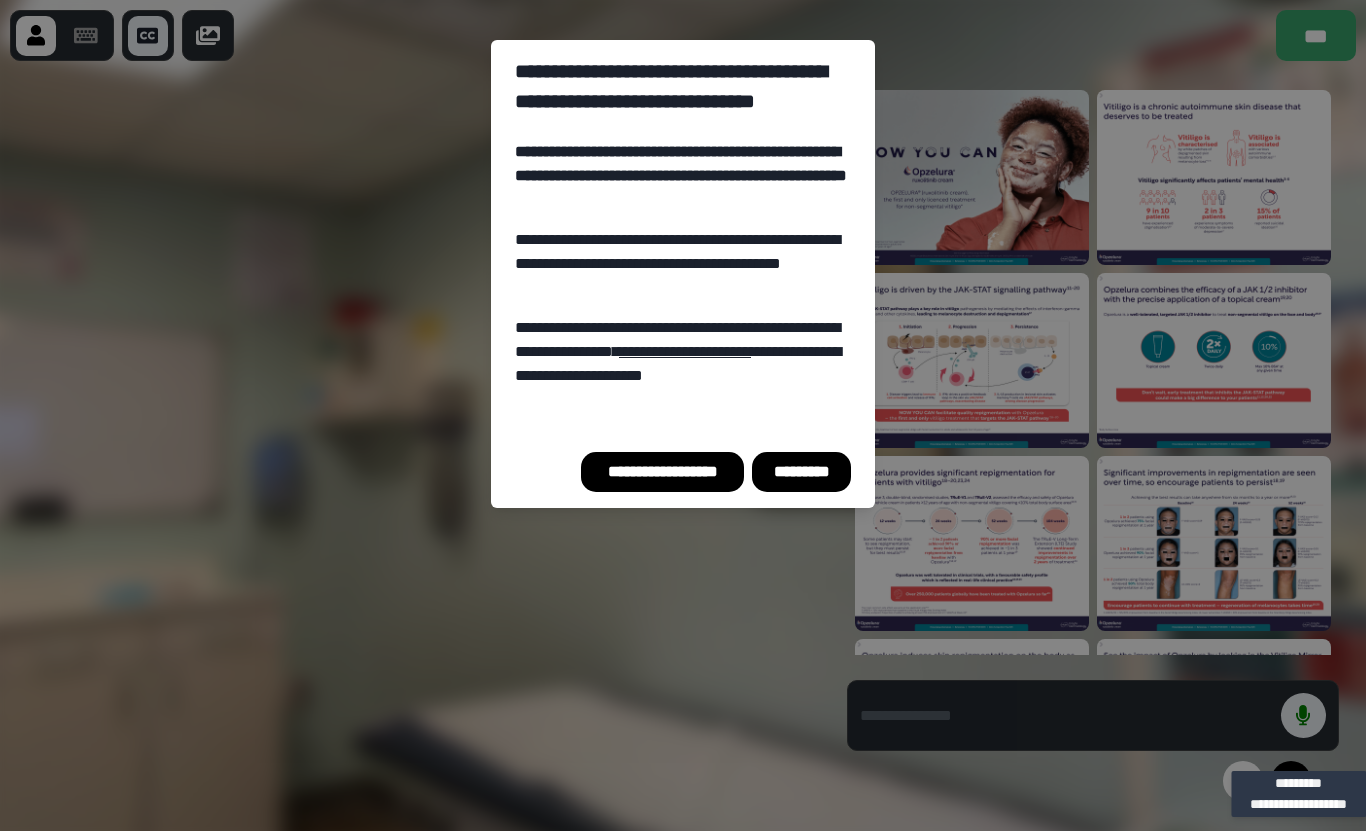 click on "*********" at bounding box center (801, 472) 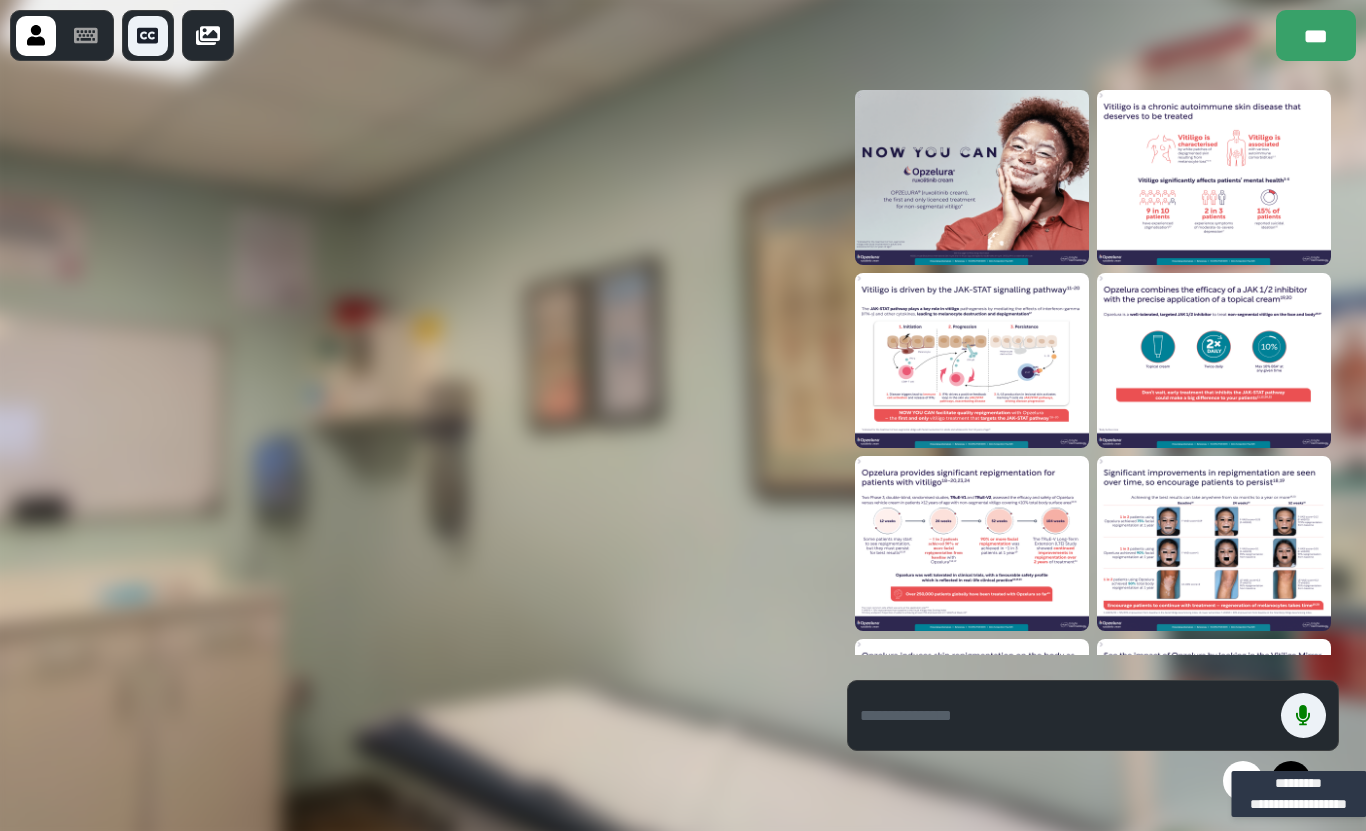 scroll, scrollTop: 209, scrollLeft: 0, axis: vertical 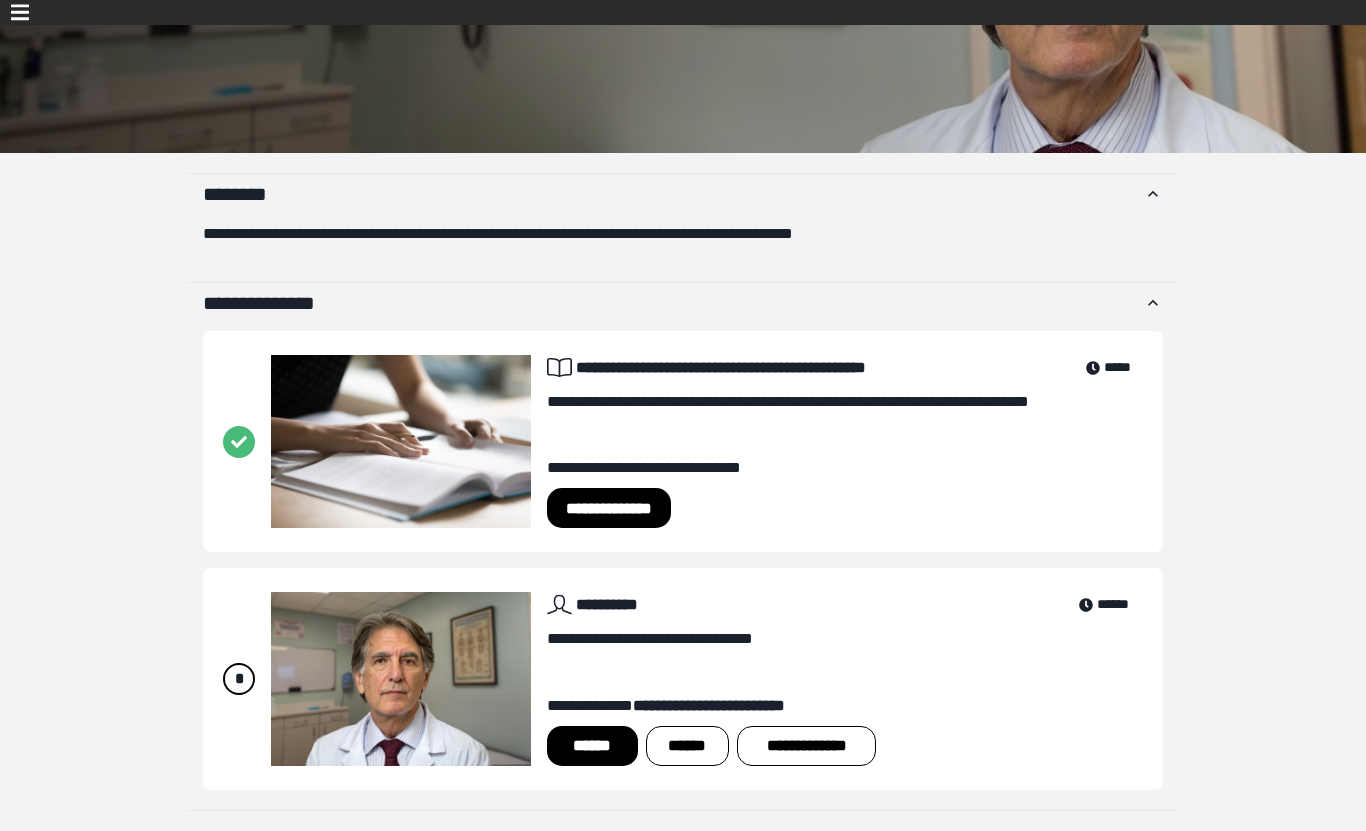 click on "**********" at bounding box center (806, 746) 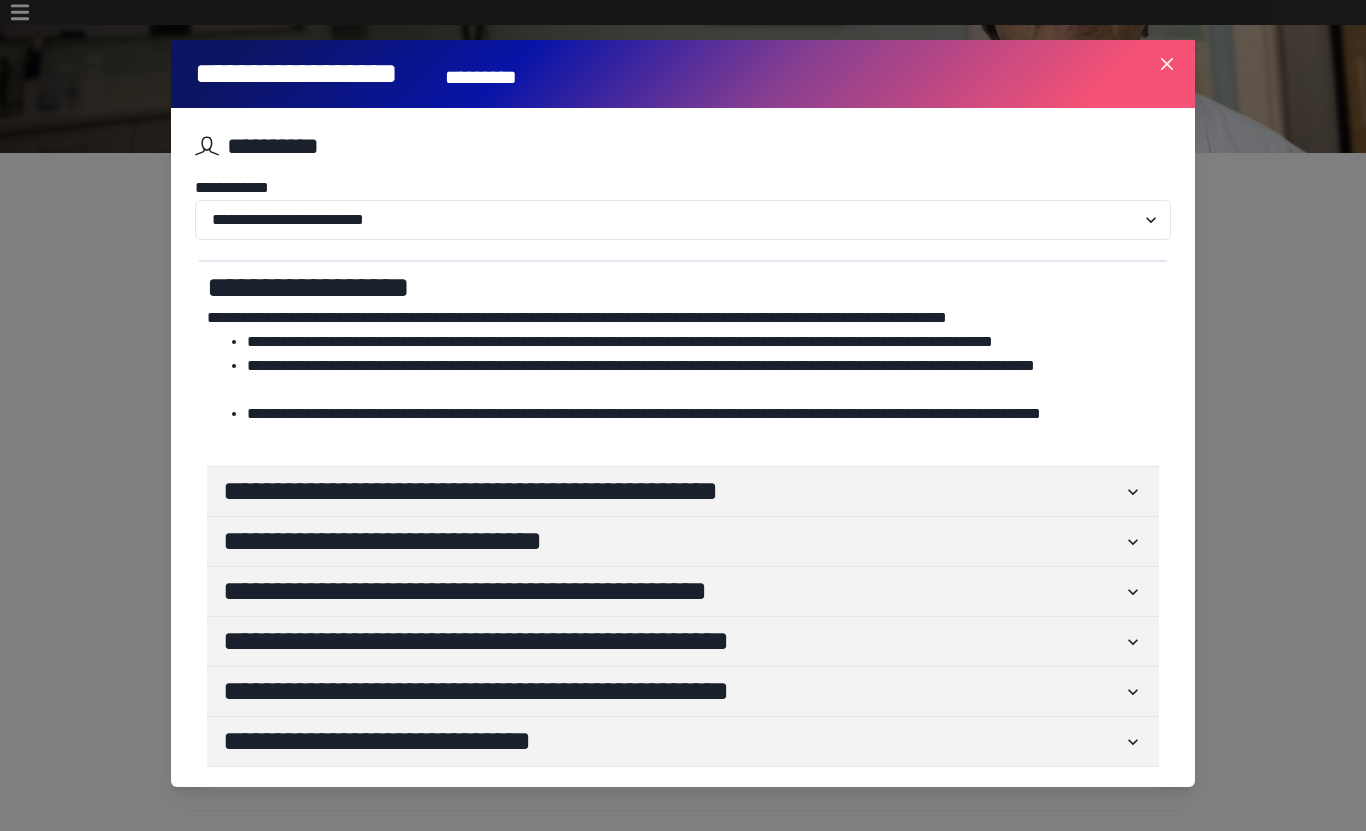click 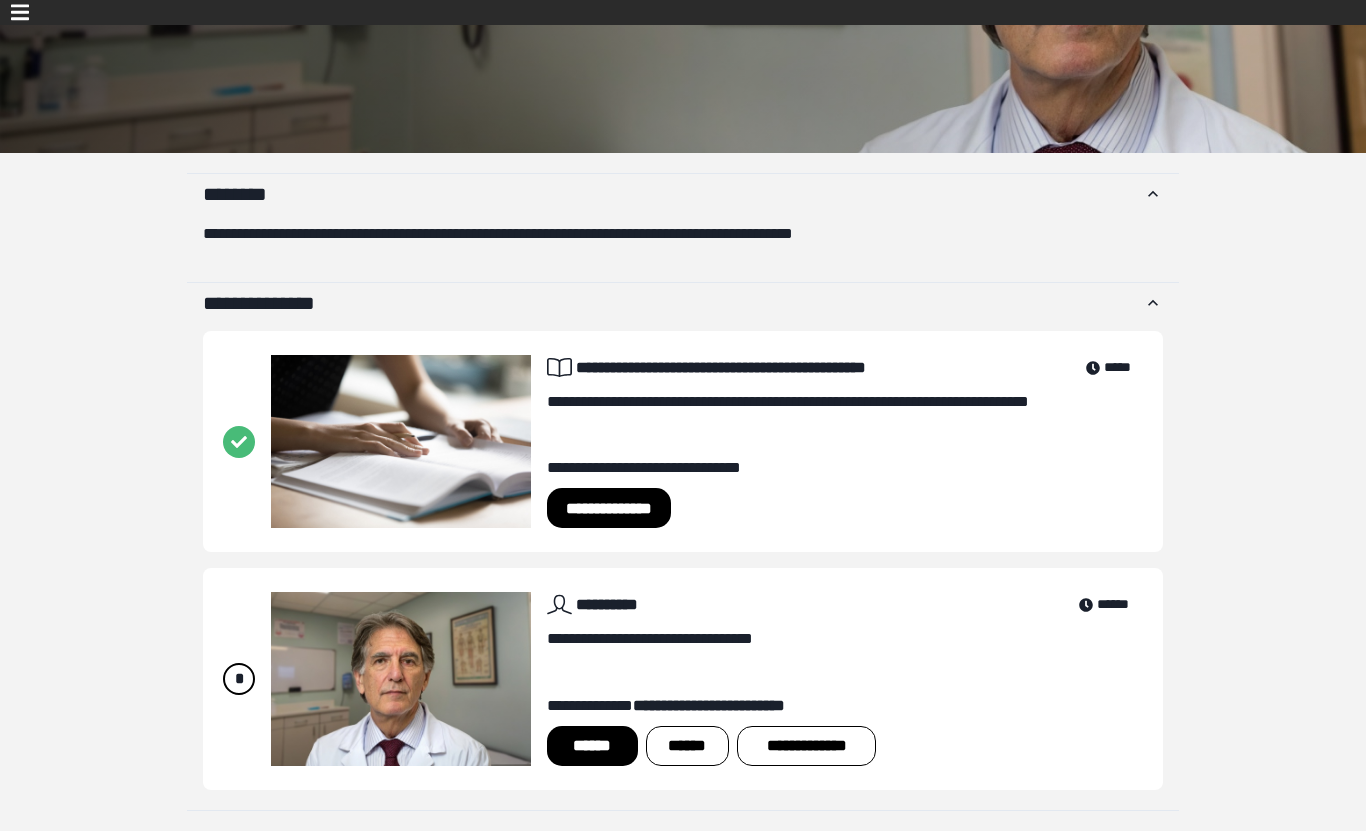 click on "**********" at bounding box center (806, 746) 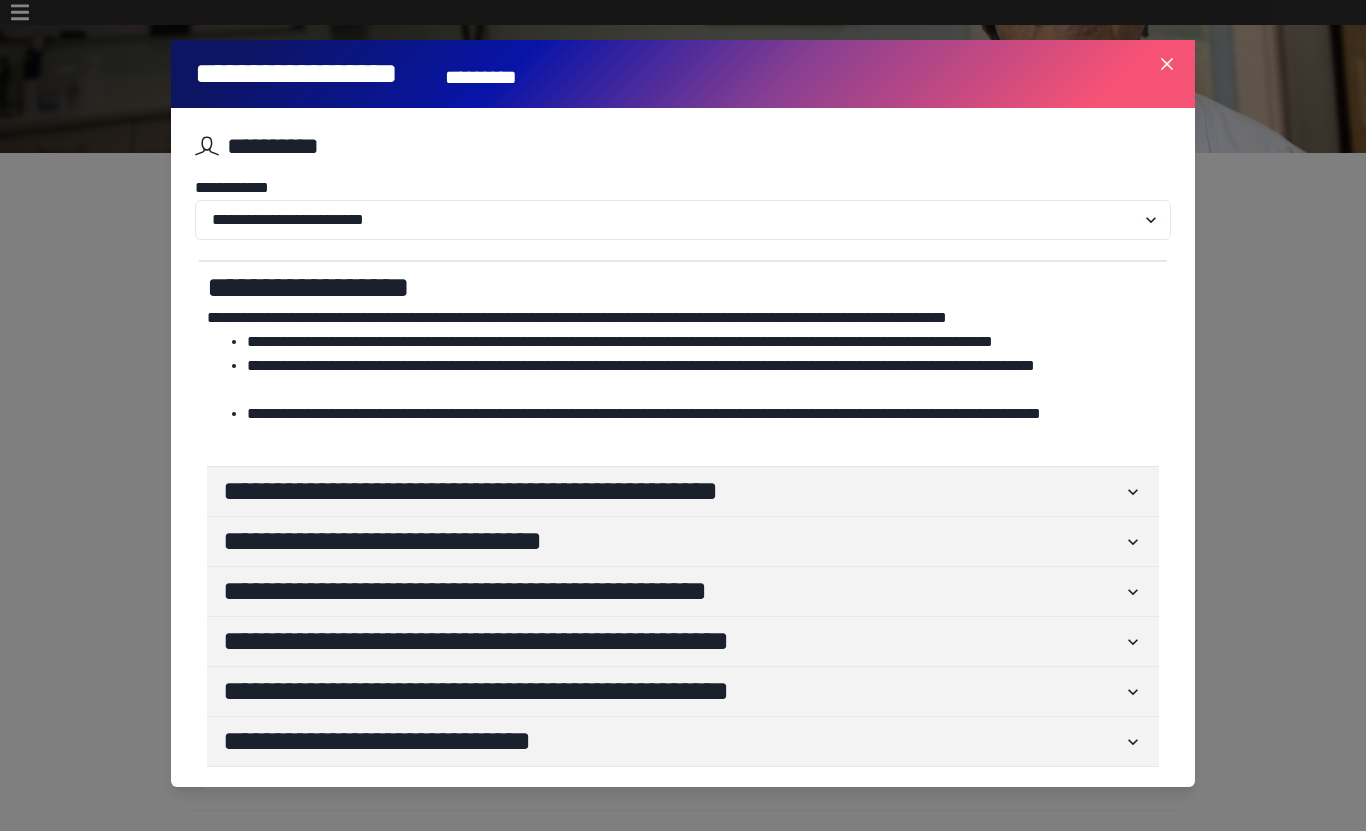 click on "**********" at bounding box center [673, 491] 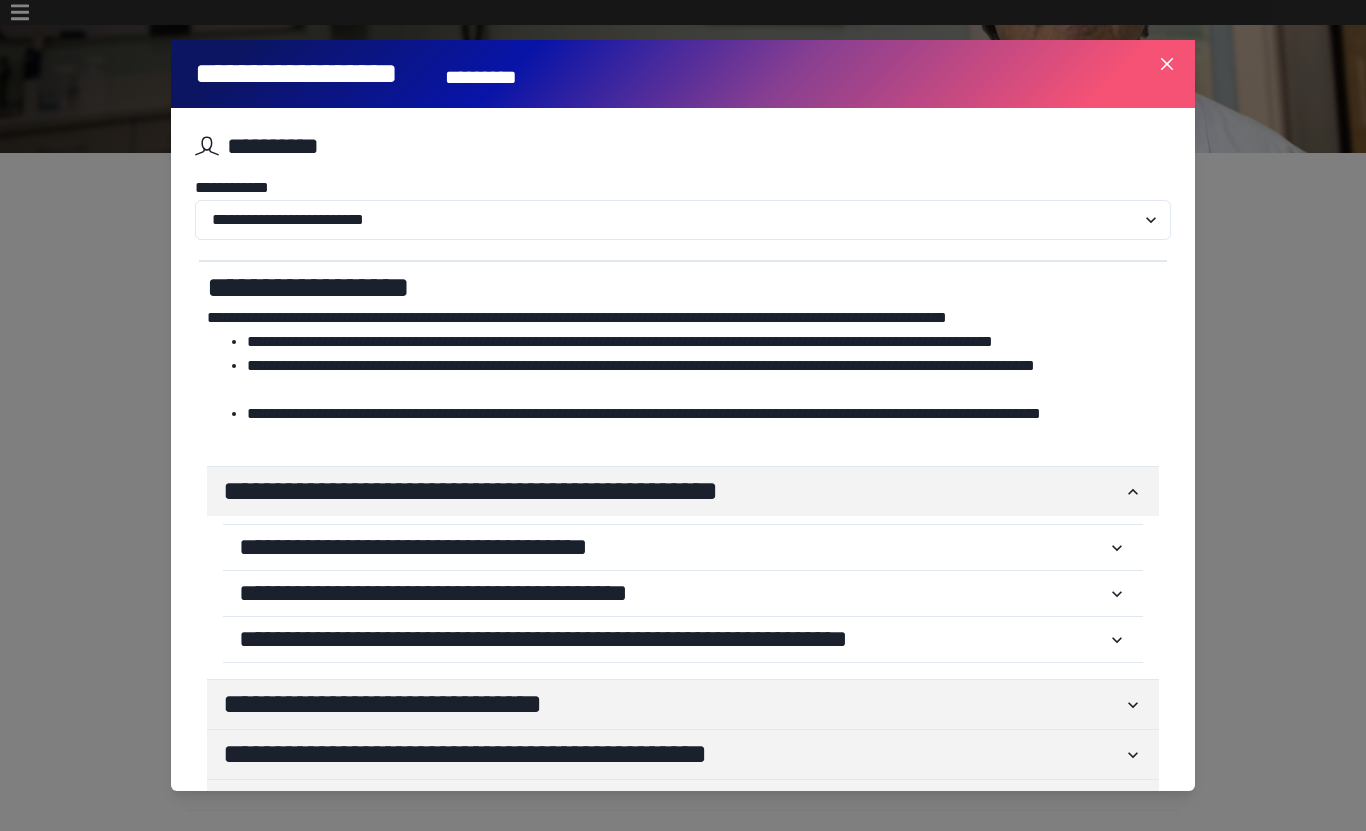 click on "**********" at bounding box center (673, 547) 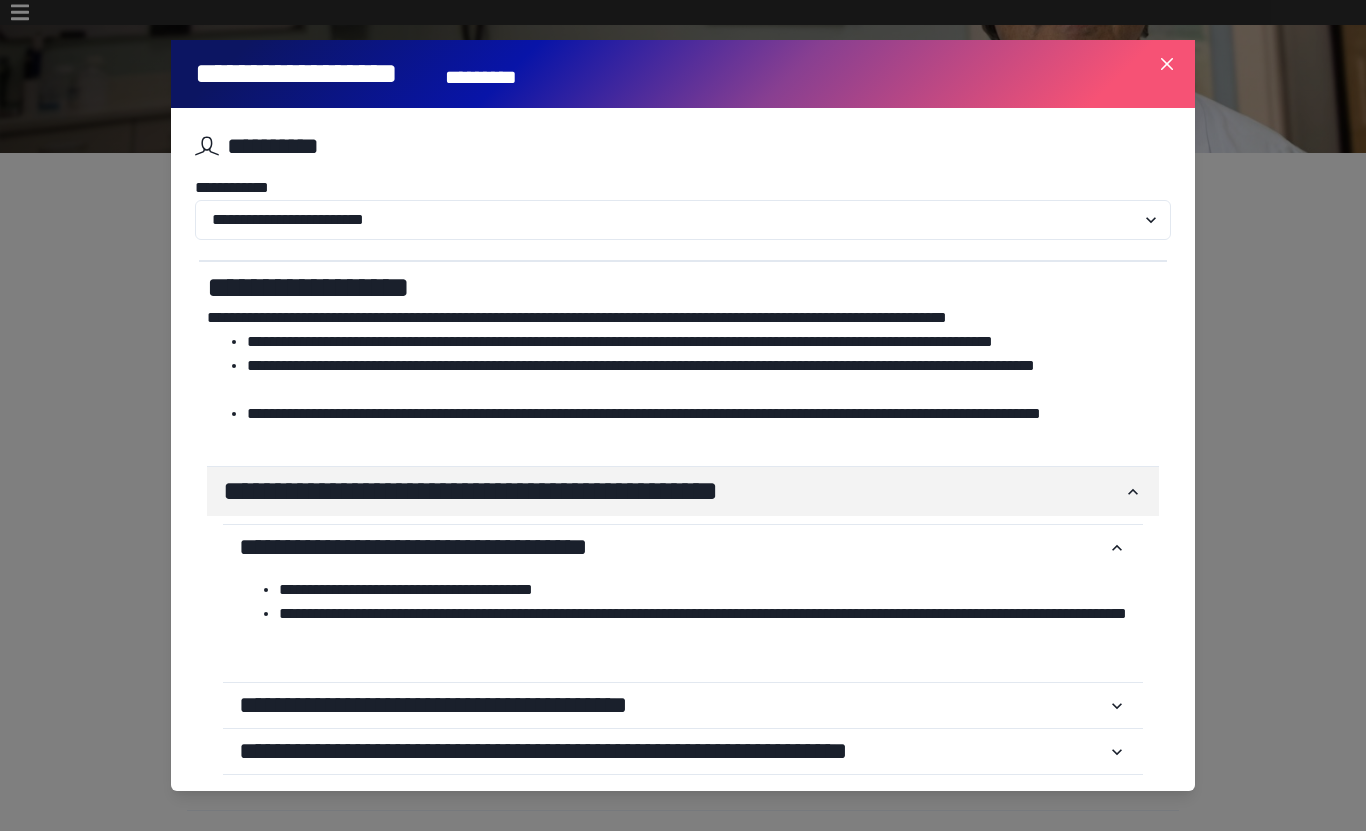 scroll, scrollTop: 0, scrollLeft: 0, axis: both 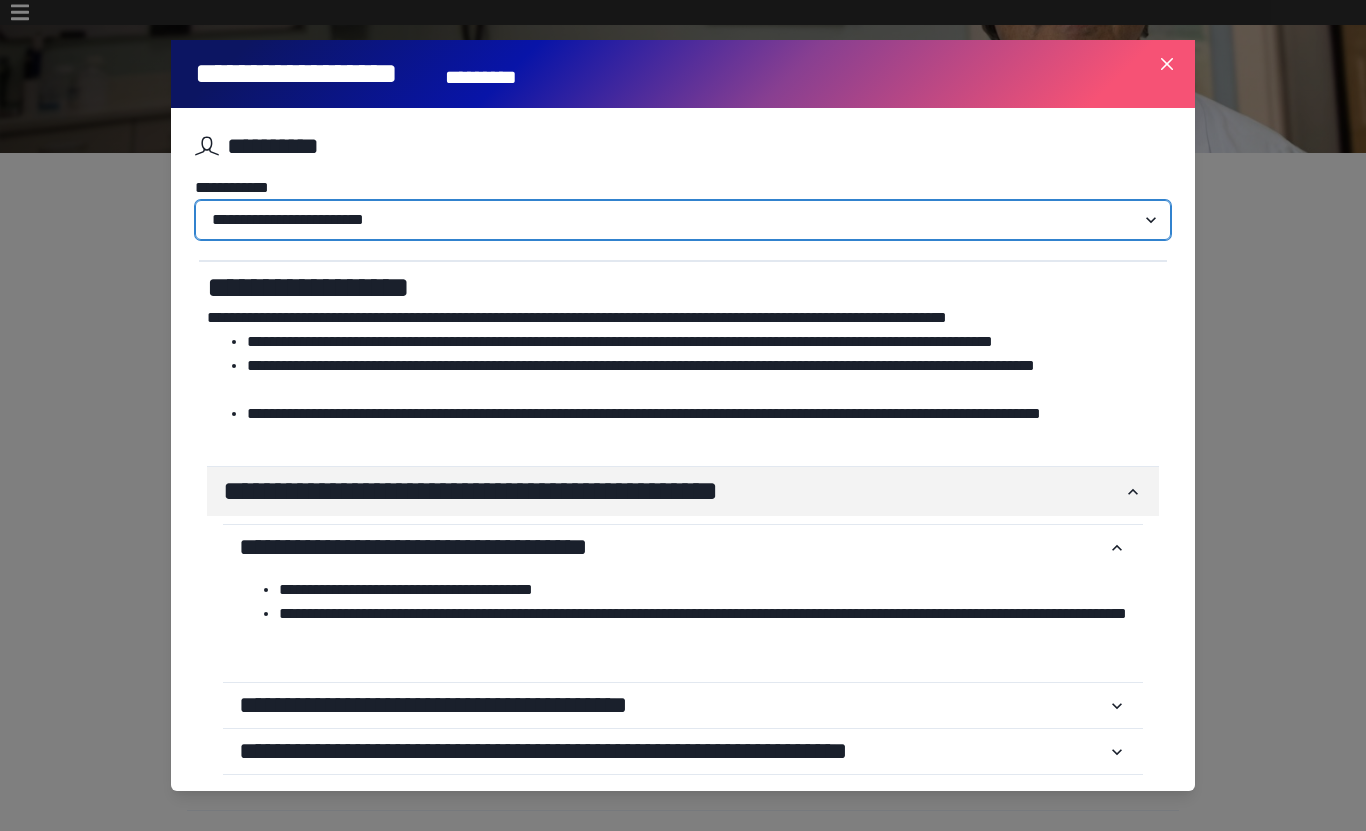 click on "**********" at bounding box center [683, 220] 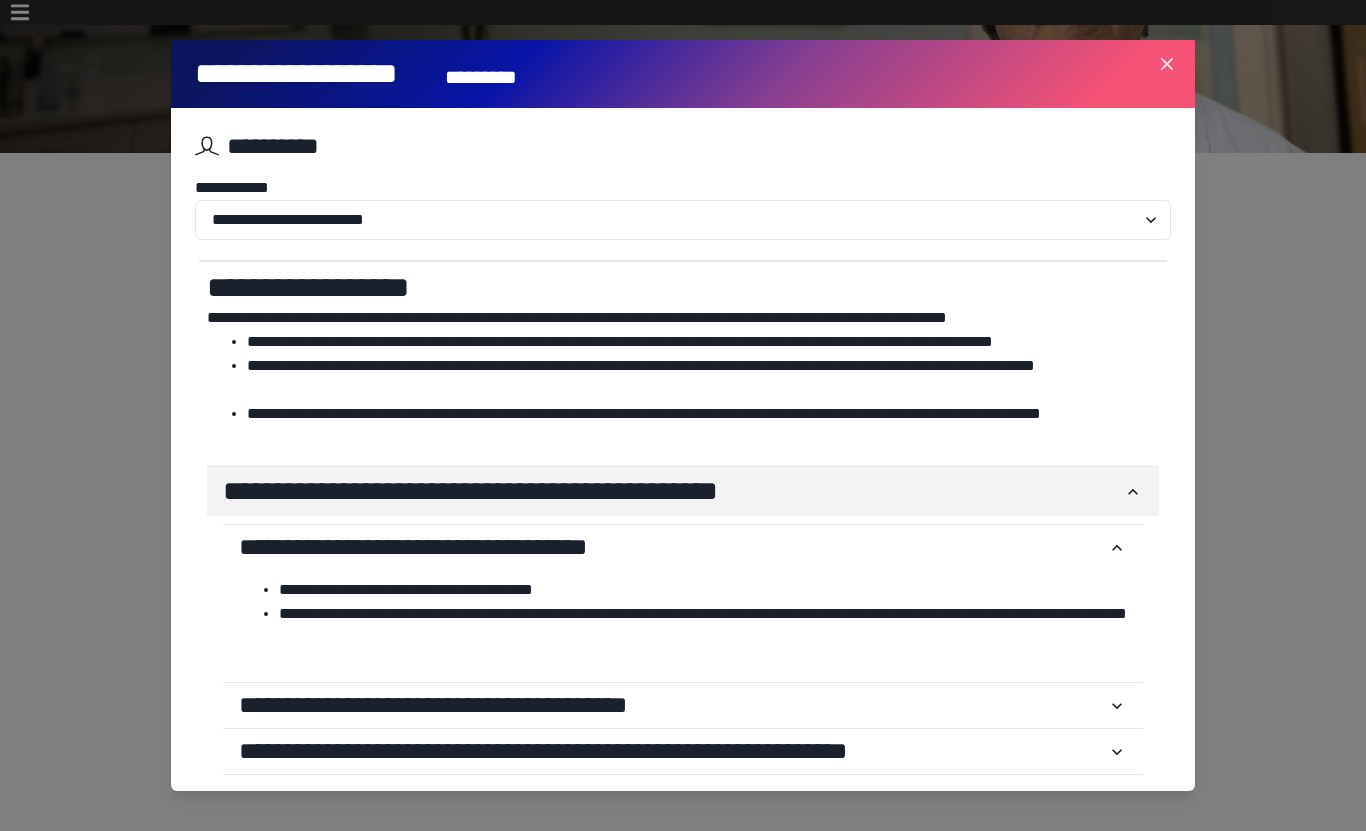click at bounding box center (1167, 64) 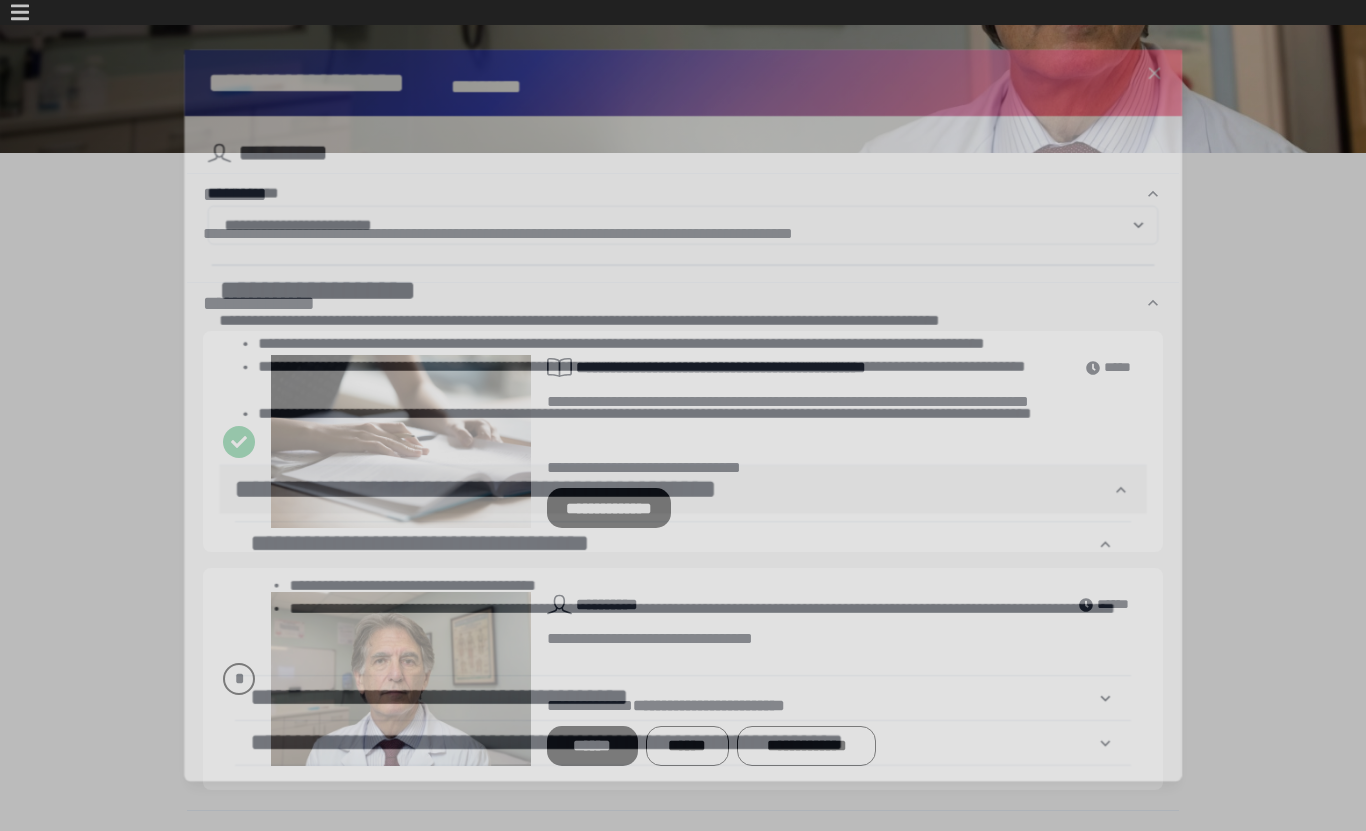 scroll, scrollTop: 0, scrollLeft: 0, axis: both 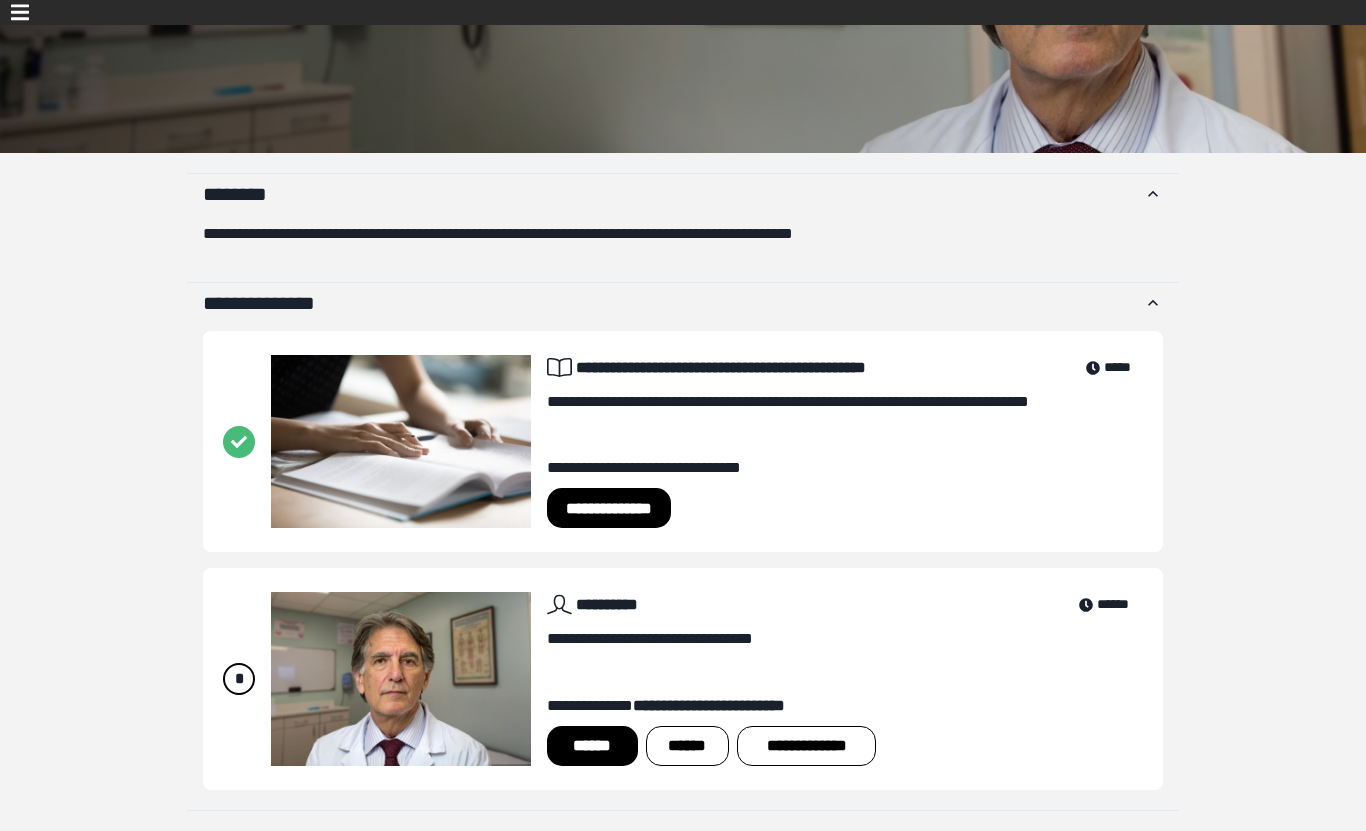 click on "**********" at bounding box center [806, 746] 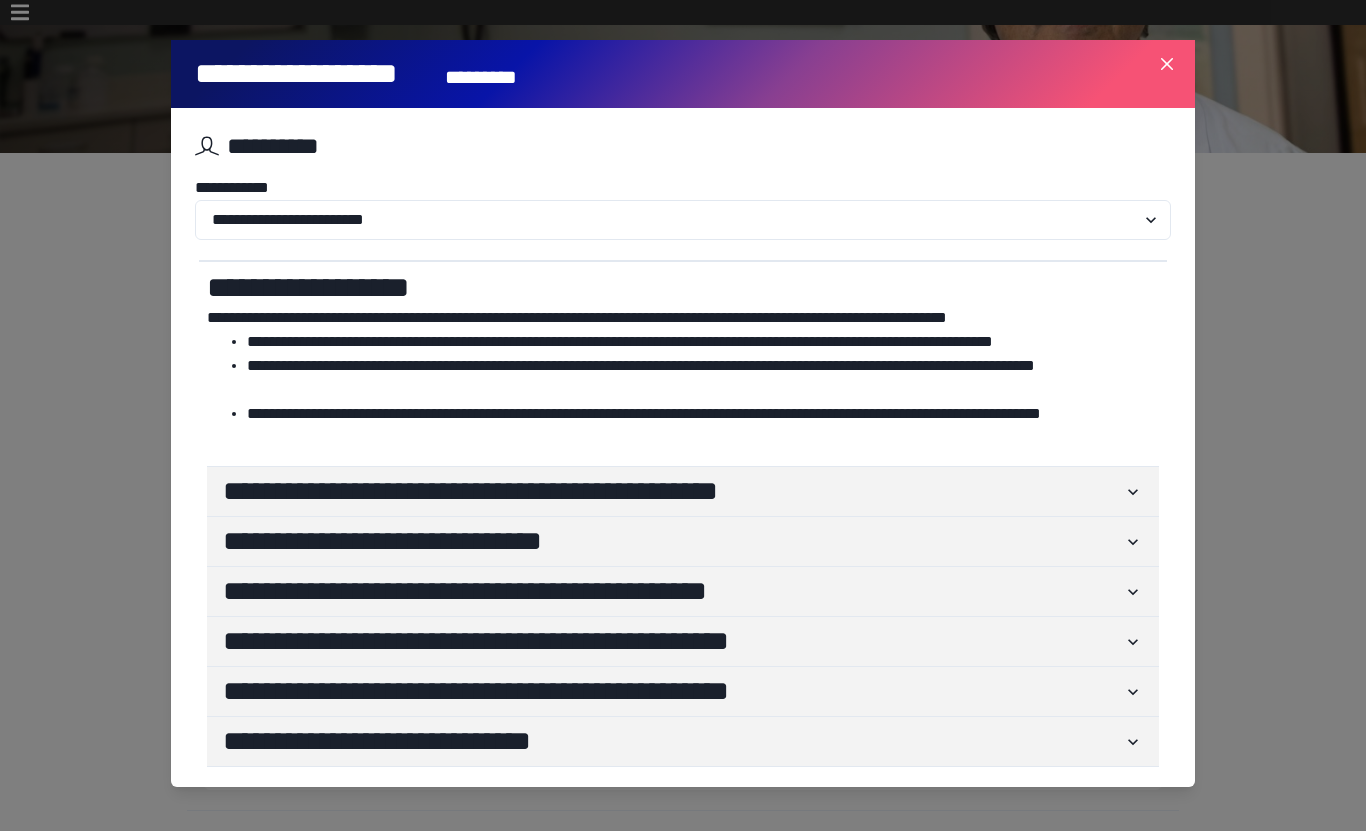 click 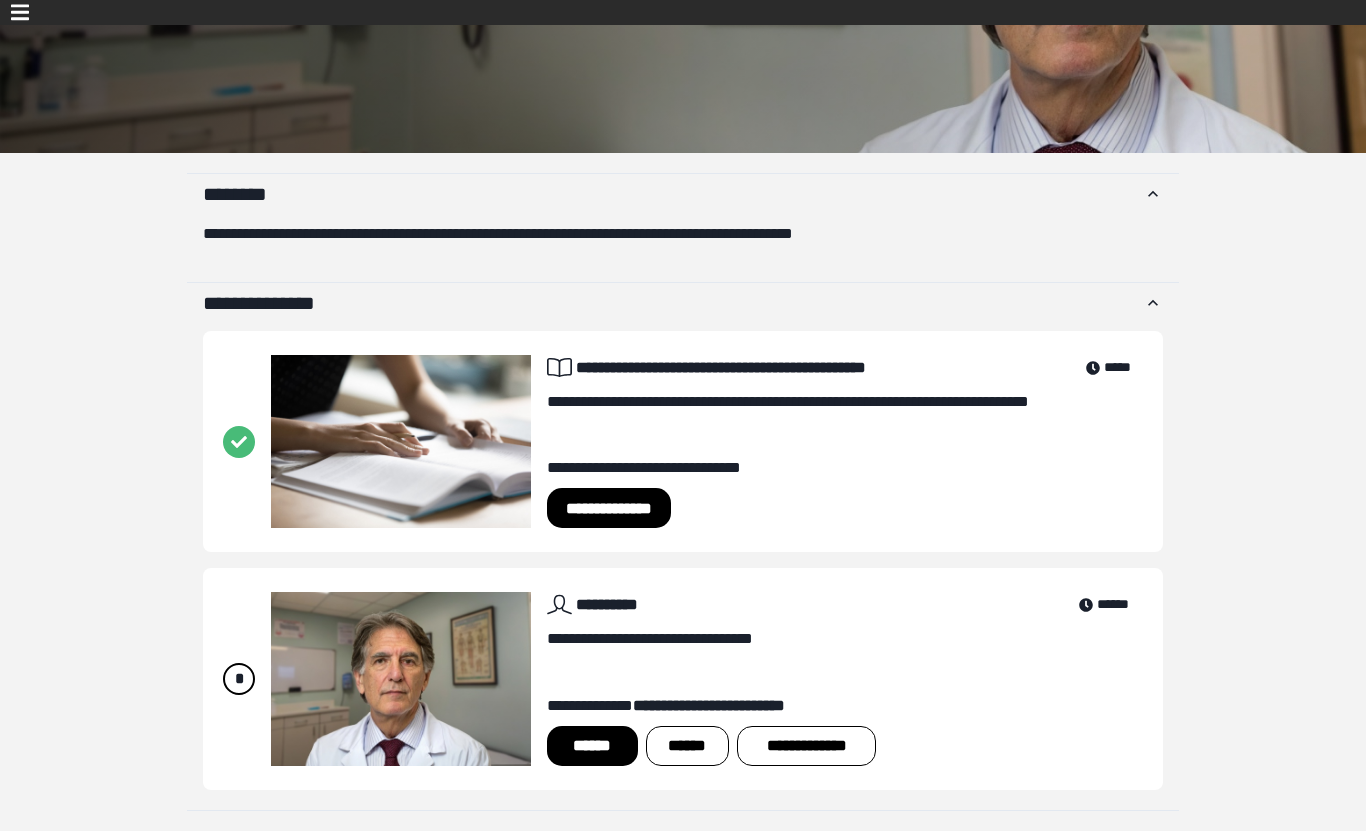 click on "******" at bounding box center [592, 746] 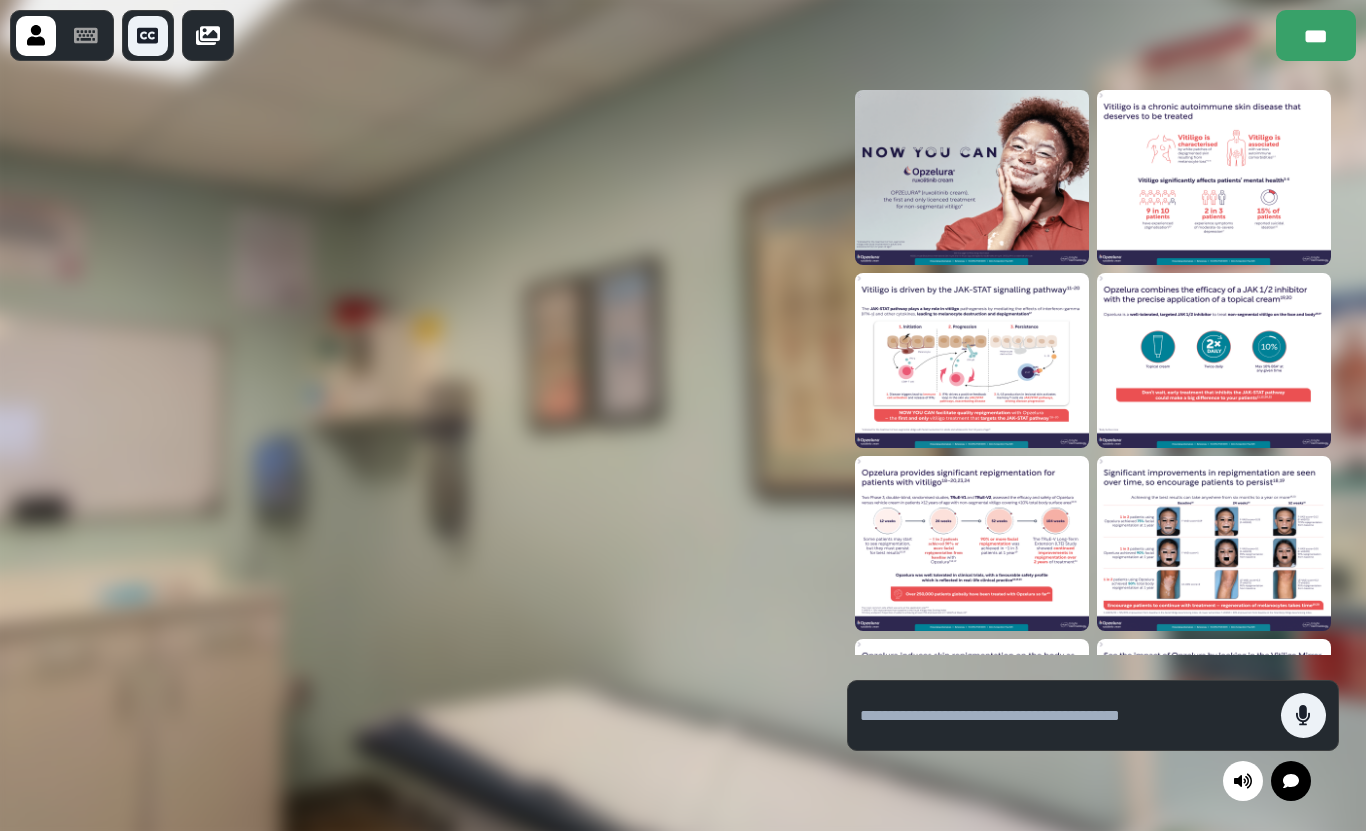 click 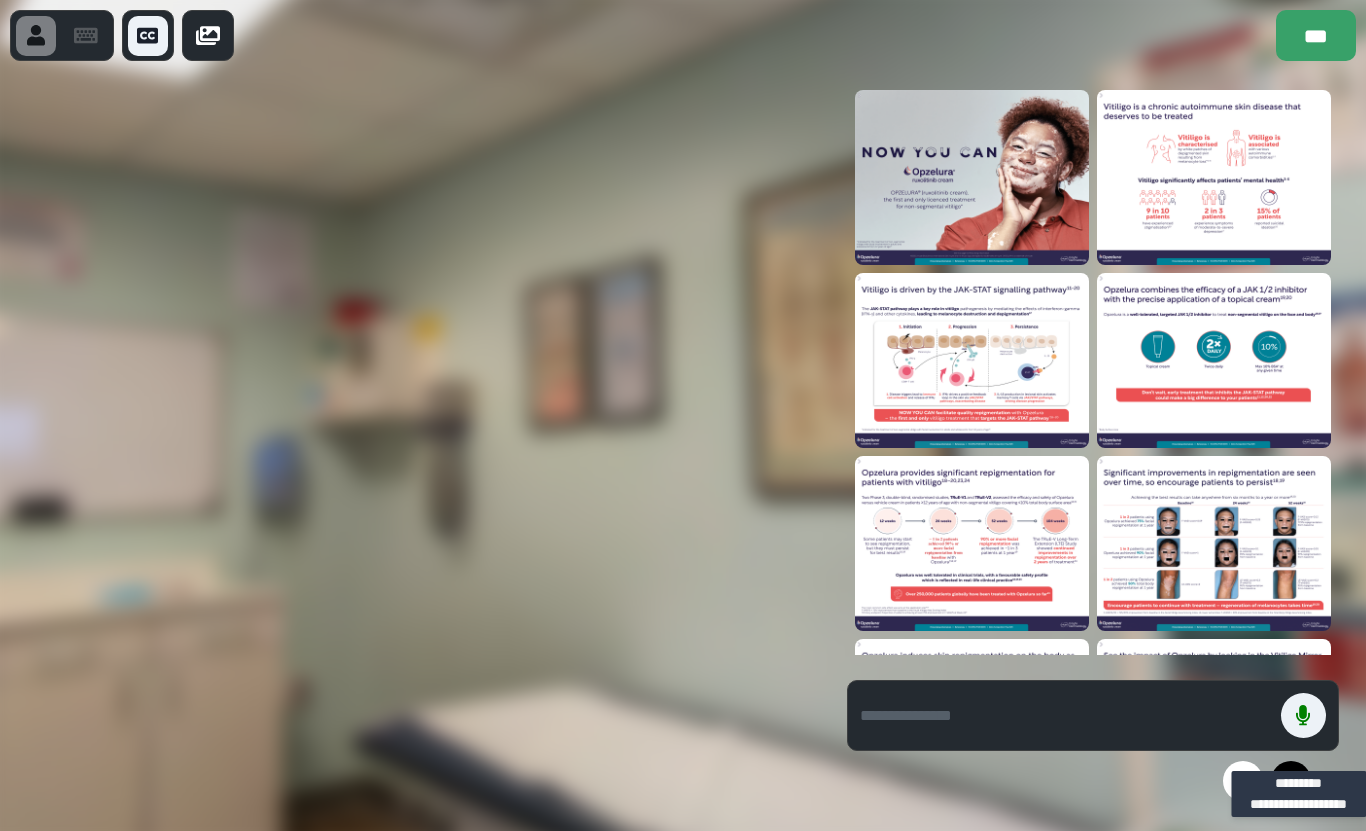 click 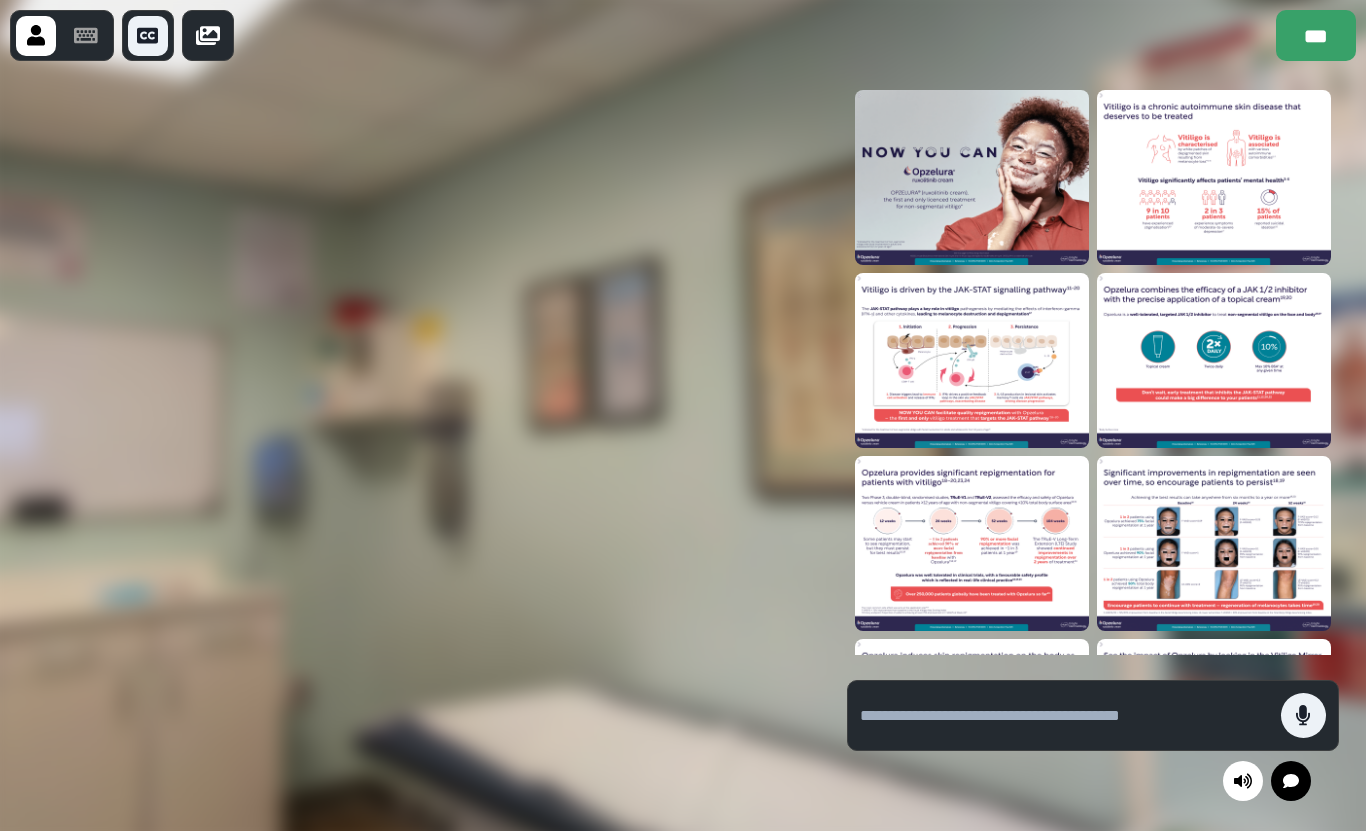 click at bounding box center [1303, 715] 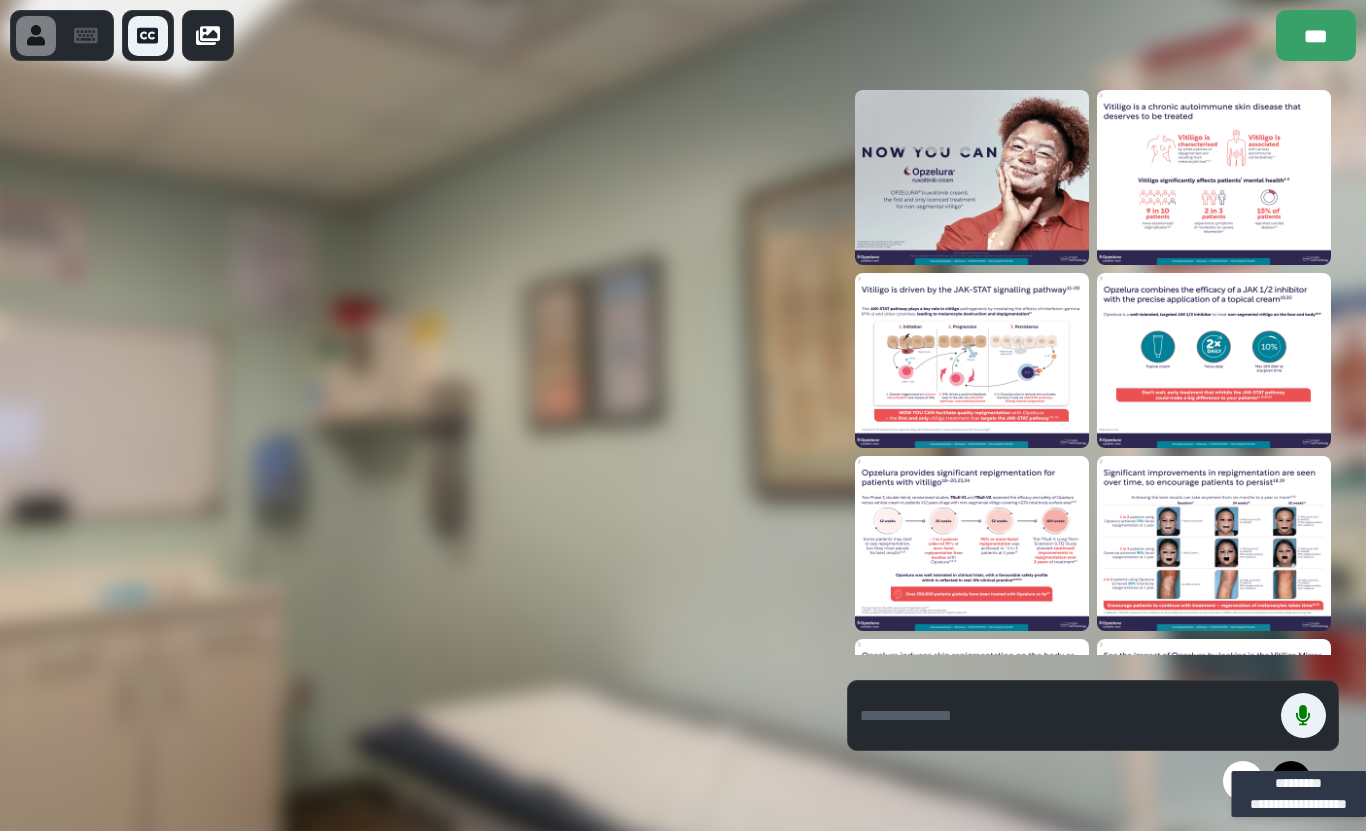 click at bounding box center (1303, 715) 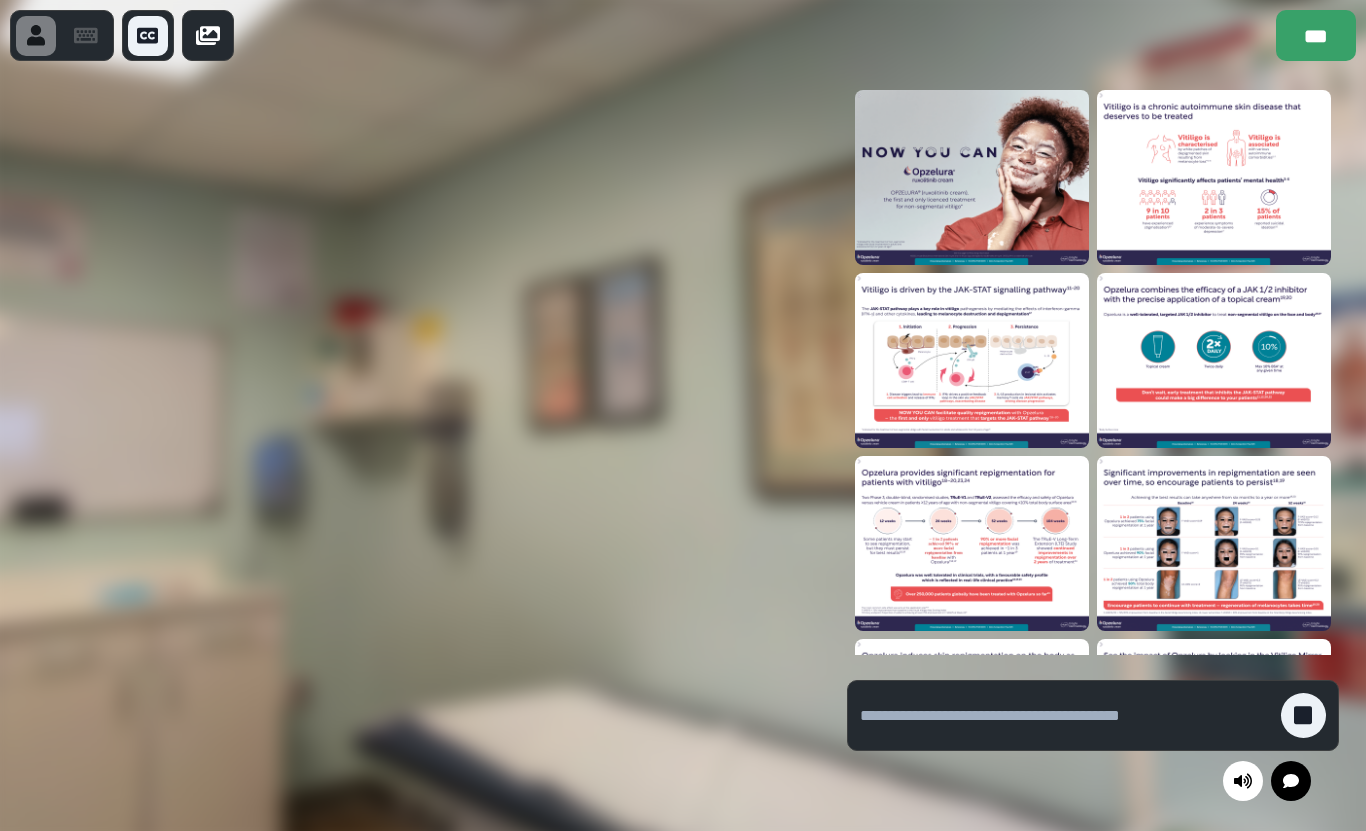 click at bounding box center [1291, 781] 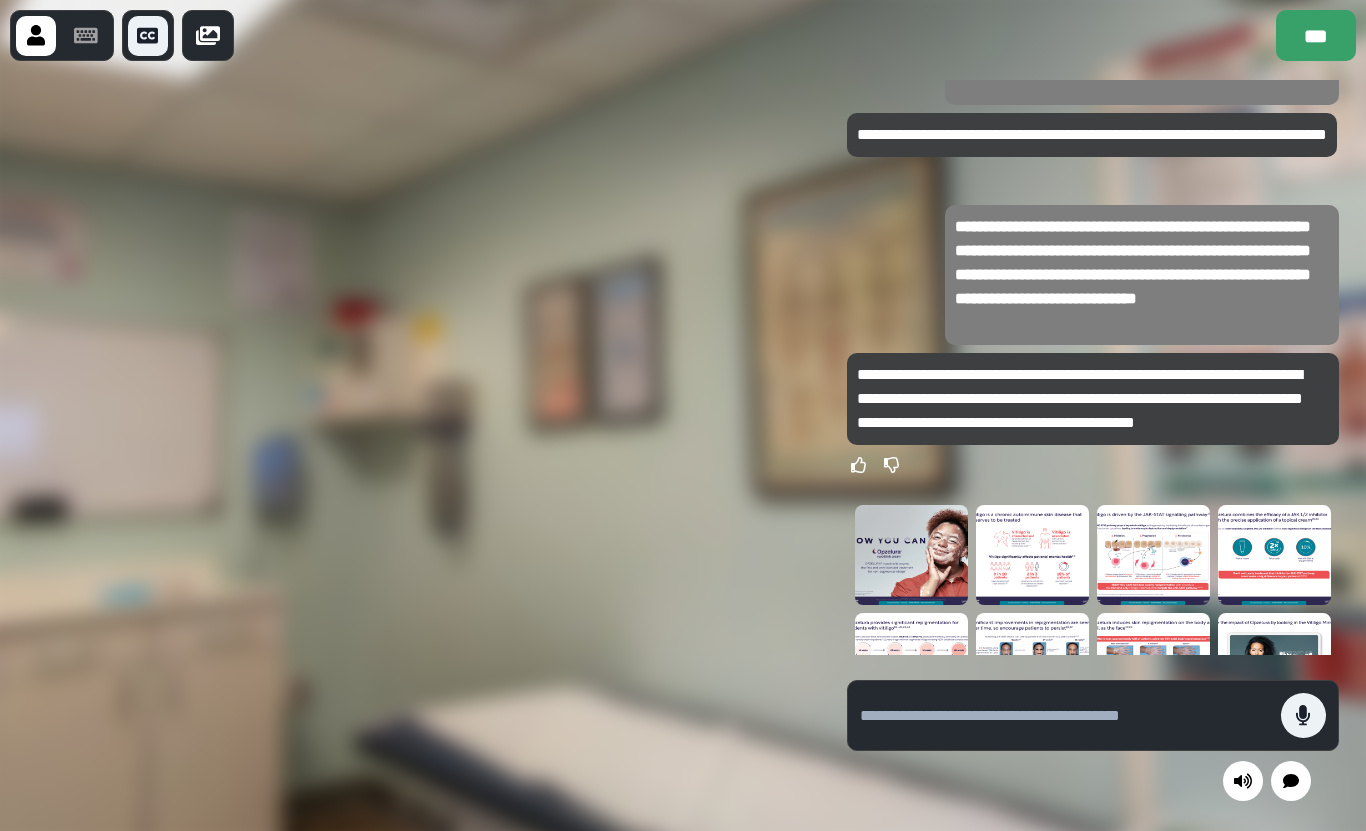 click 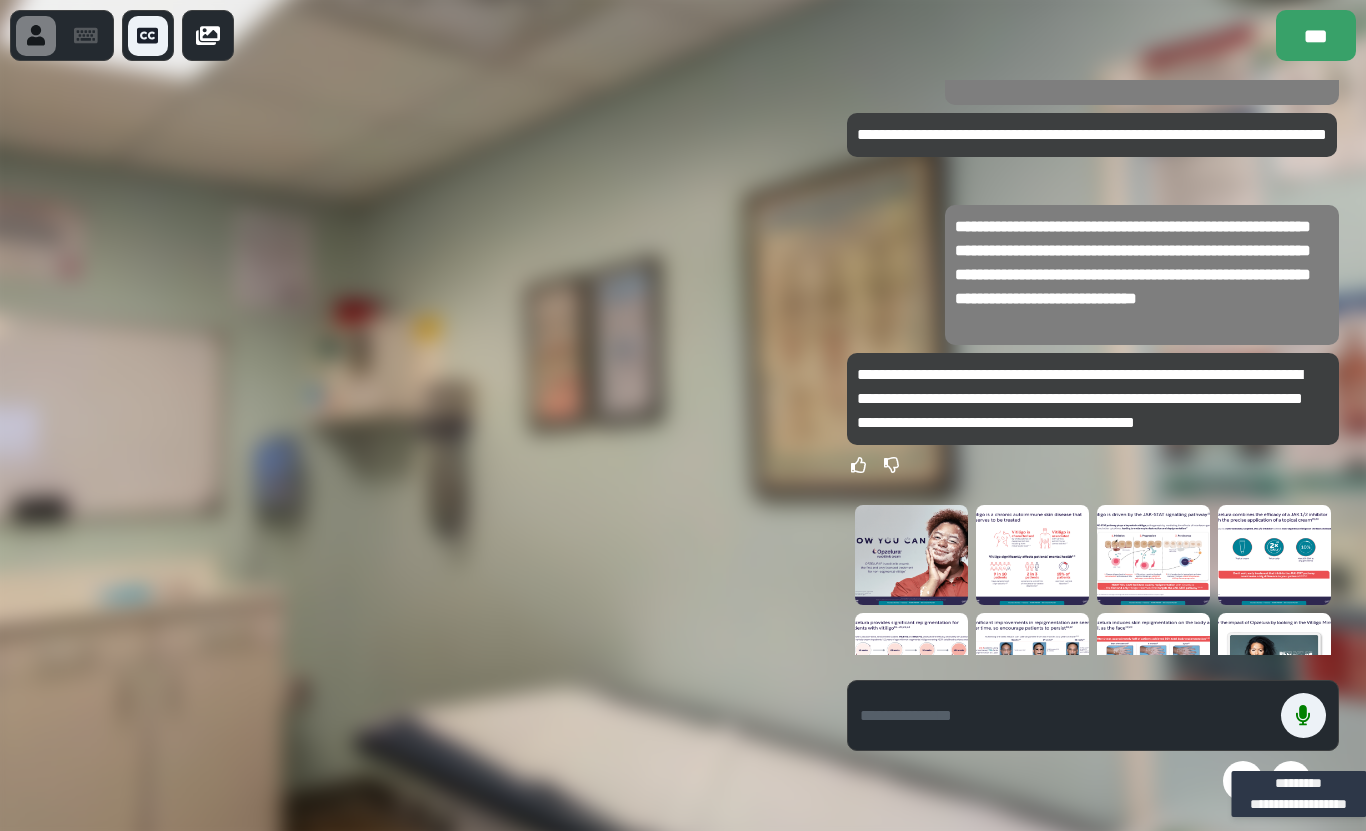 click at bounding box center [1032, 555] 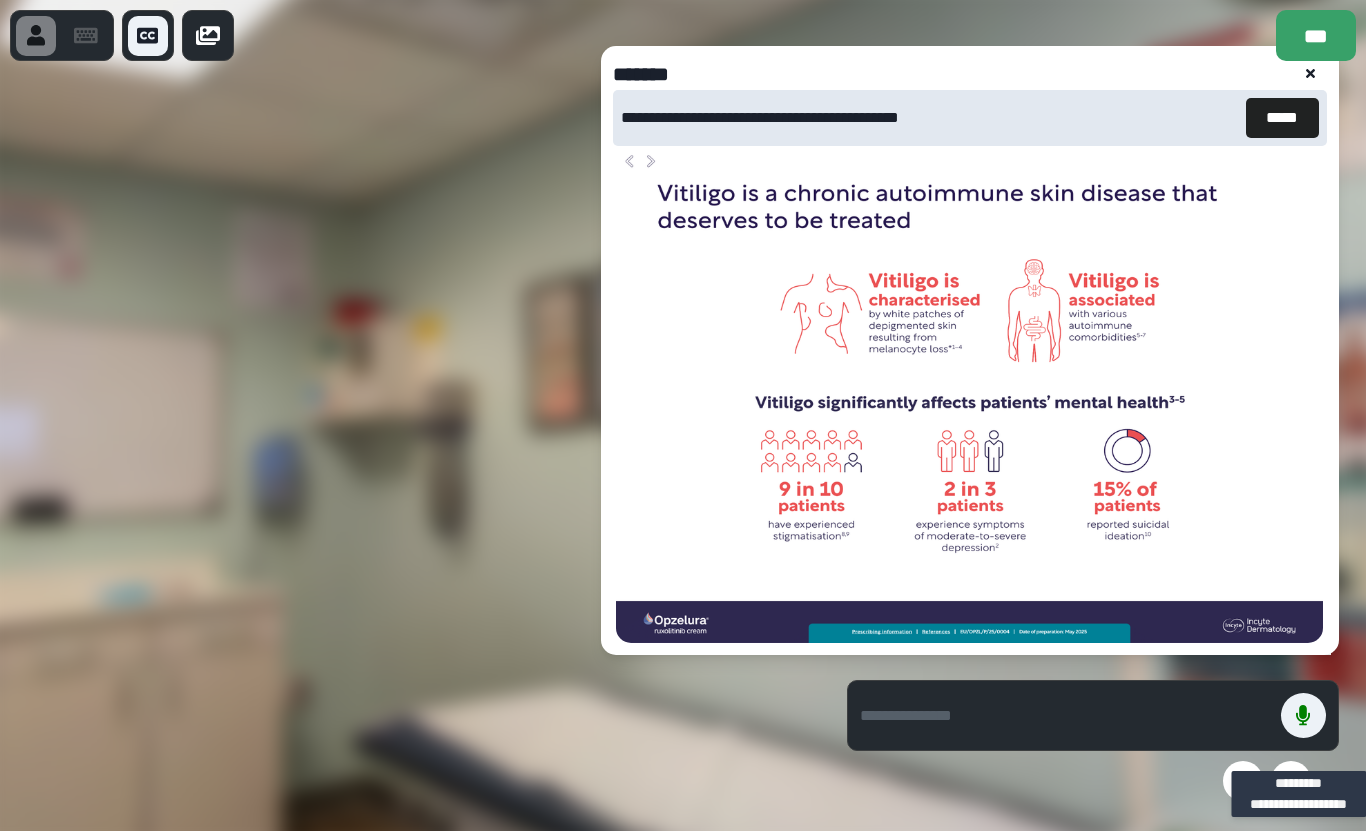 click on "*****" at bounding box center [1282, 118] 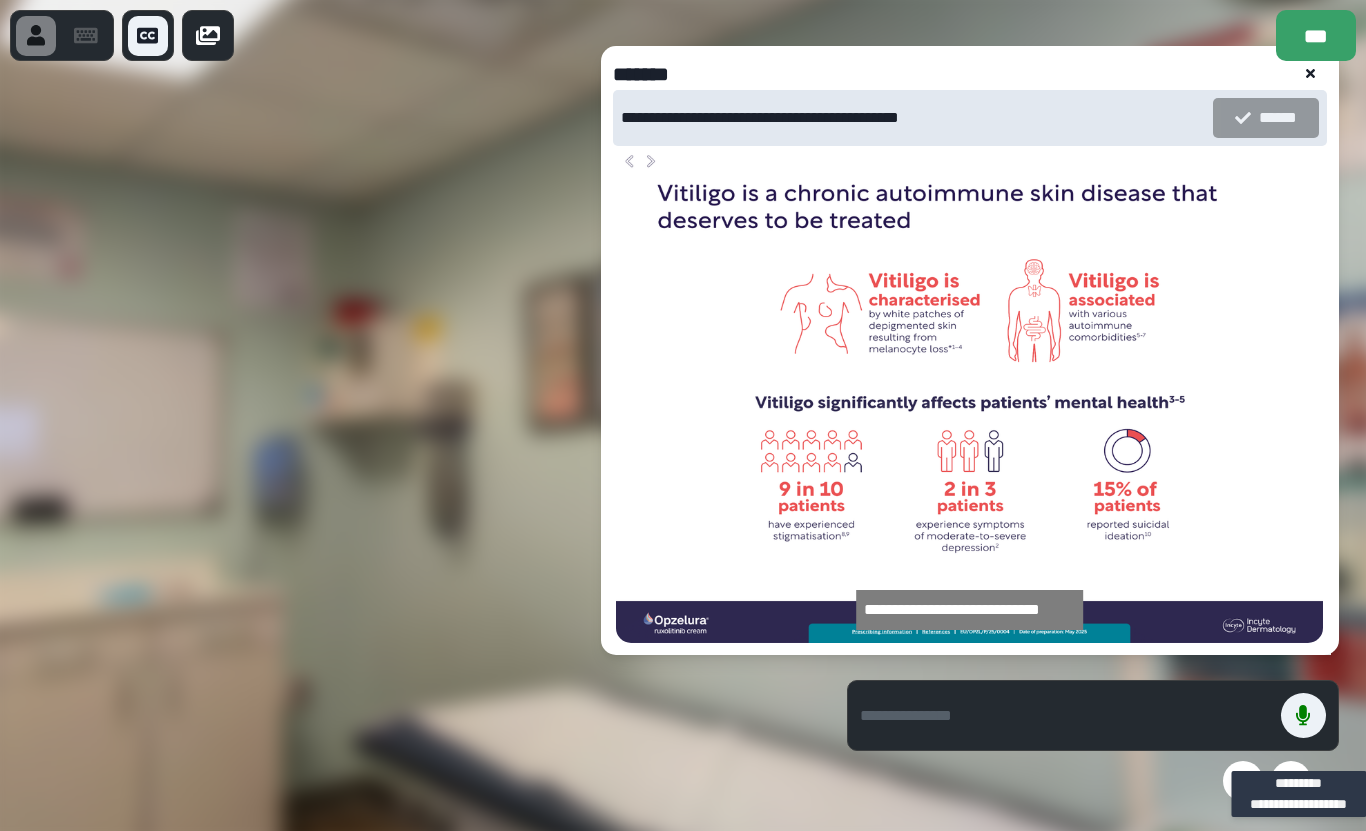 click 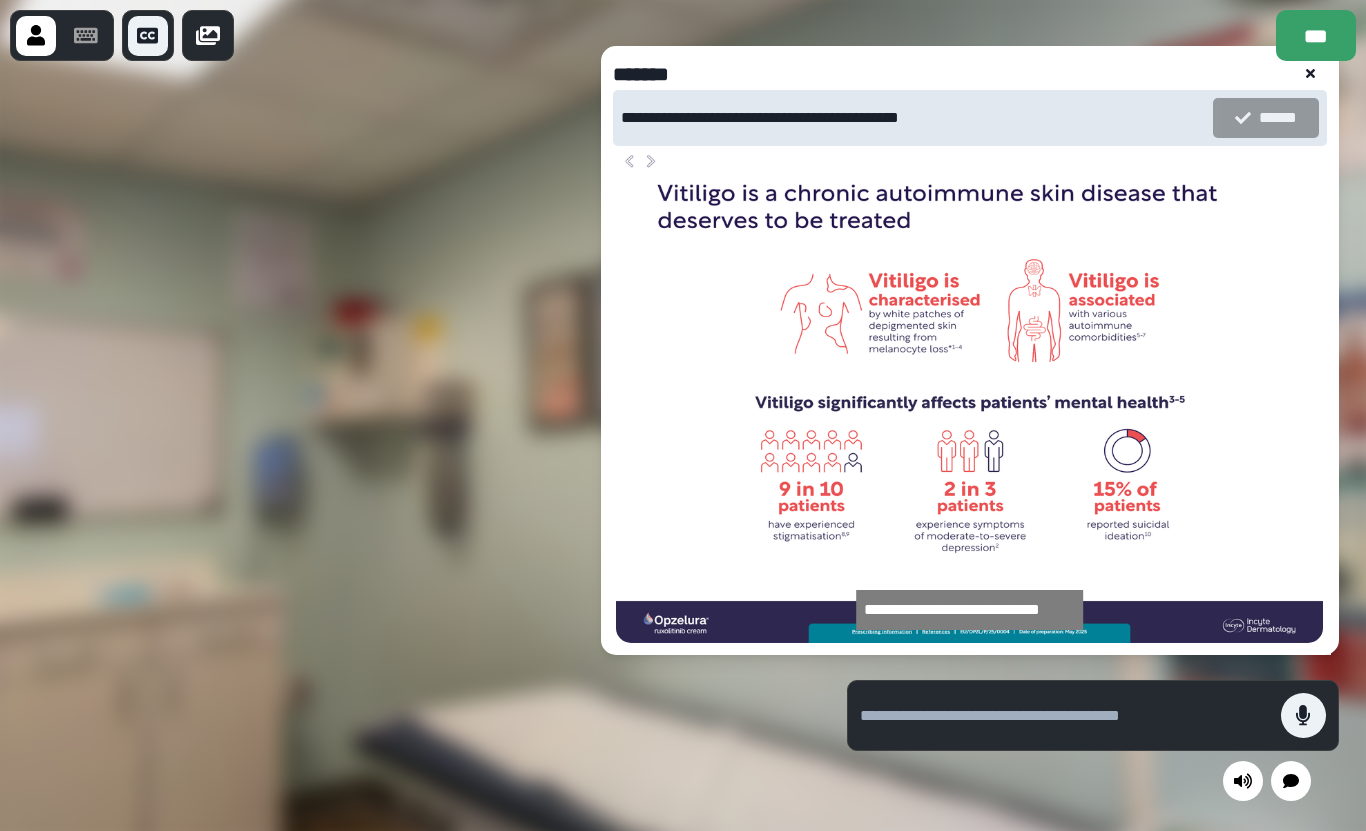 click at bounding box center (1311, 74) 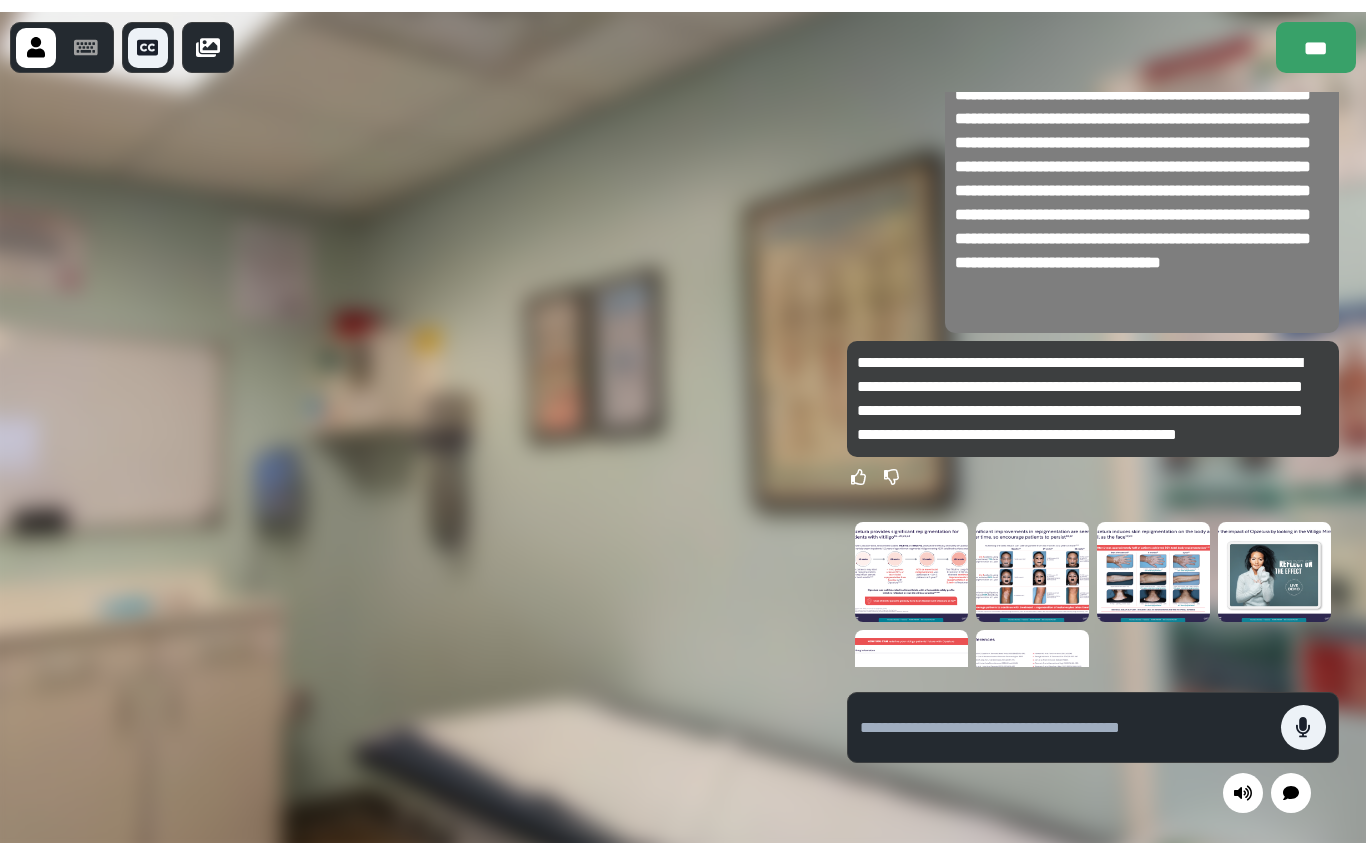 scroll, scrollTop: 106, scrollLeft: 0, axis: vertical 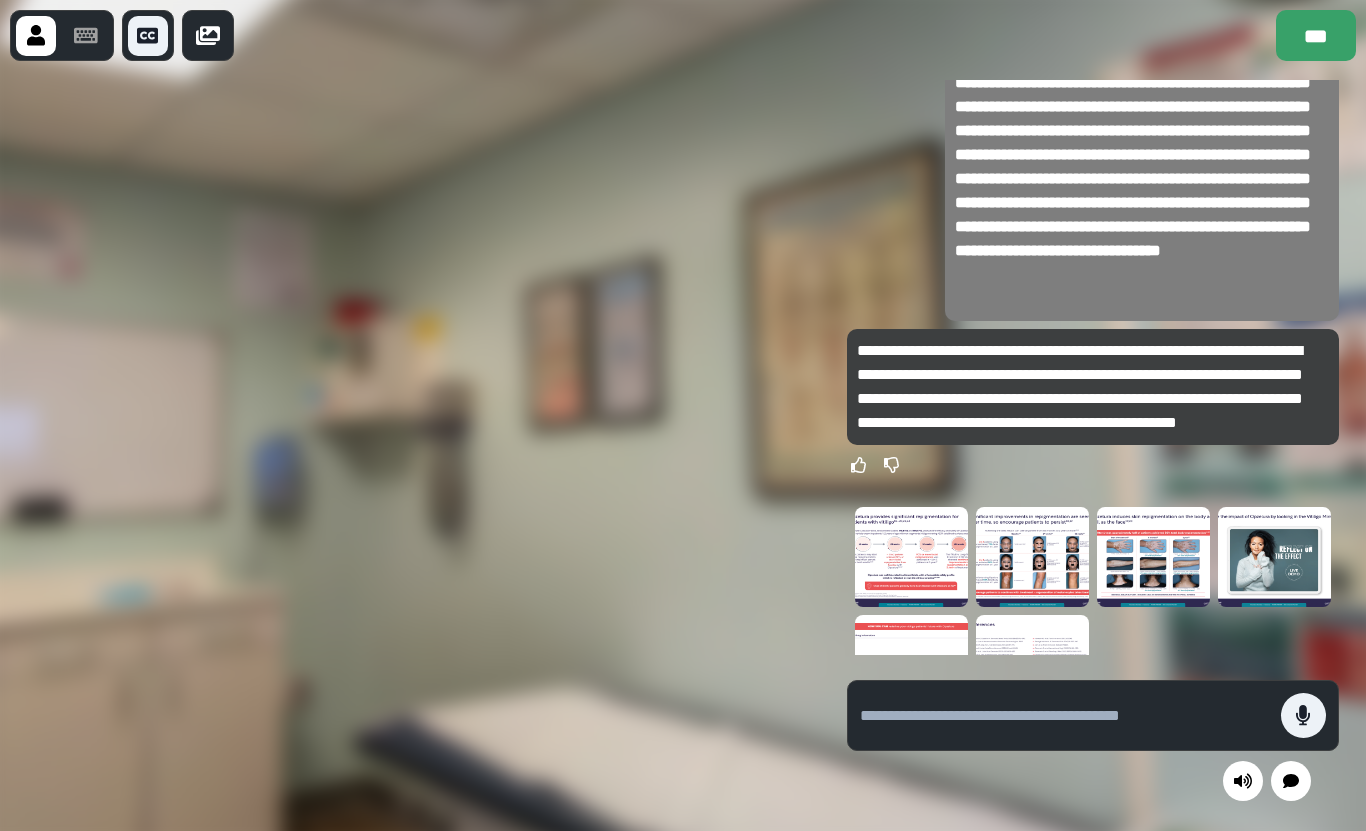 click 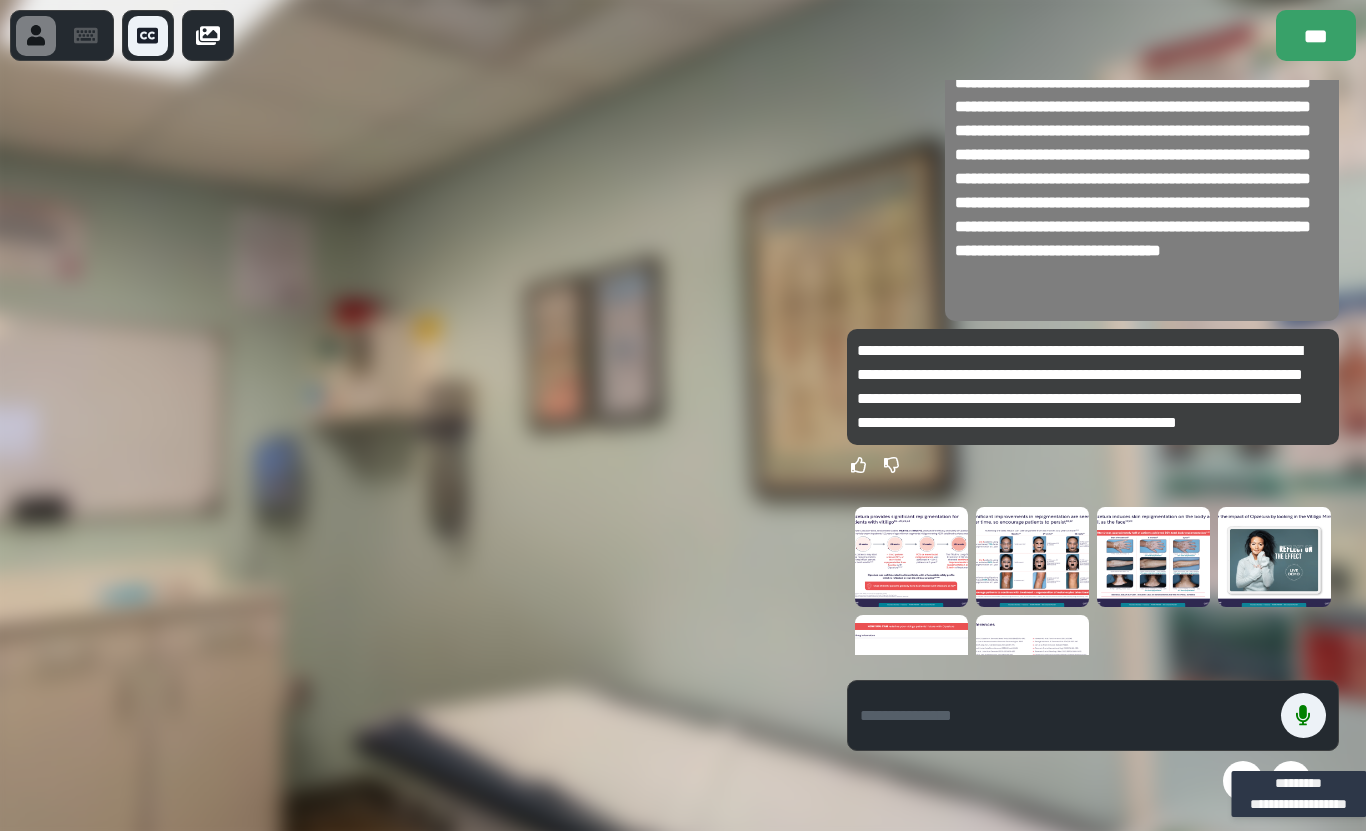 click at bounding box center (1032, 557) 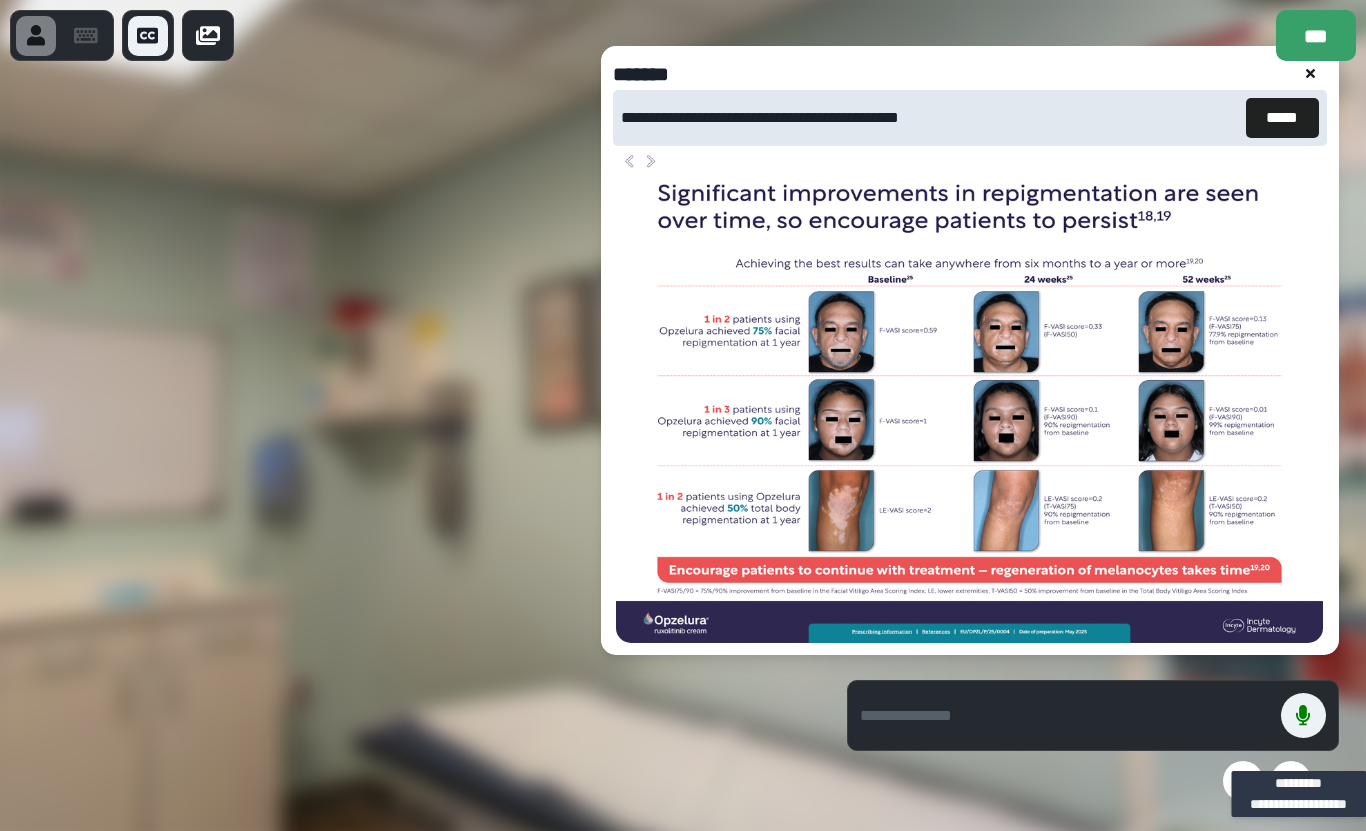 click on "*****" at bounding box center [1282, 118] 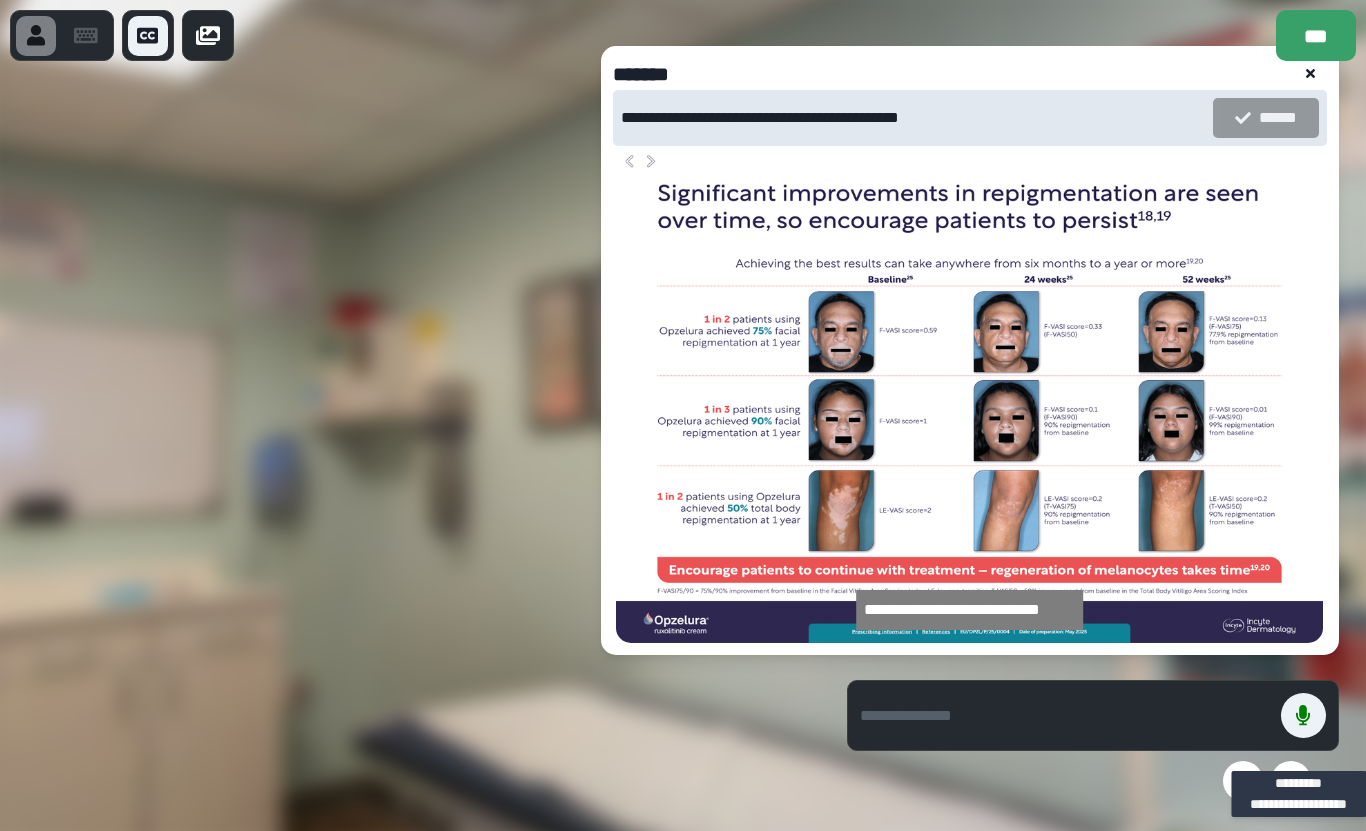 click 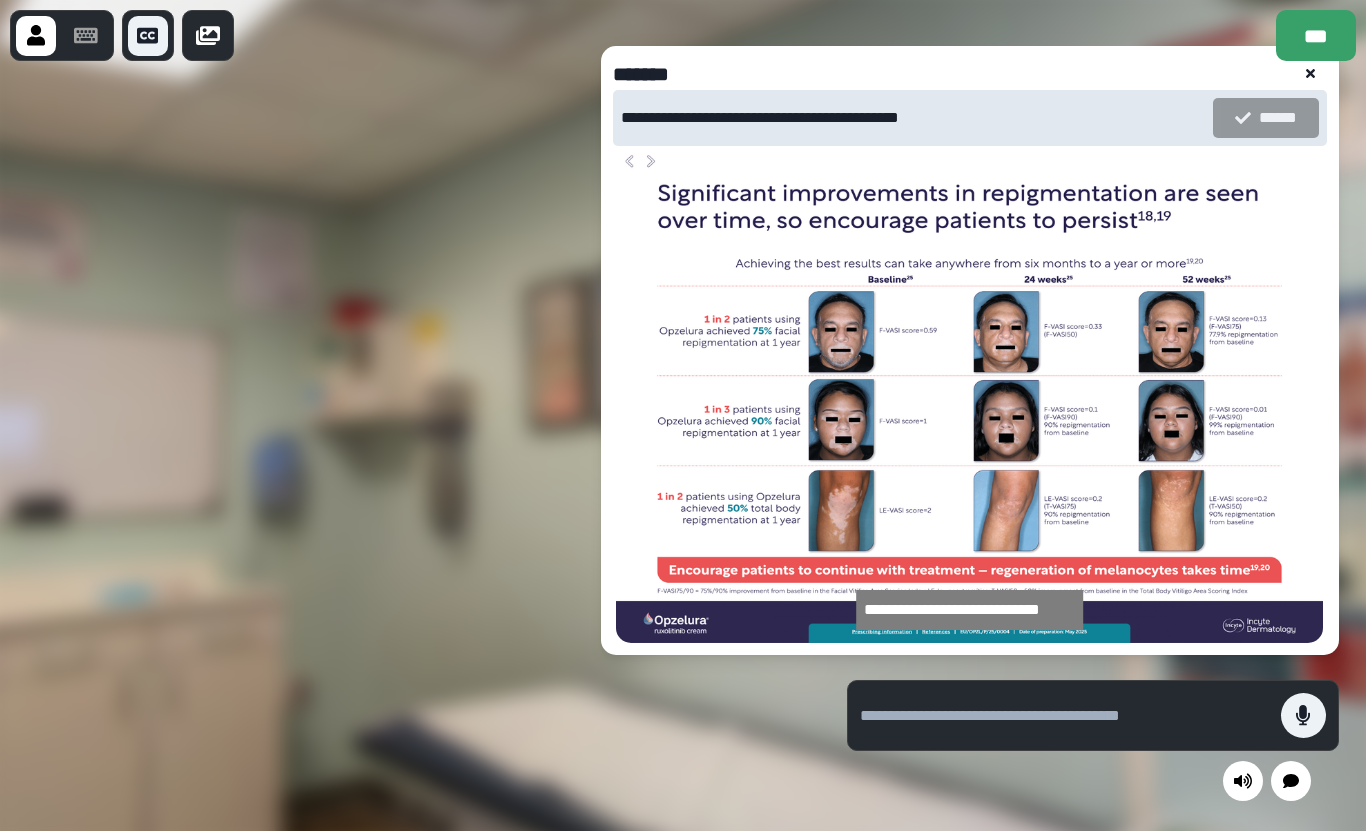 click on "***" at bounding box center (1316, 35) 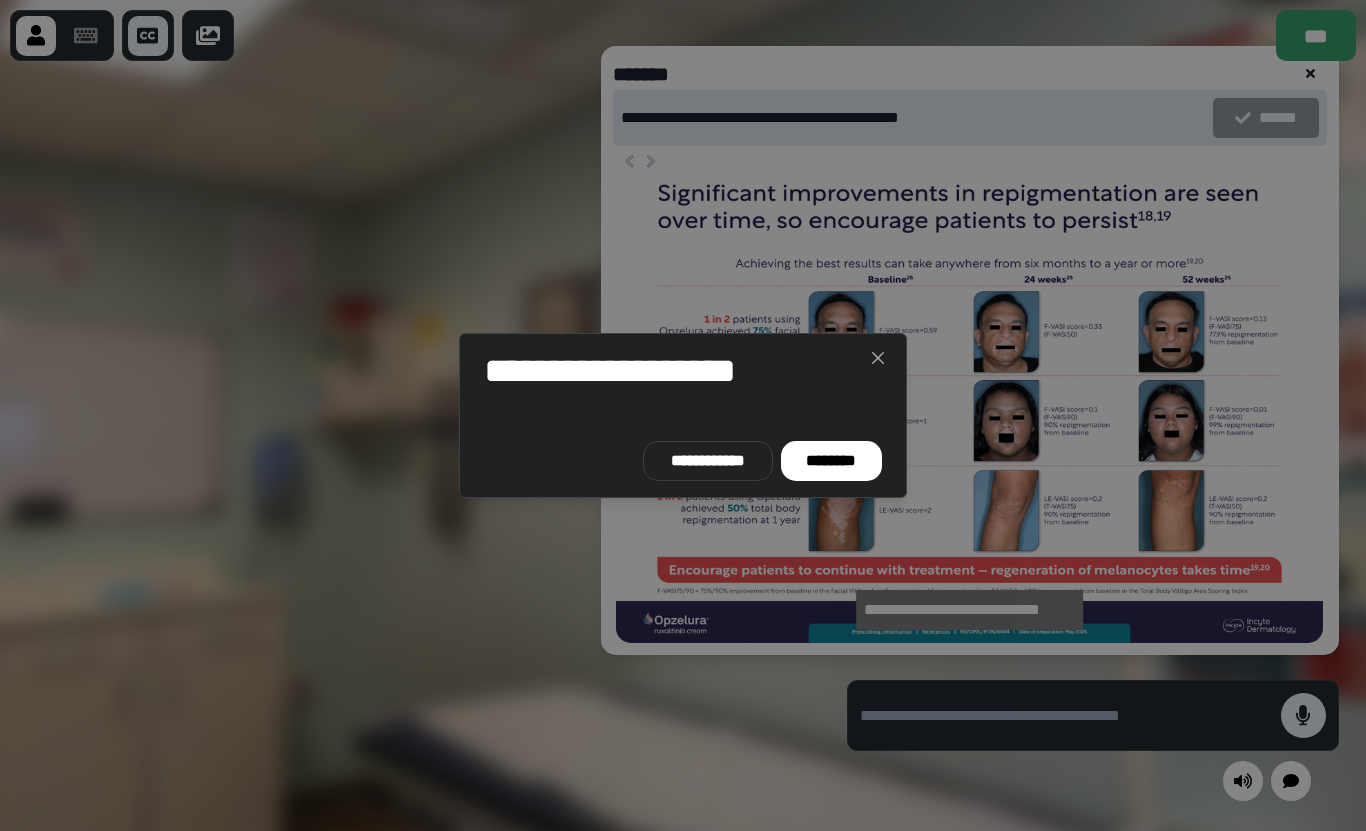 click on "********" at bounding box center (831, 461) 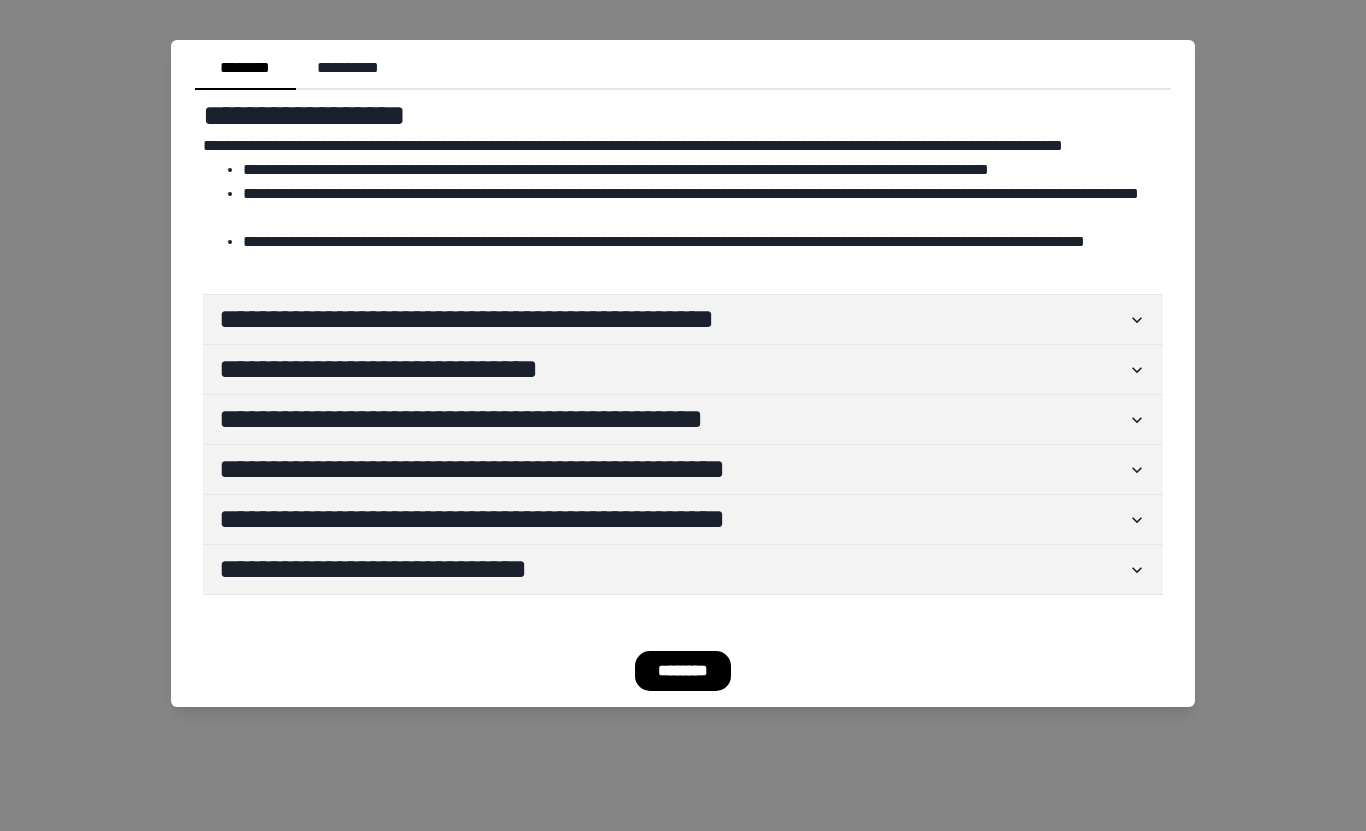 click on "**********" at bounding box center [683, 319] 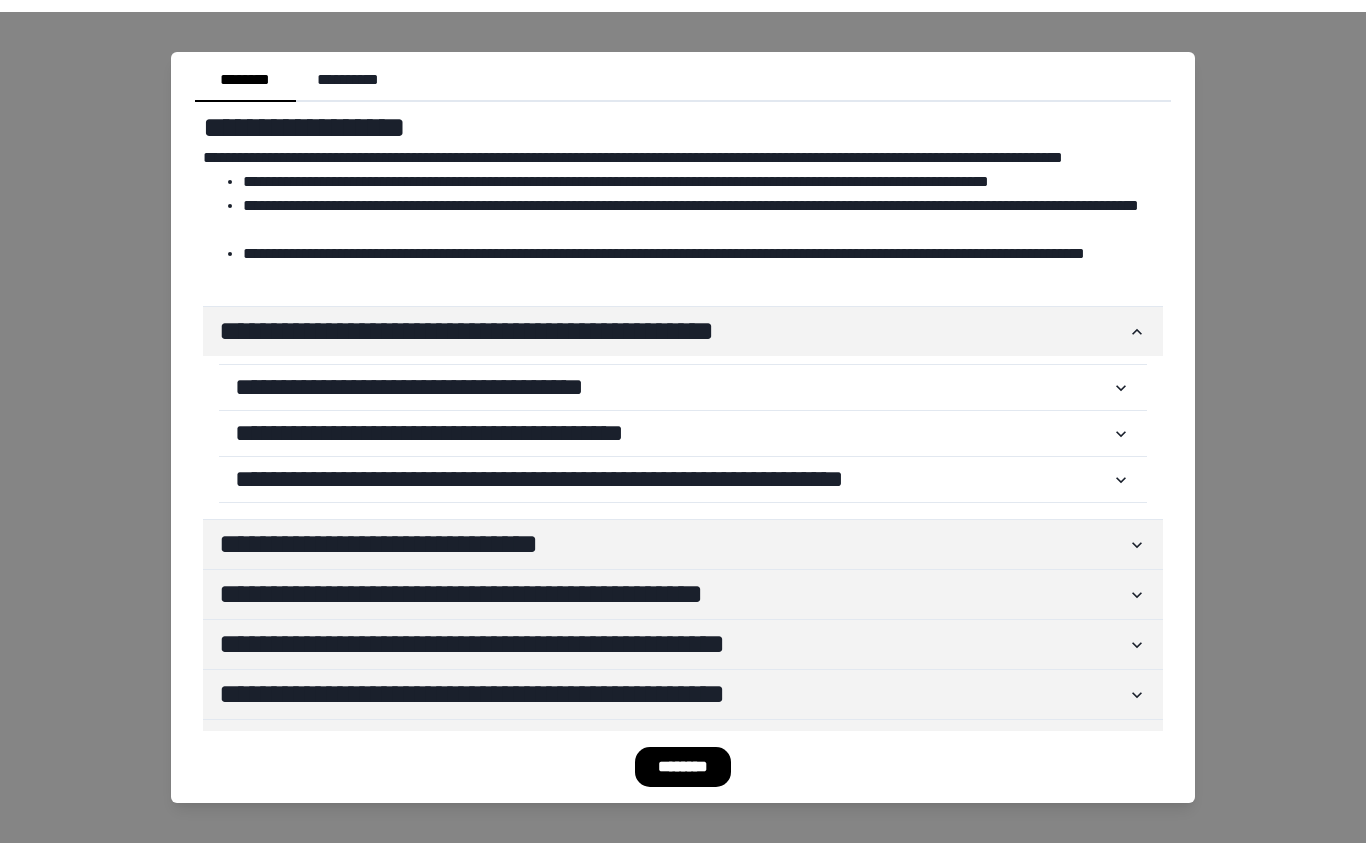 scroll, scrollTop: 257, scrollLeft: 0, axis: vertical 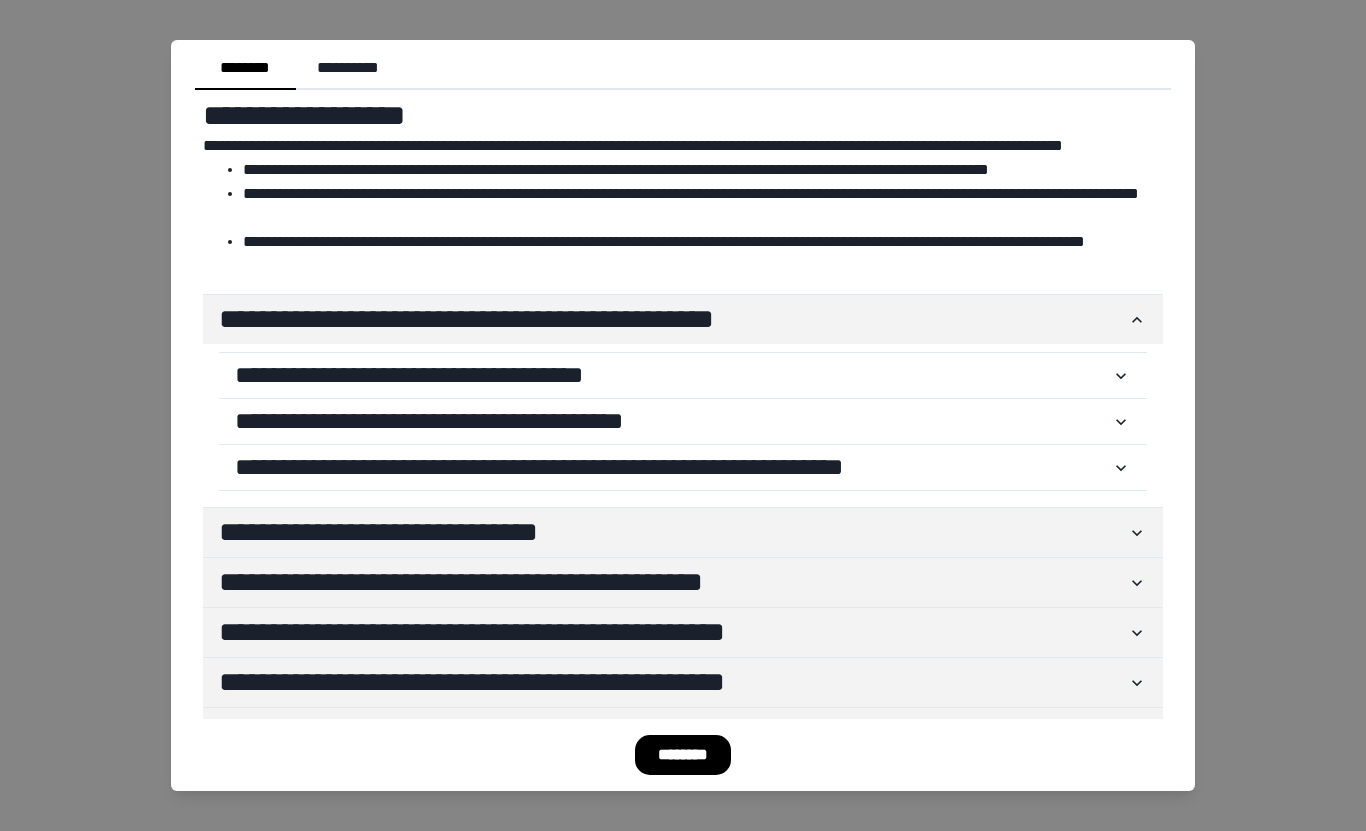 click on "********" at bounding box center (683, 755) 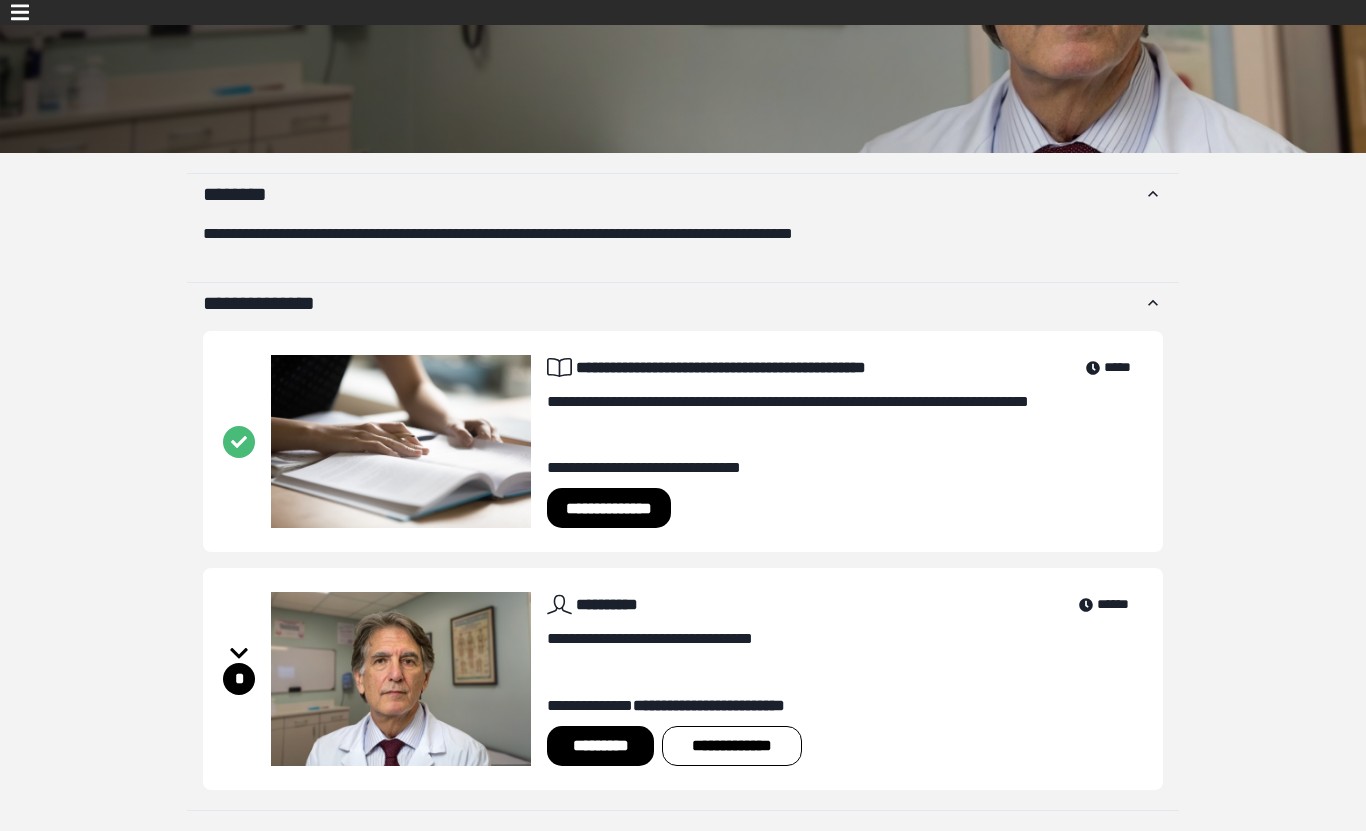 click on "*********" at bounding box center [600, 746] 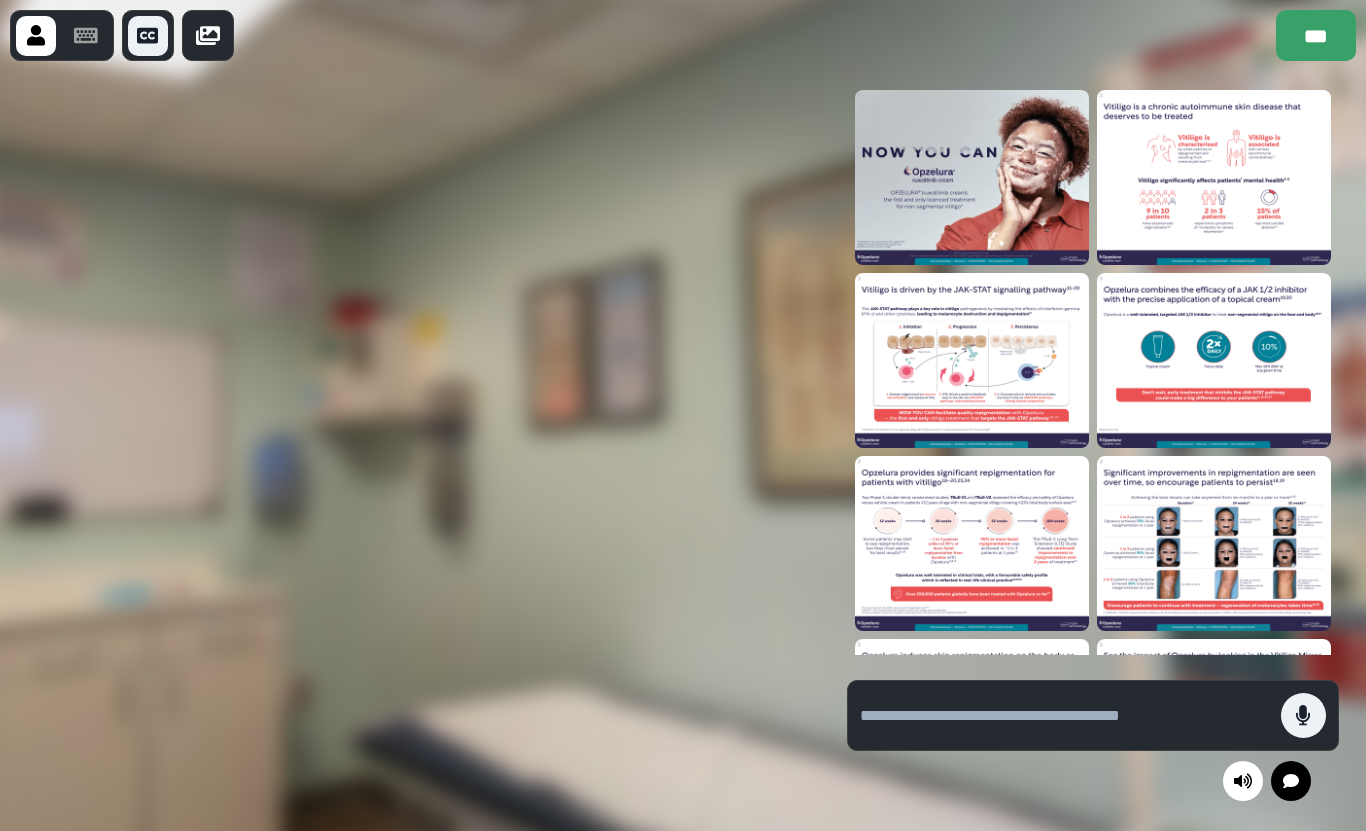 click at bounding box center (1303, 715) 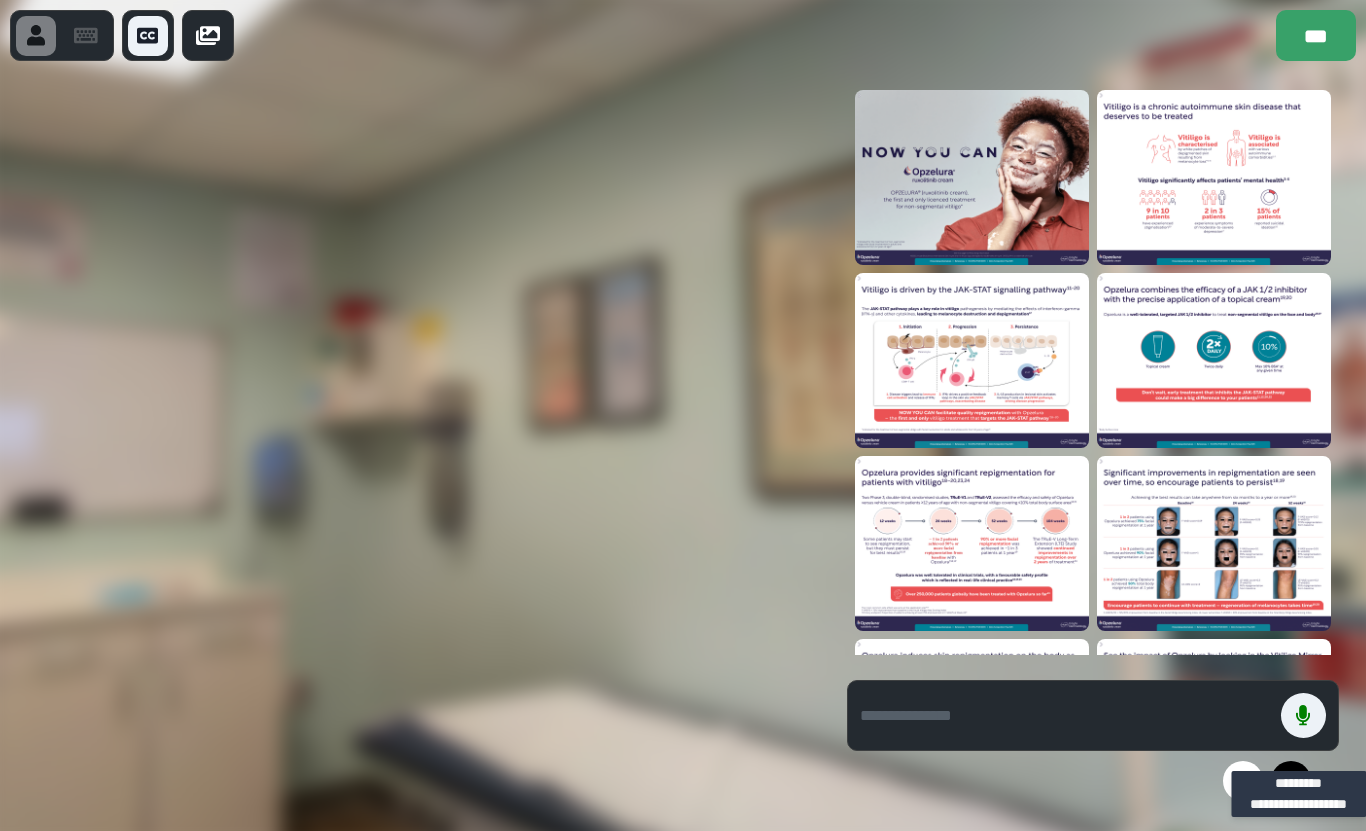 click 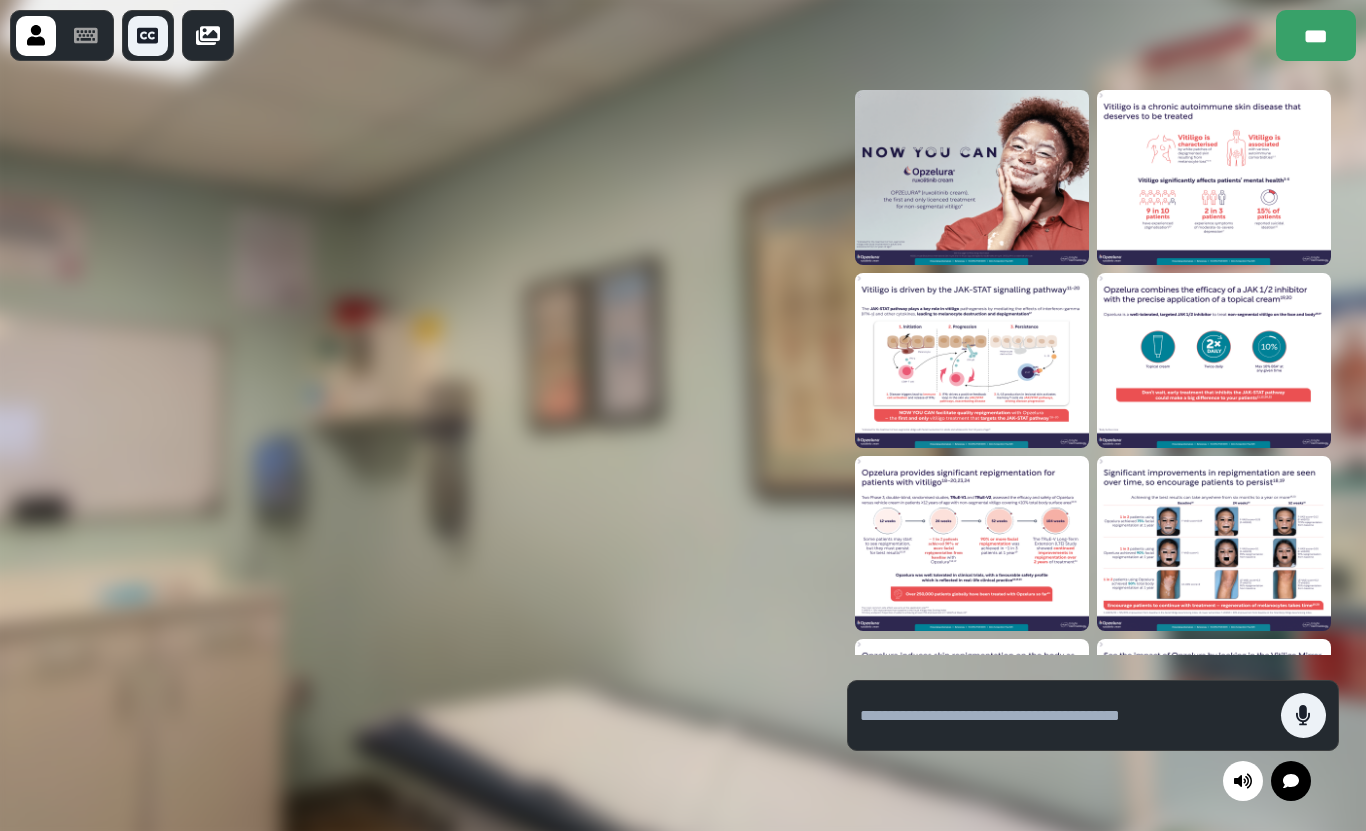 click 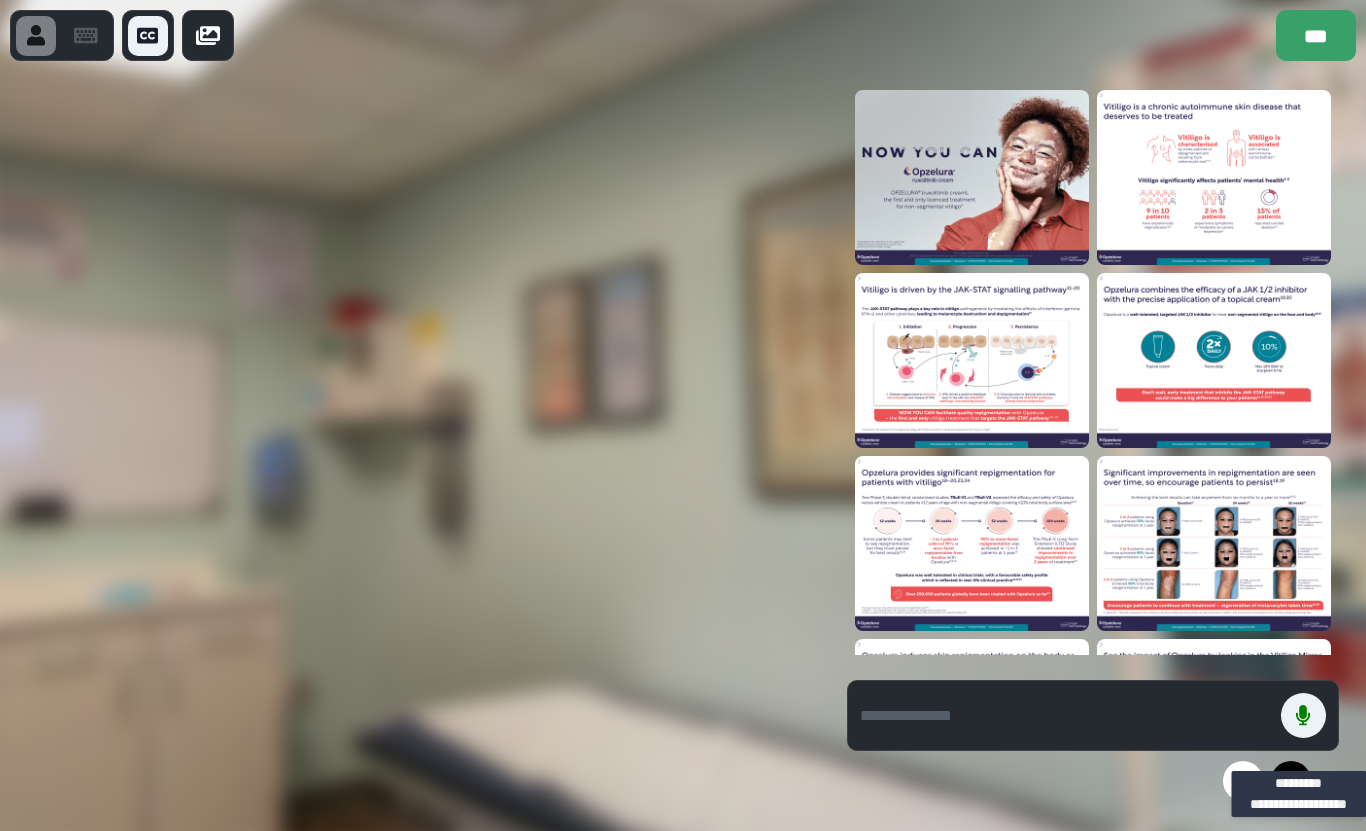 click at bounding box center [1303, 715] 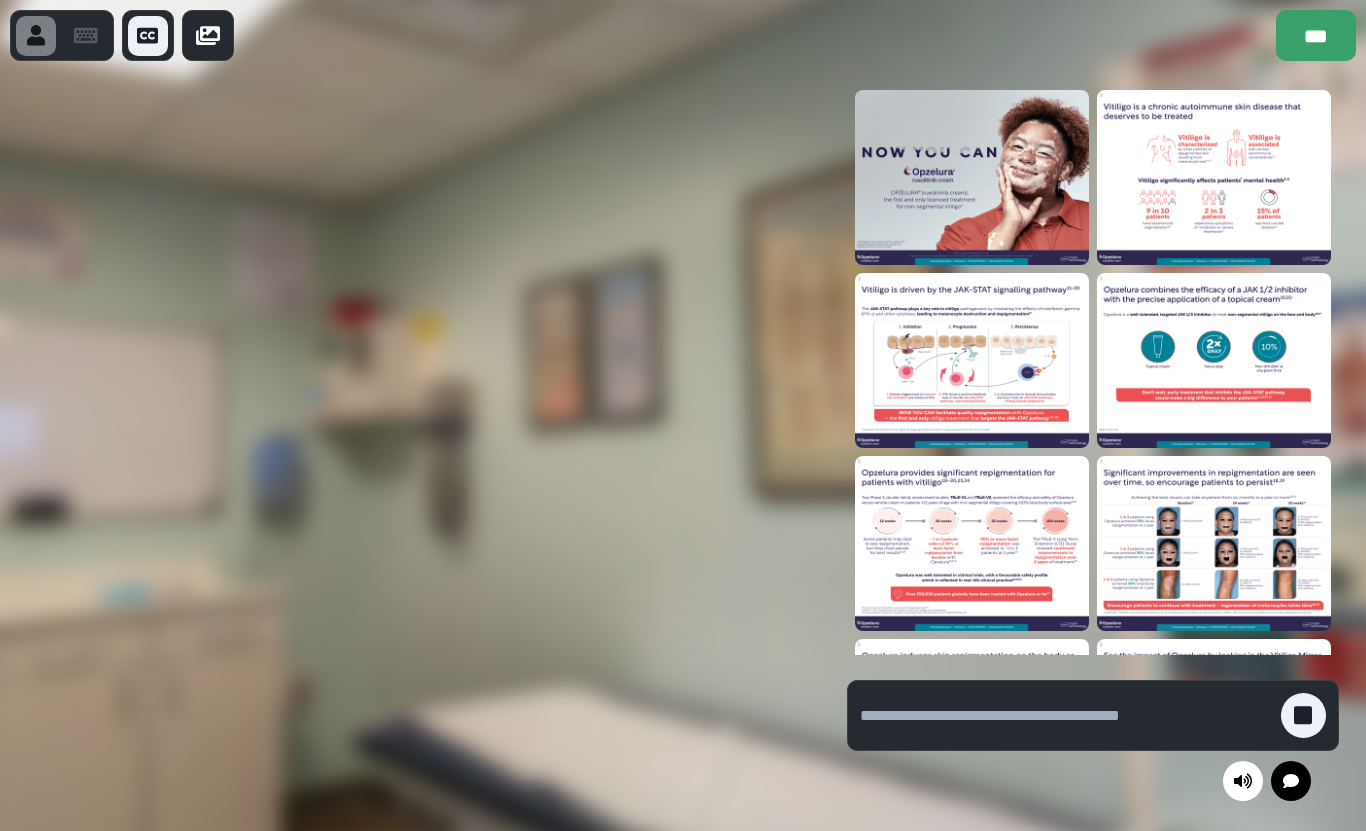 click 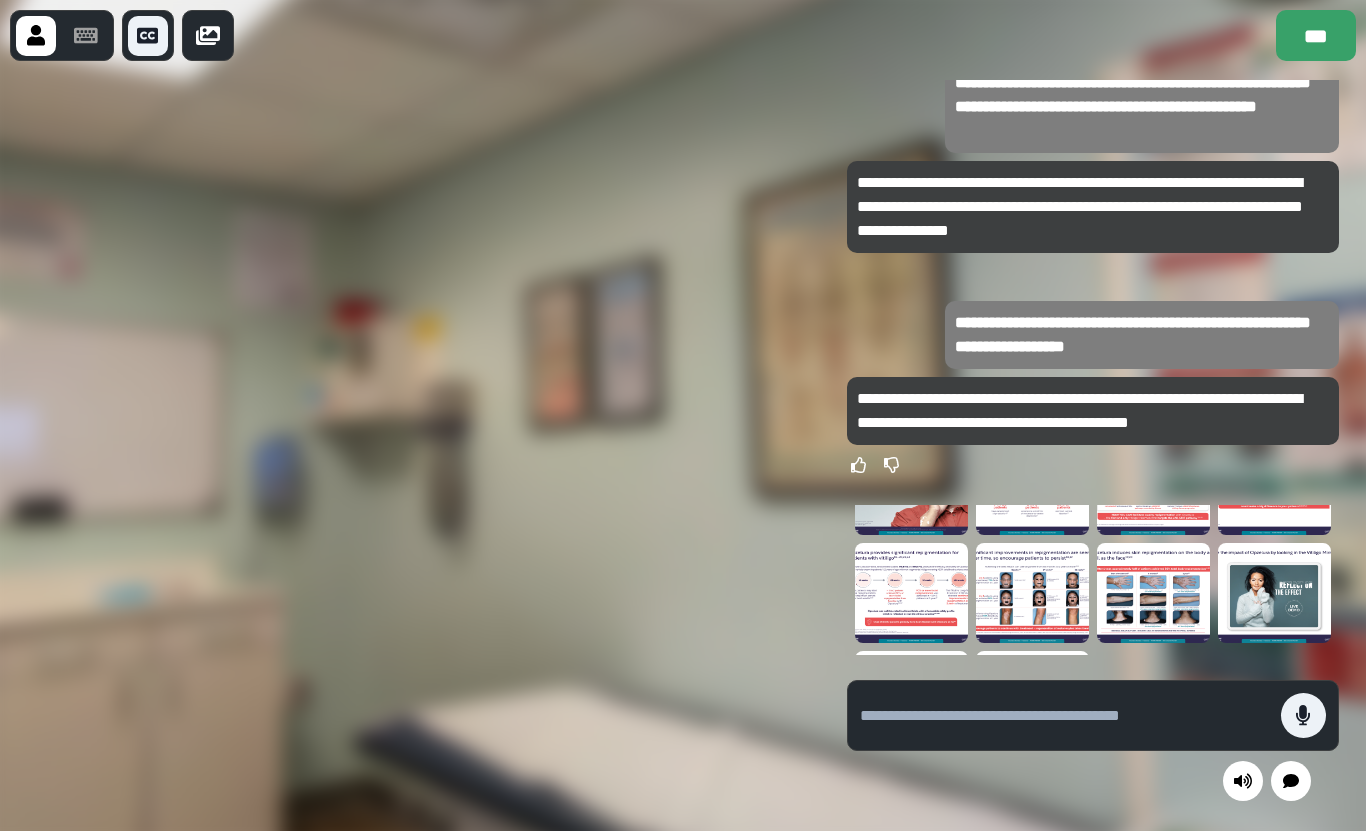 scroll, scrollTop: 77, scrollLeft: 0, axis: vertical 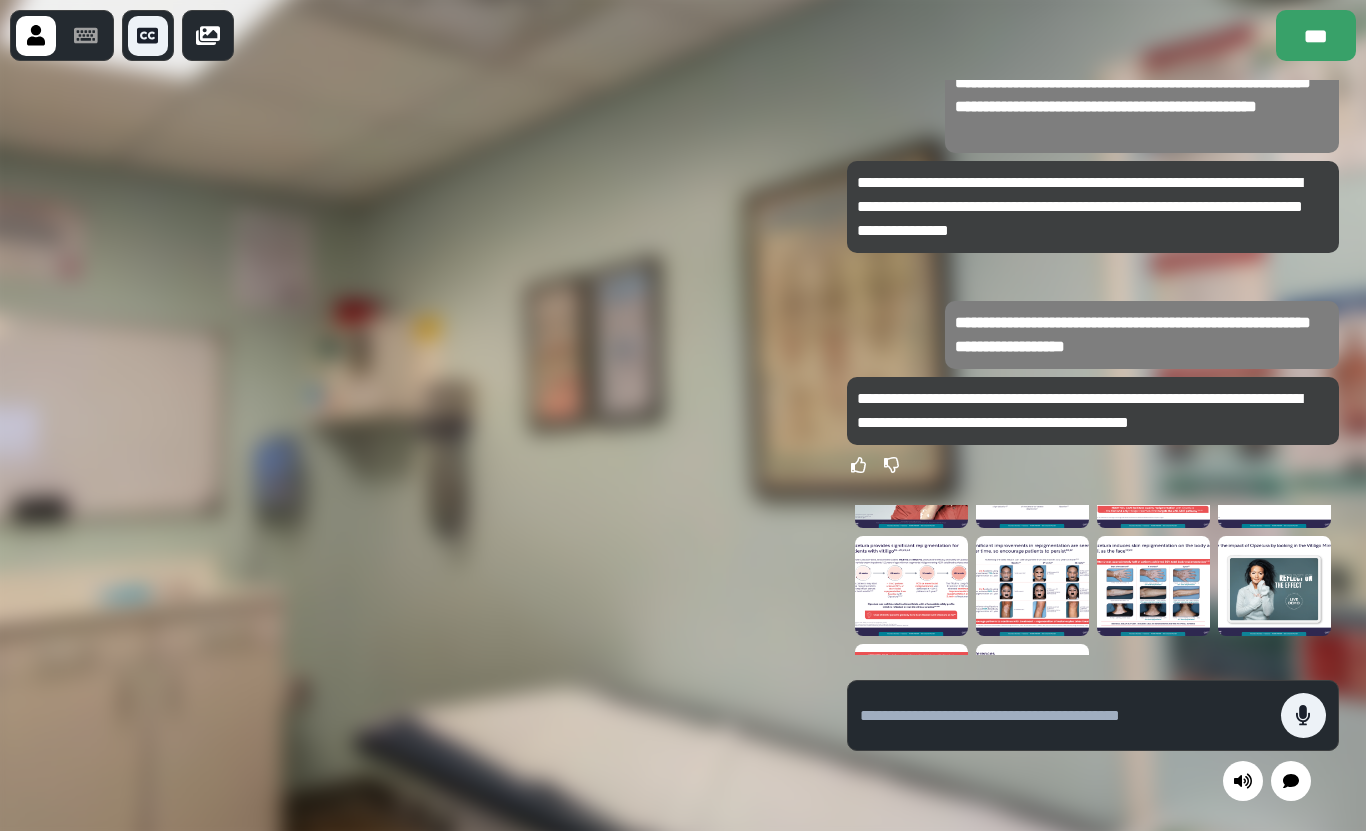 click 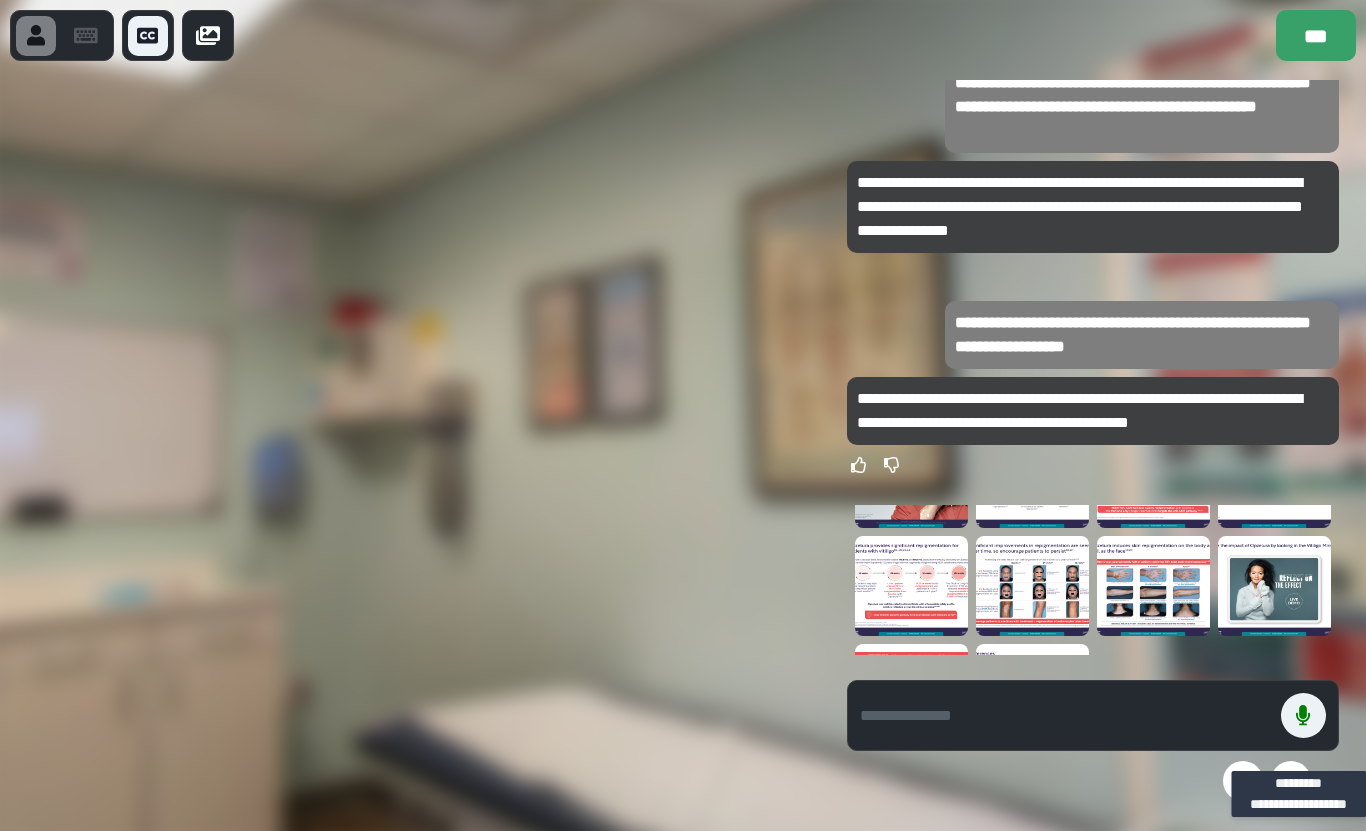click at bounding box center (1032, 586) 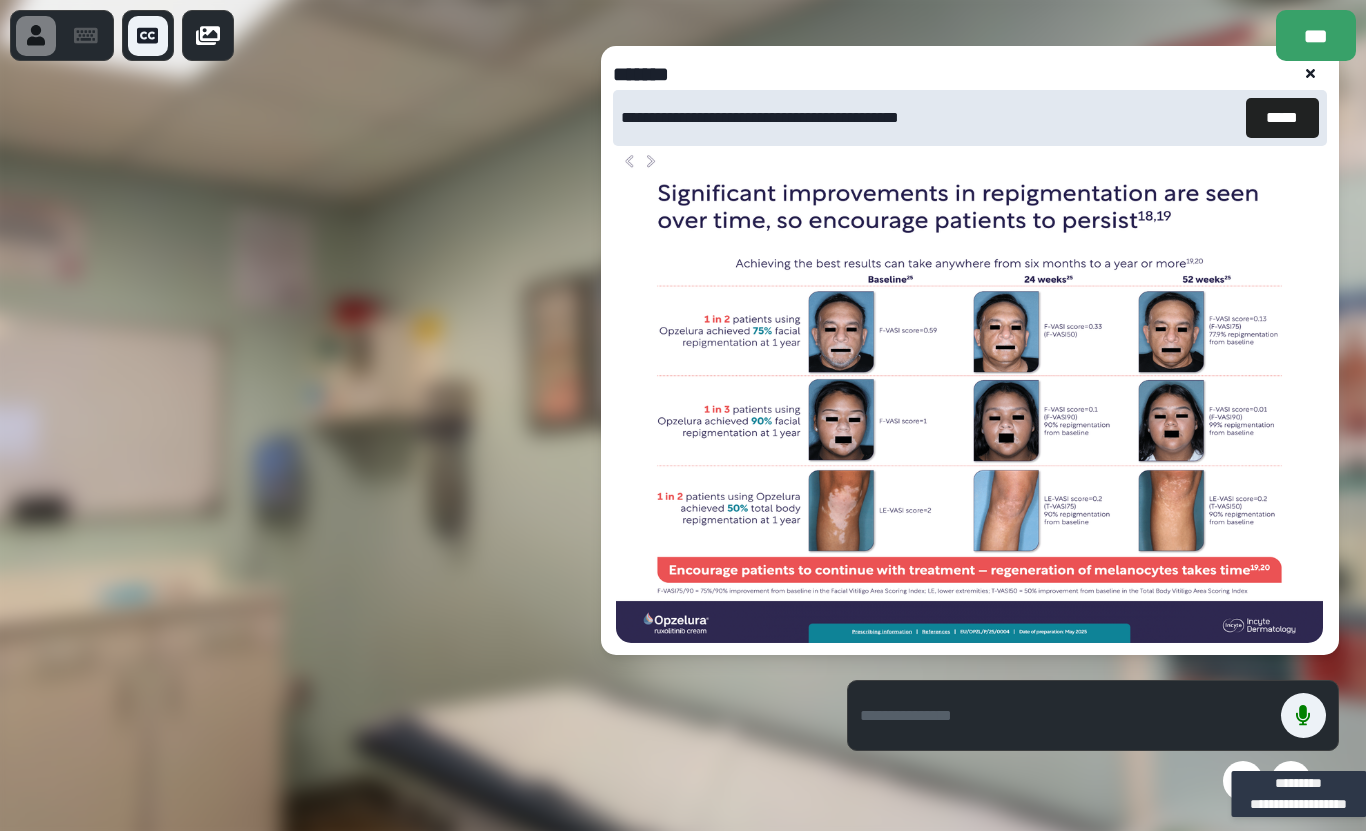 click on "*****" at bounding box center [1282, 118] 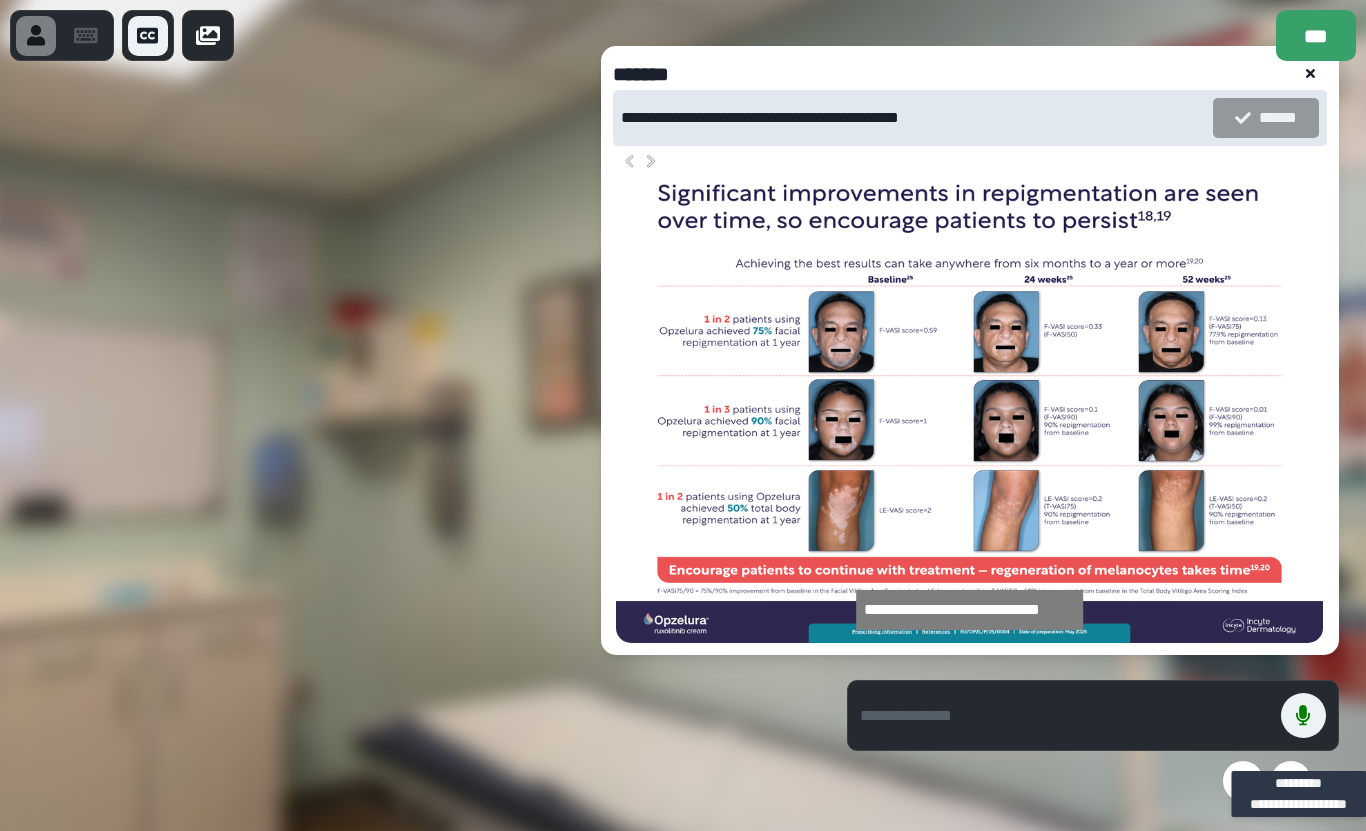 click at bounding box center (1303, 715) 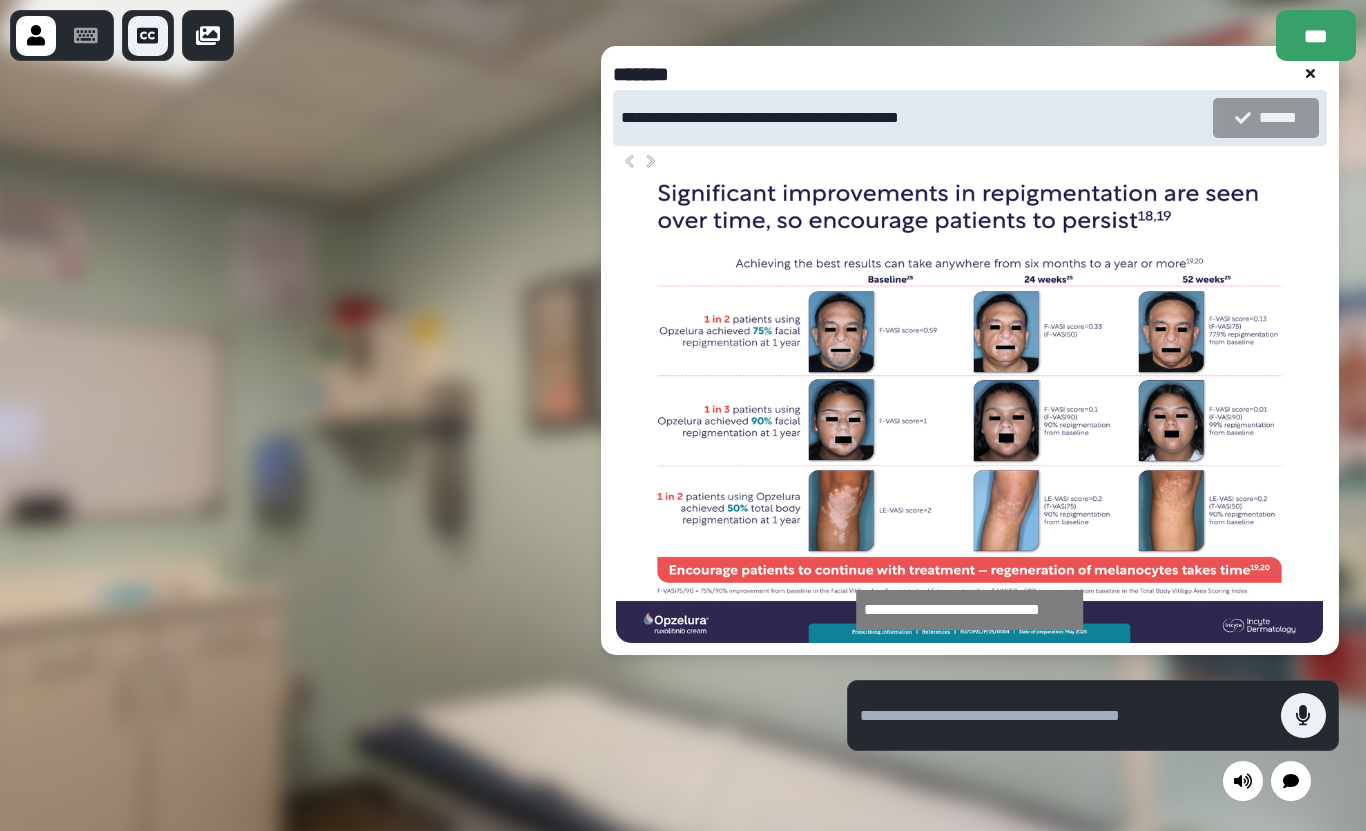 click 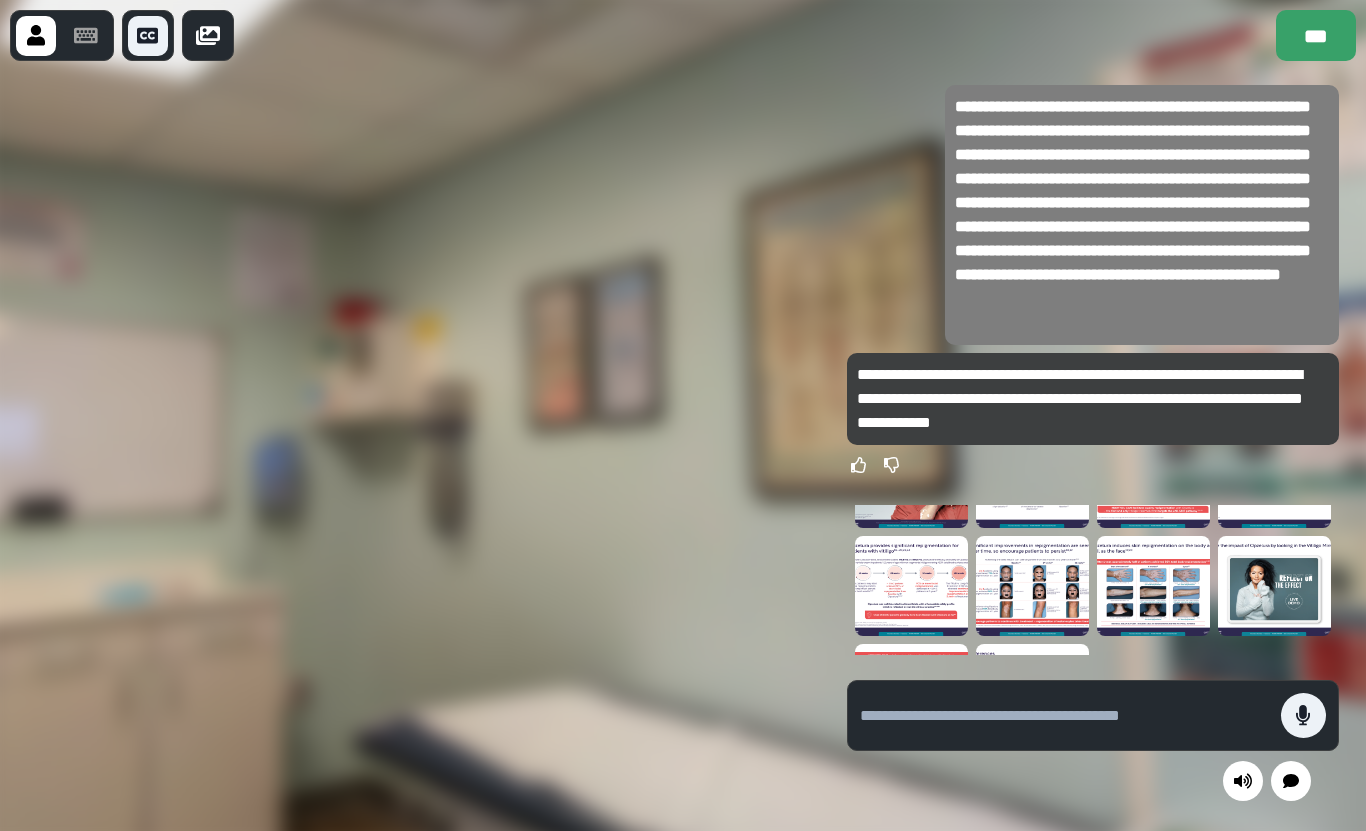 click at bounding box center (911, 586) 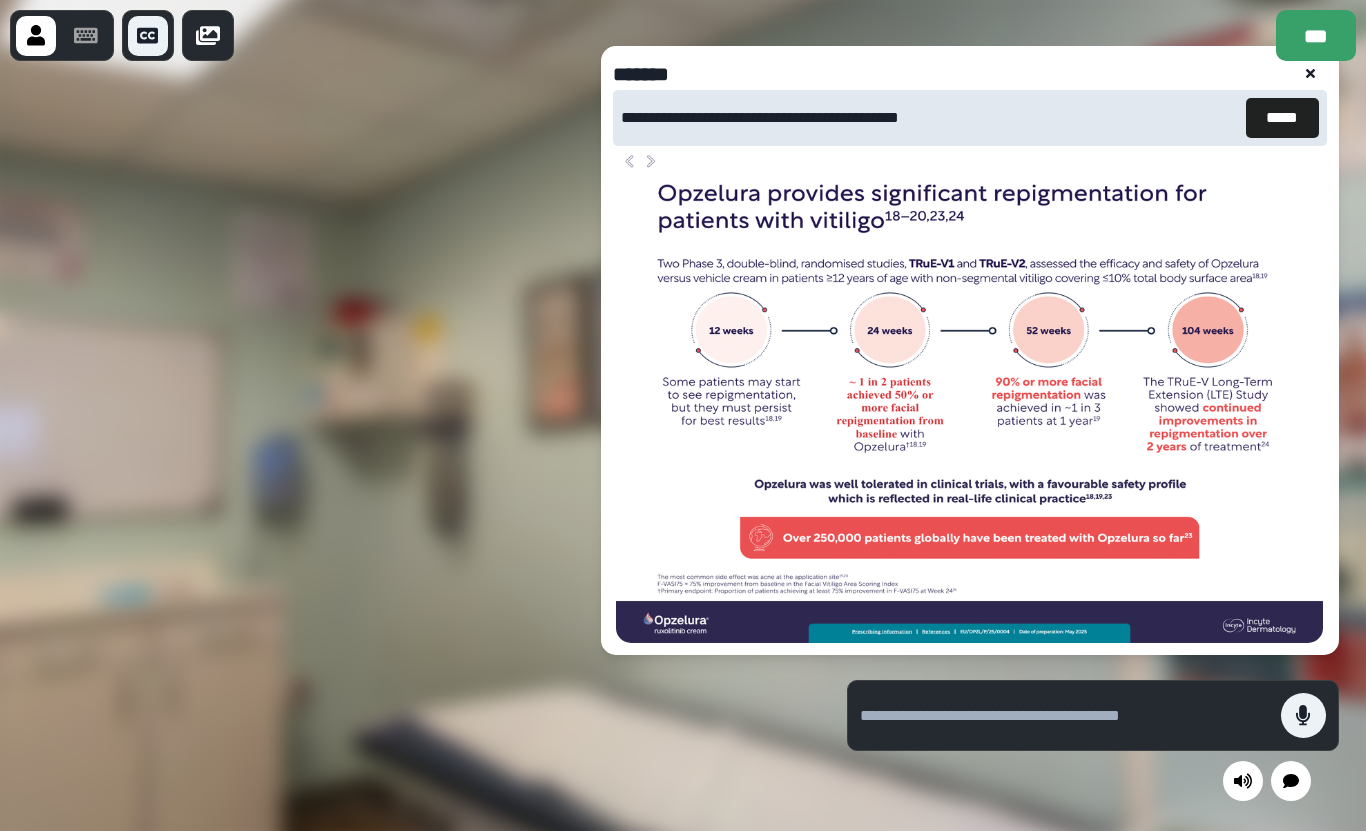 click at bounding box center (1303, 715) 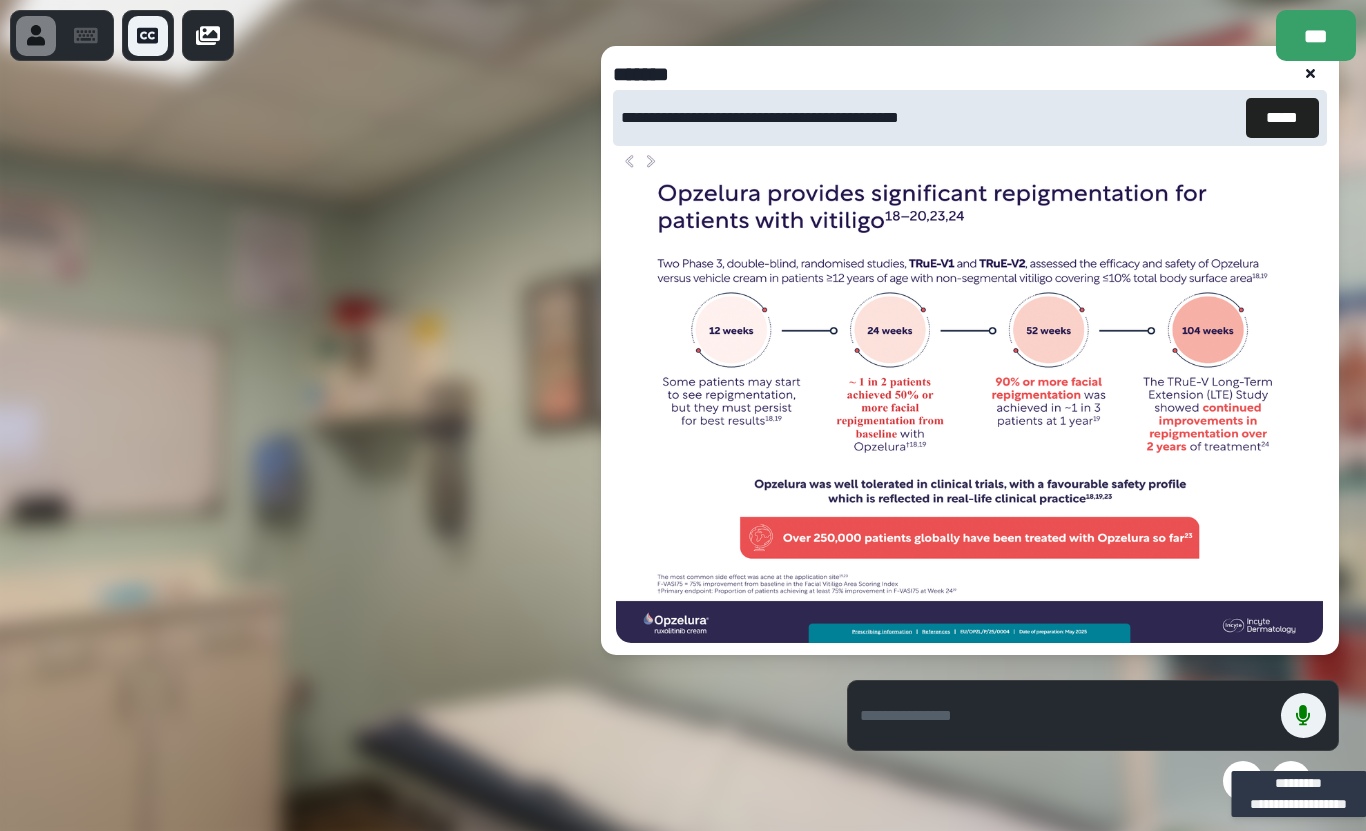 click 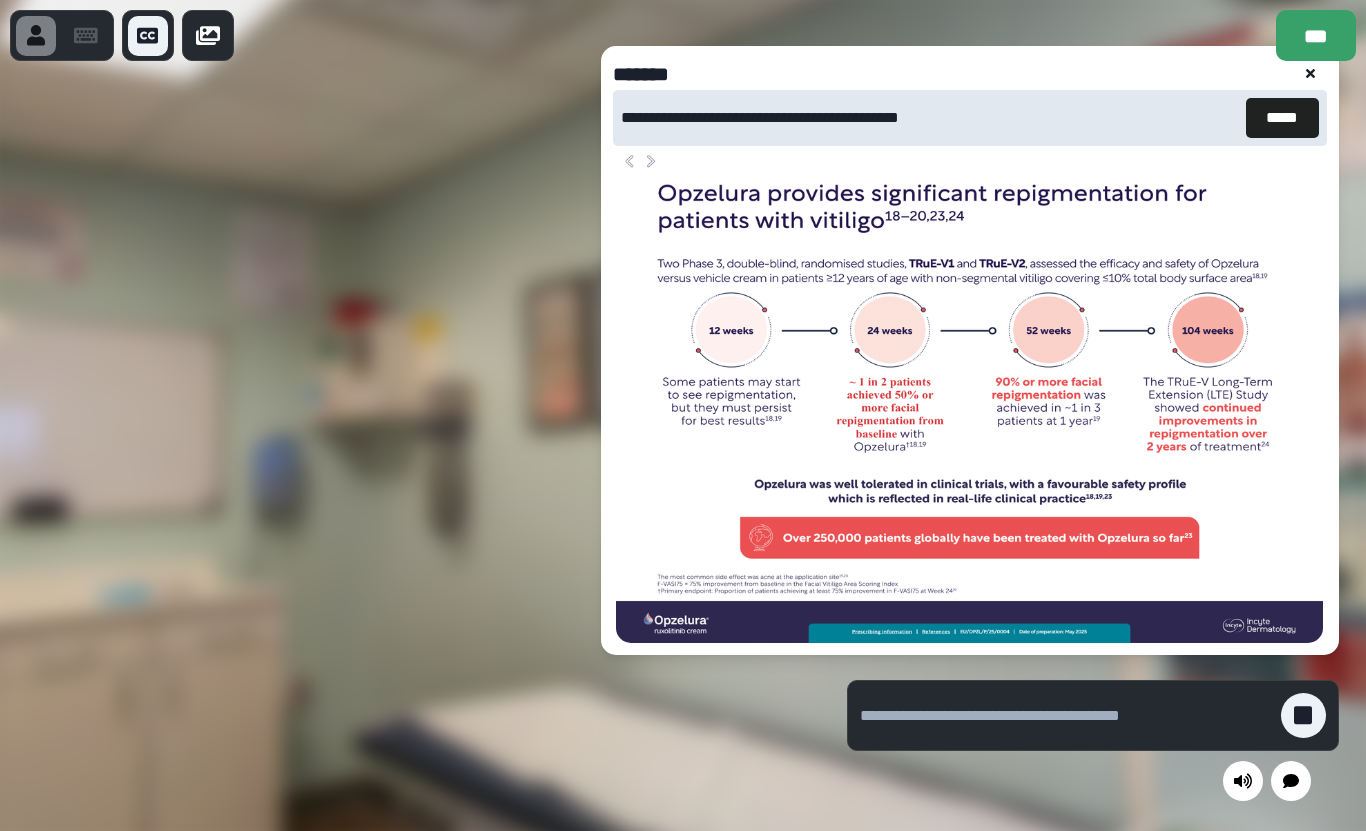 click on "*******" at bounding box center (970, 74) 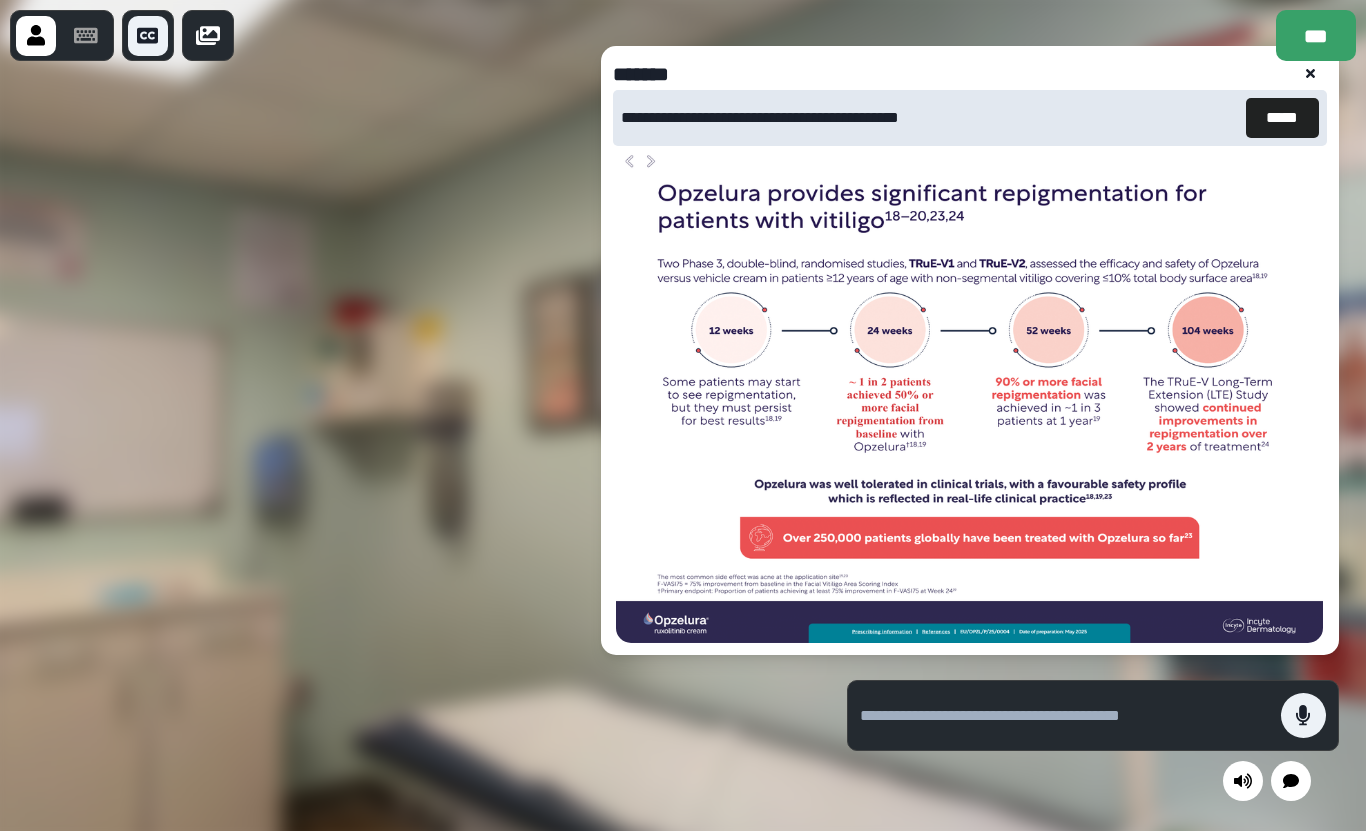 click on "*****" at bounding box center (1282, 118) 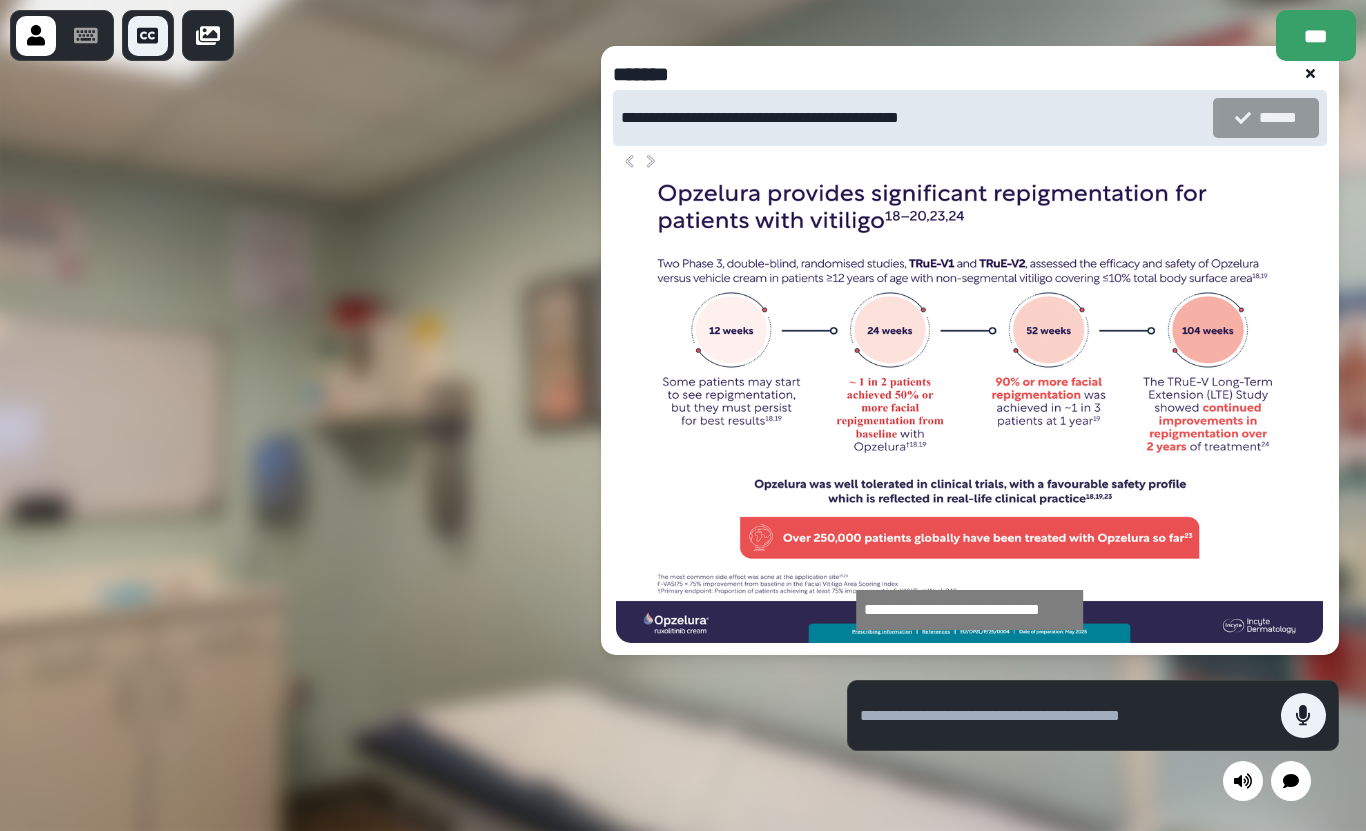 click at bounding box center [1311, 74] 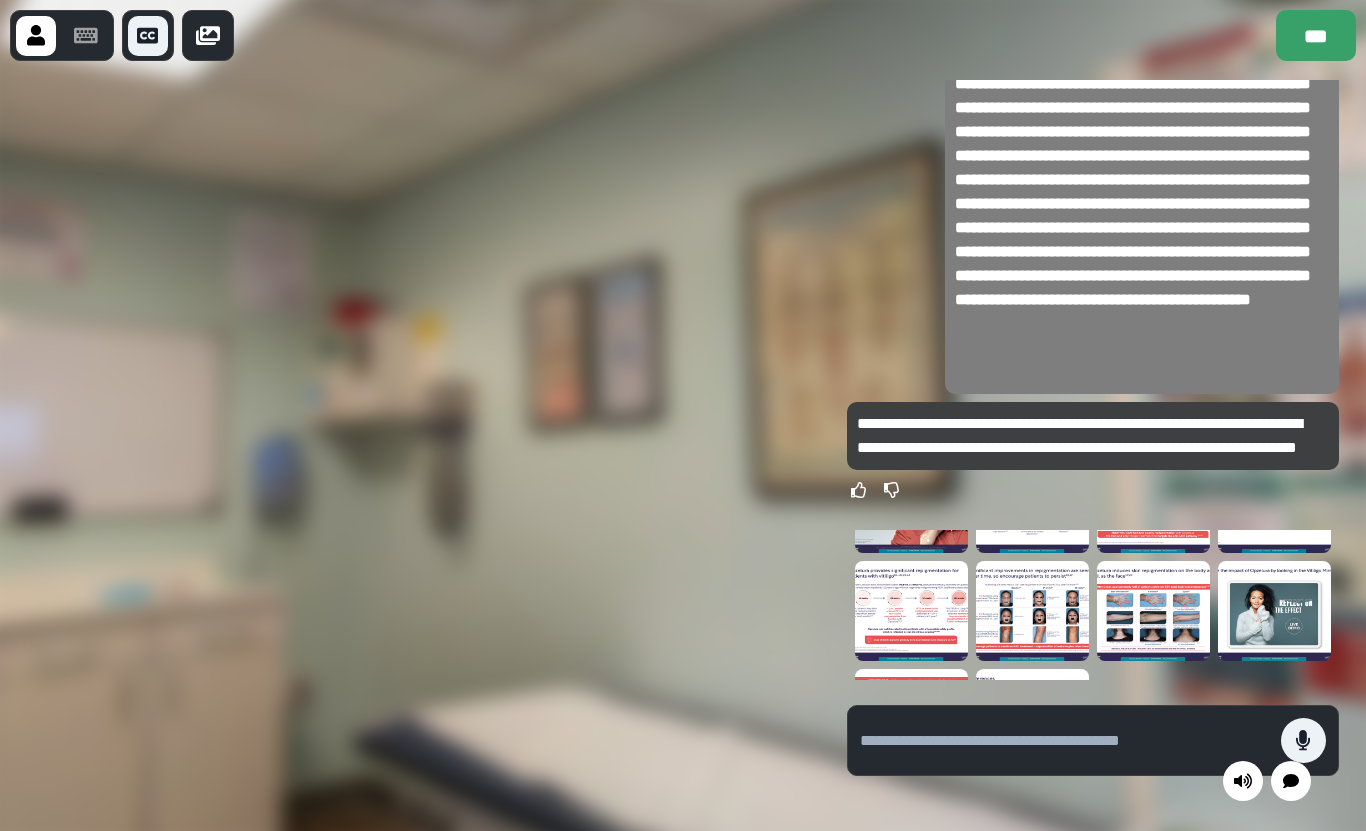 scroll, scrollTop: 0, scrollLeft: 0, axis: both 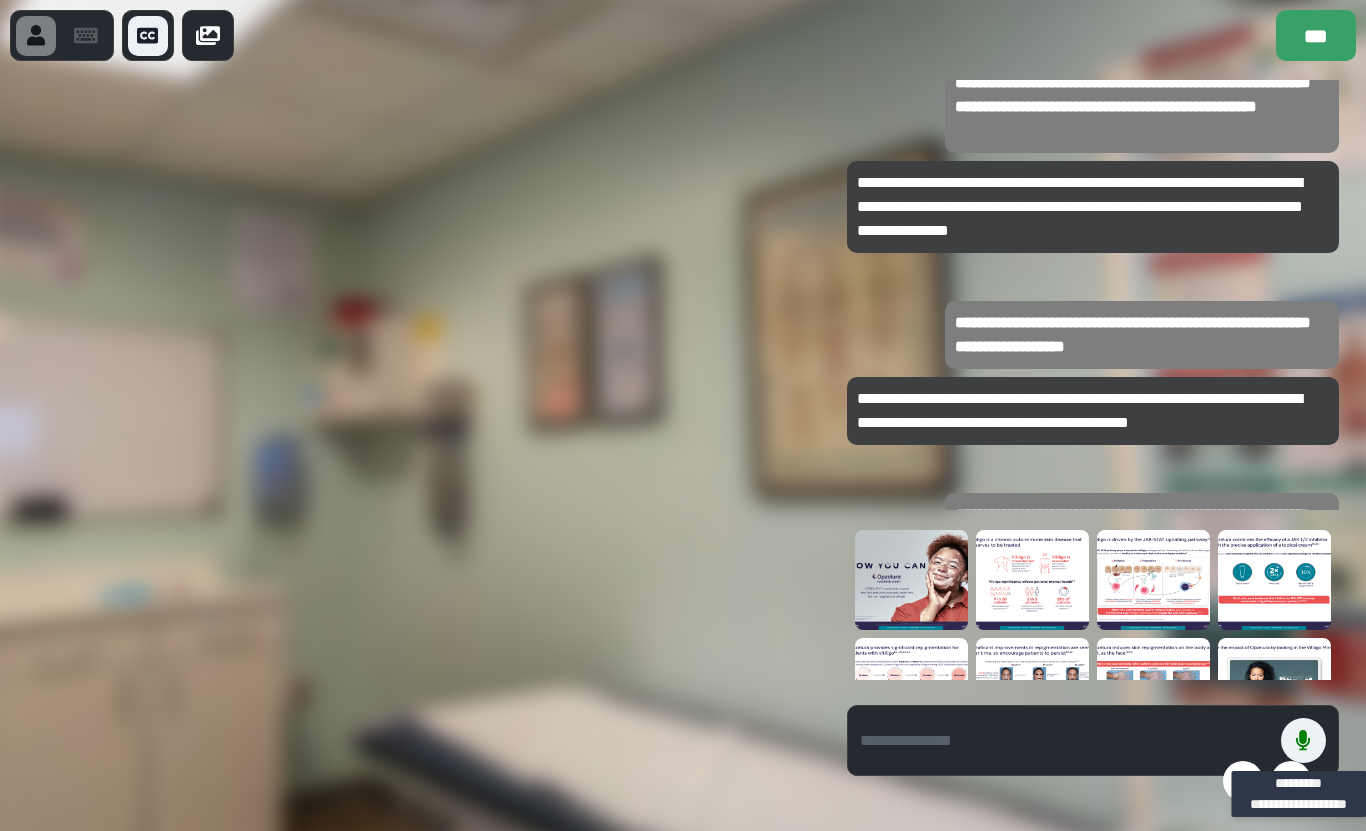 click 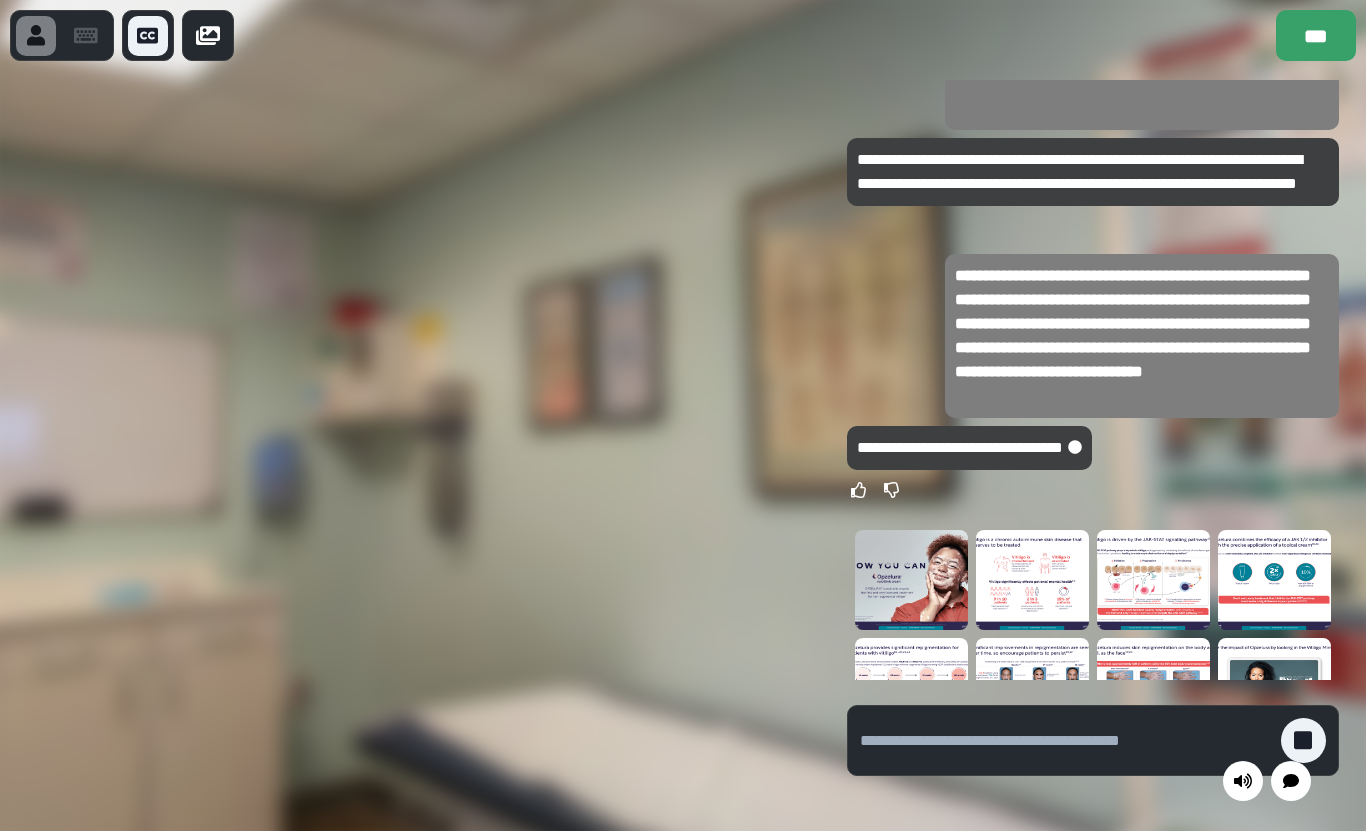 scroll, scrollTop: 0, scrollLeft: 0, axis: both 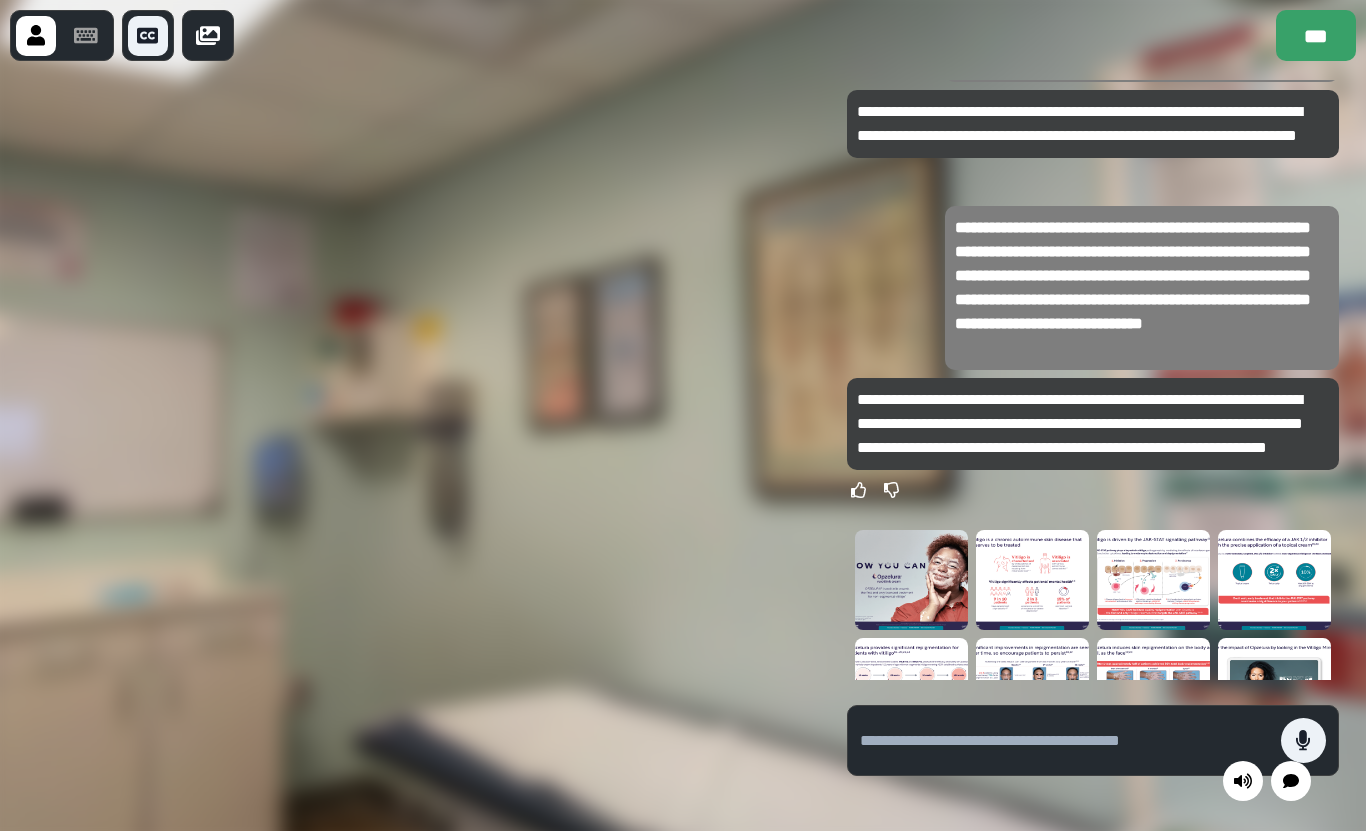 click at bounding box center [1303, 740] 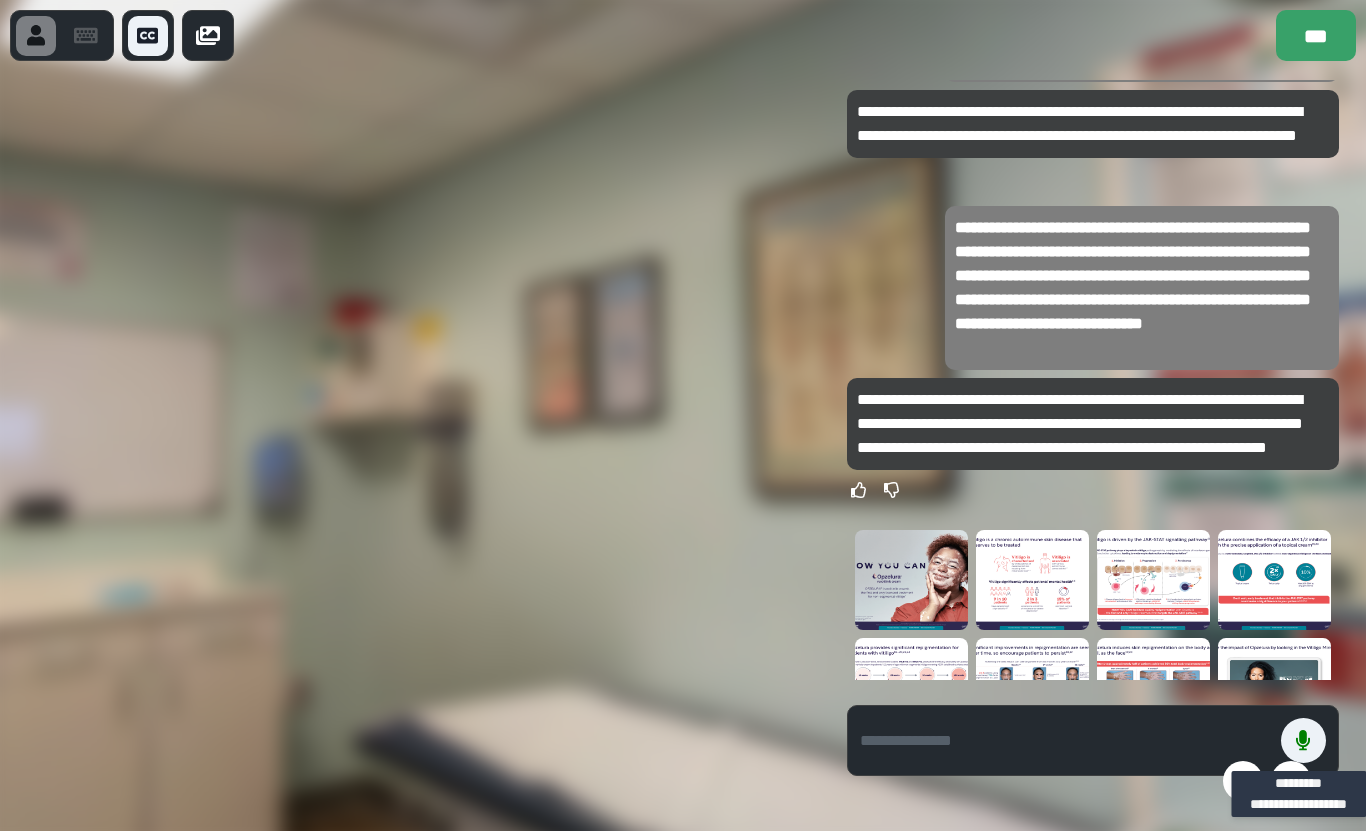 click 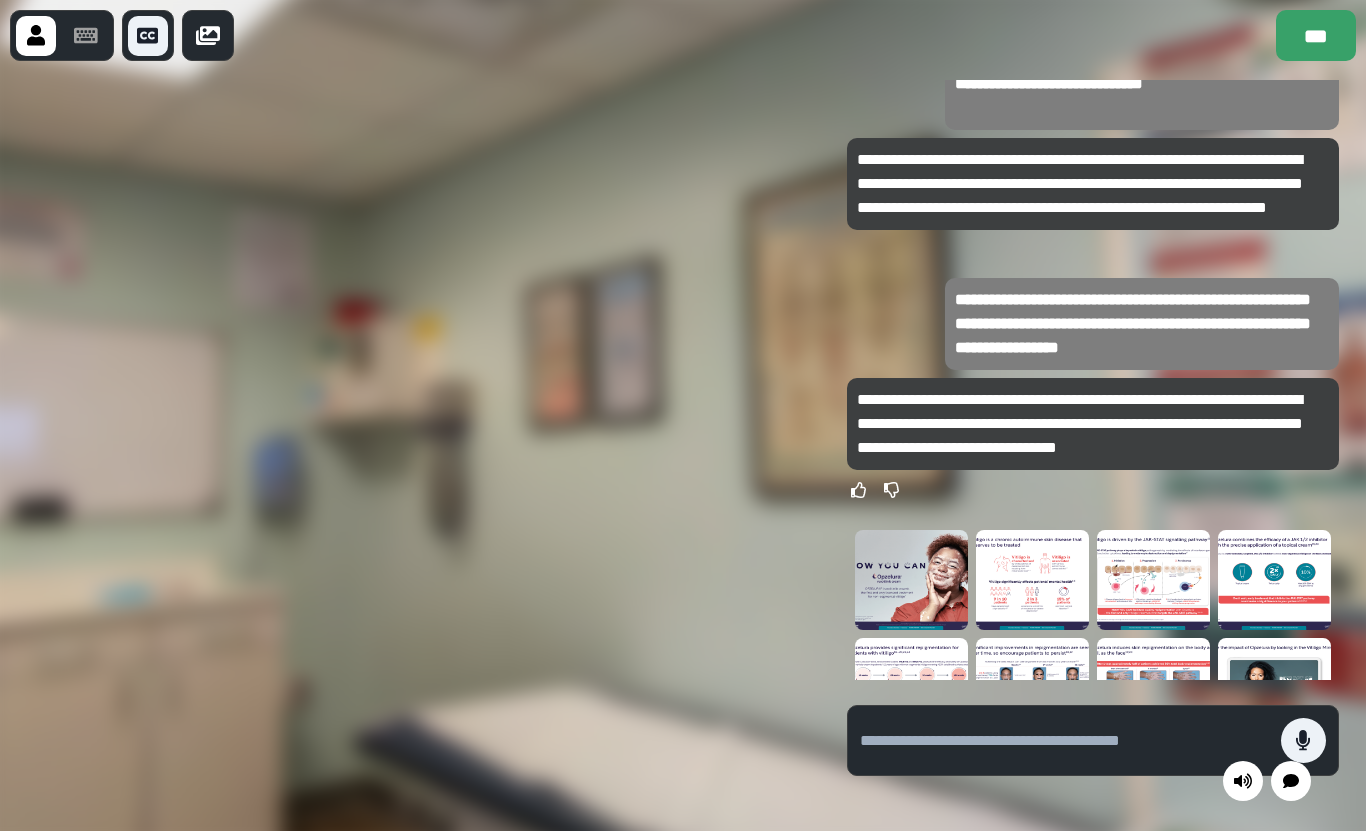 click at bounding box center [1303, 740] 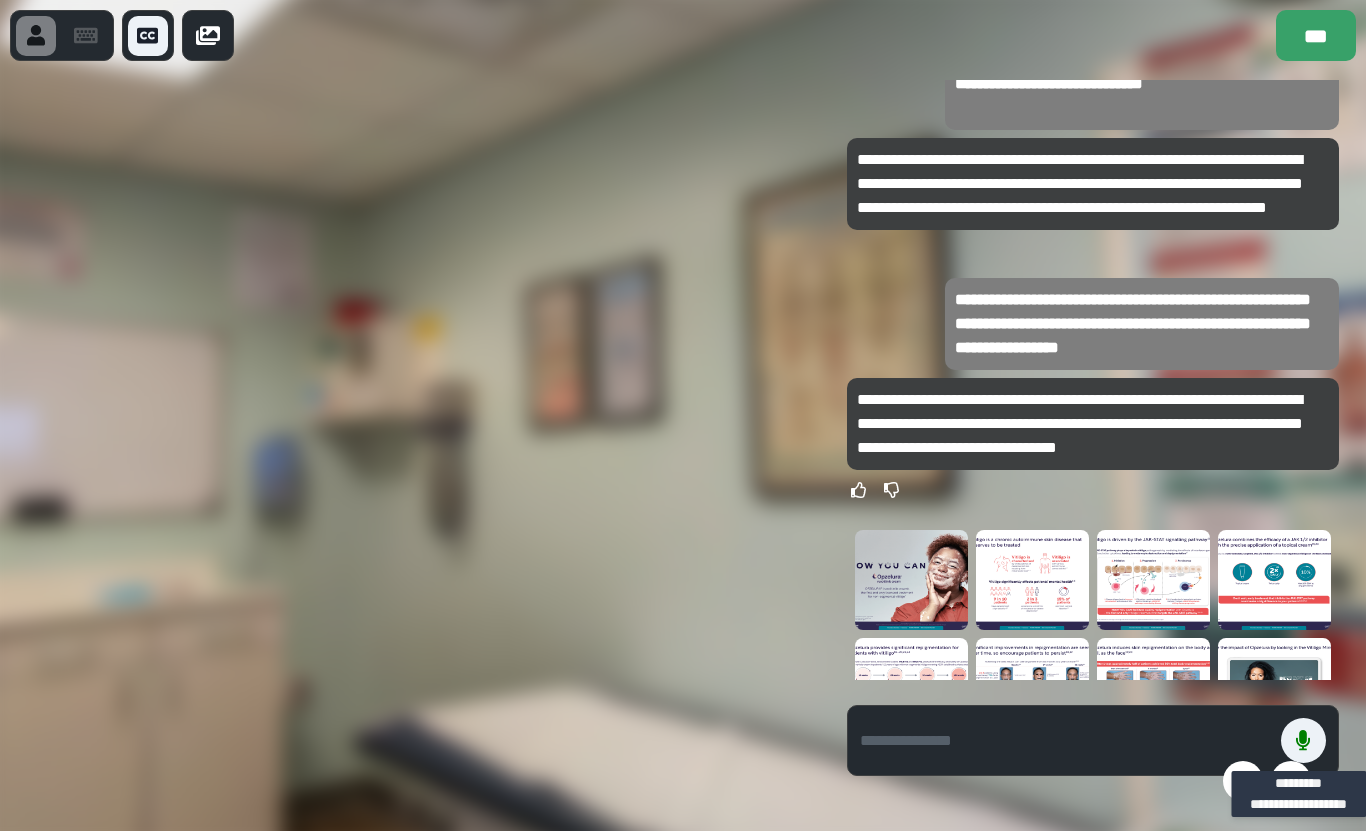 click at bounding box center (1303, 740) 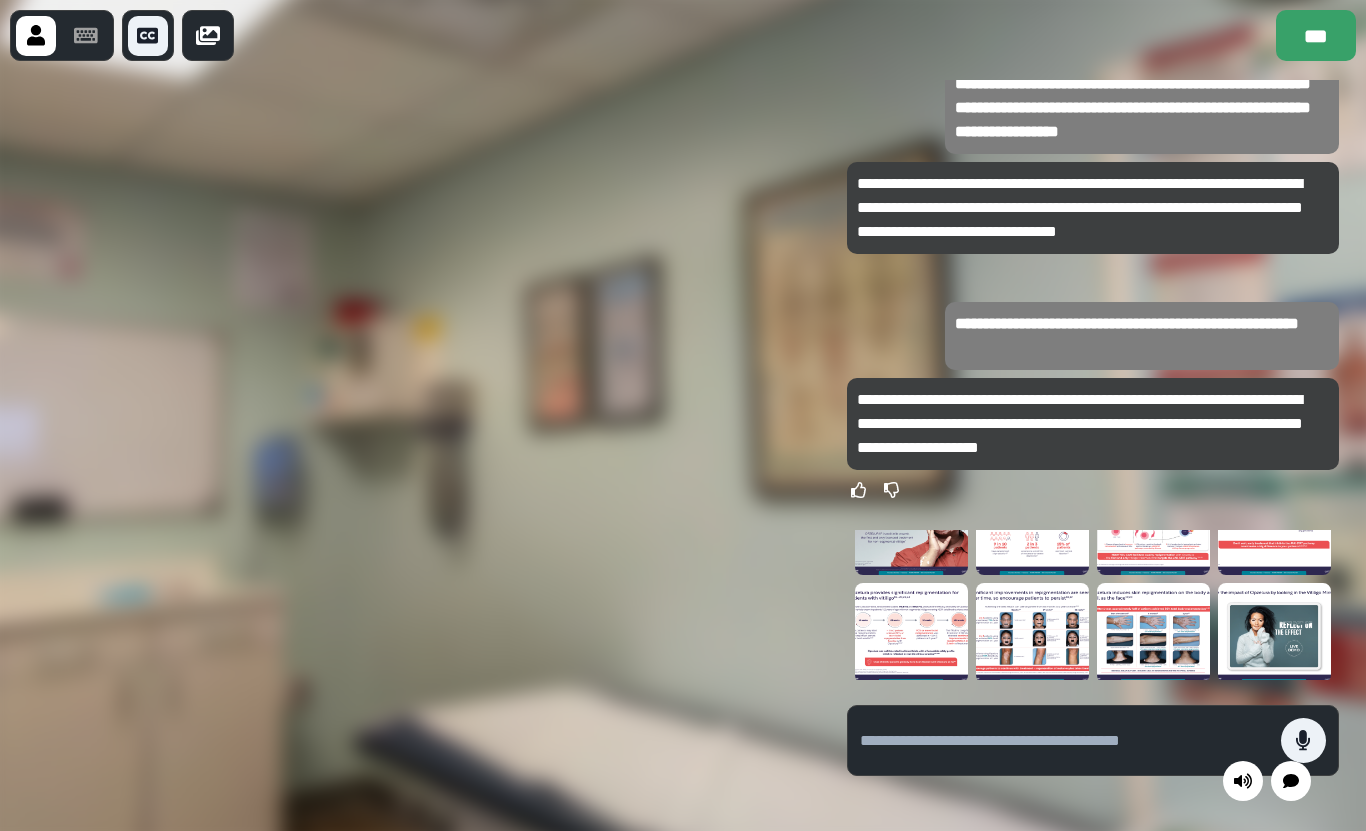 scroll, scrollTop: 59, scrollLeft: 0, axis: vertical 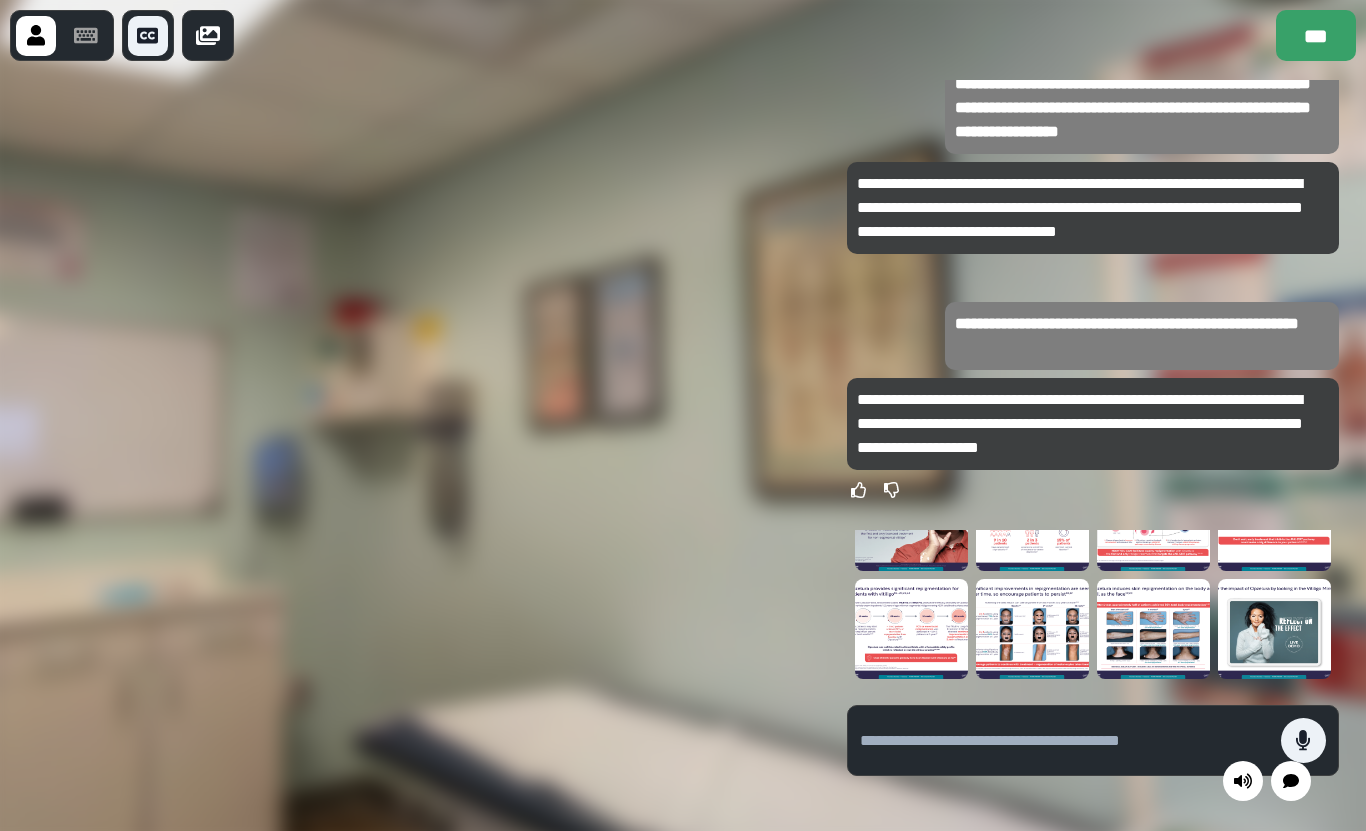 click at bounding box center (1153, 629) 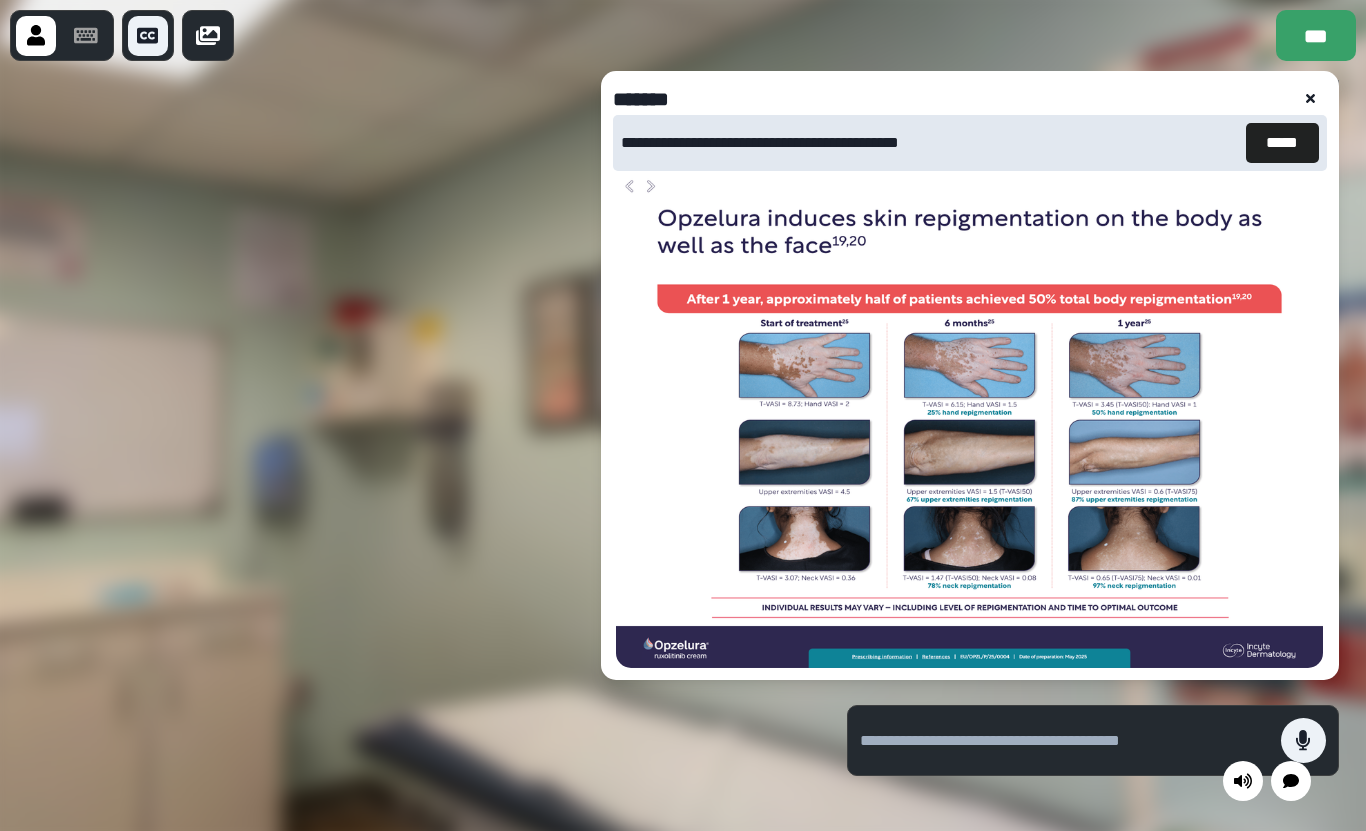 click 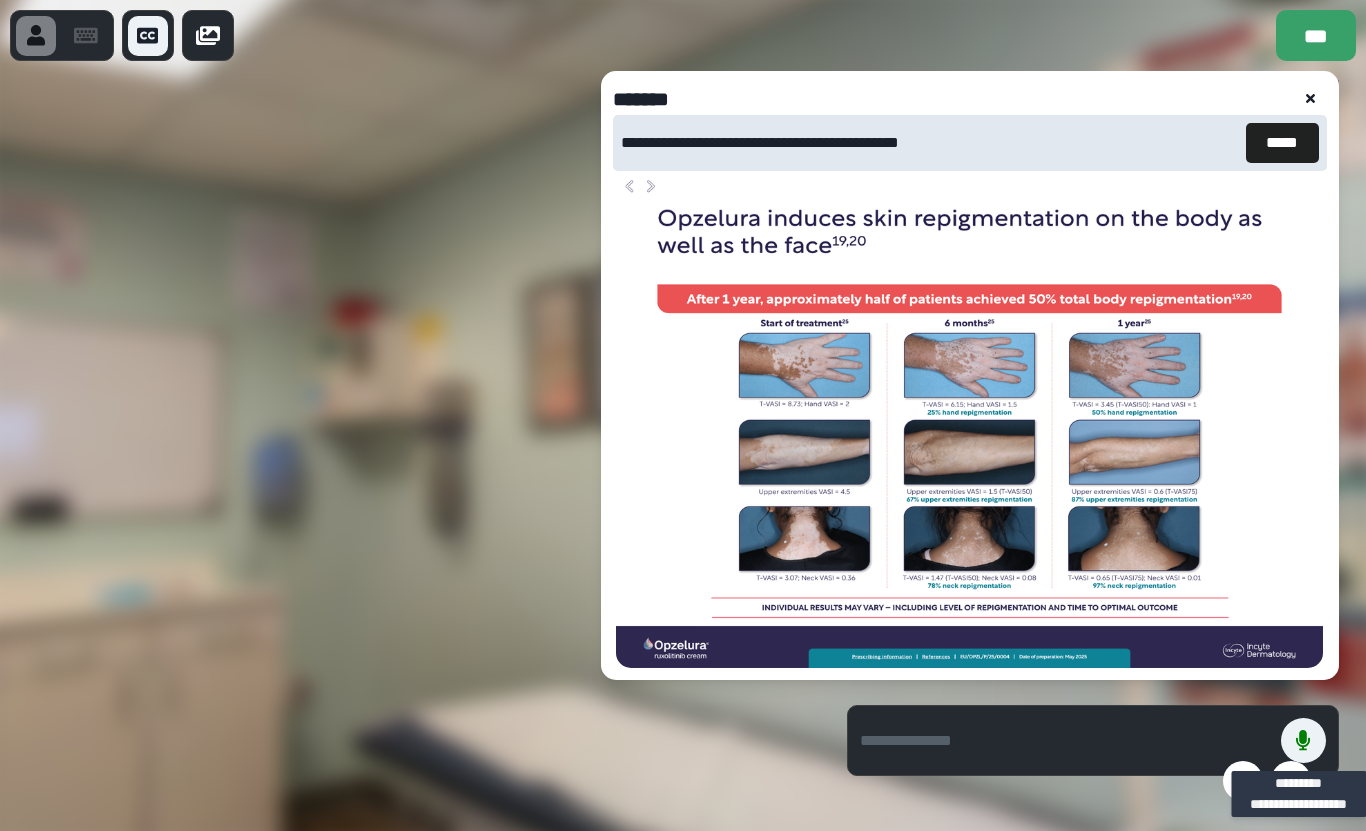 click on "*****" at bounding box center (1282, 143) 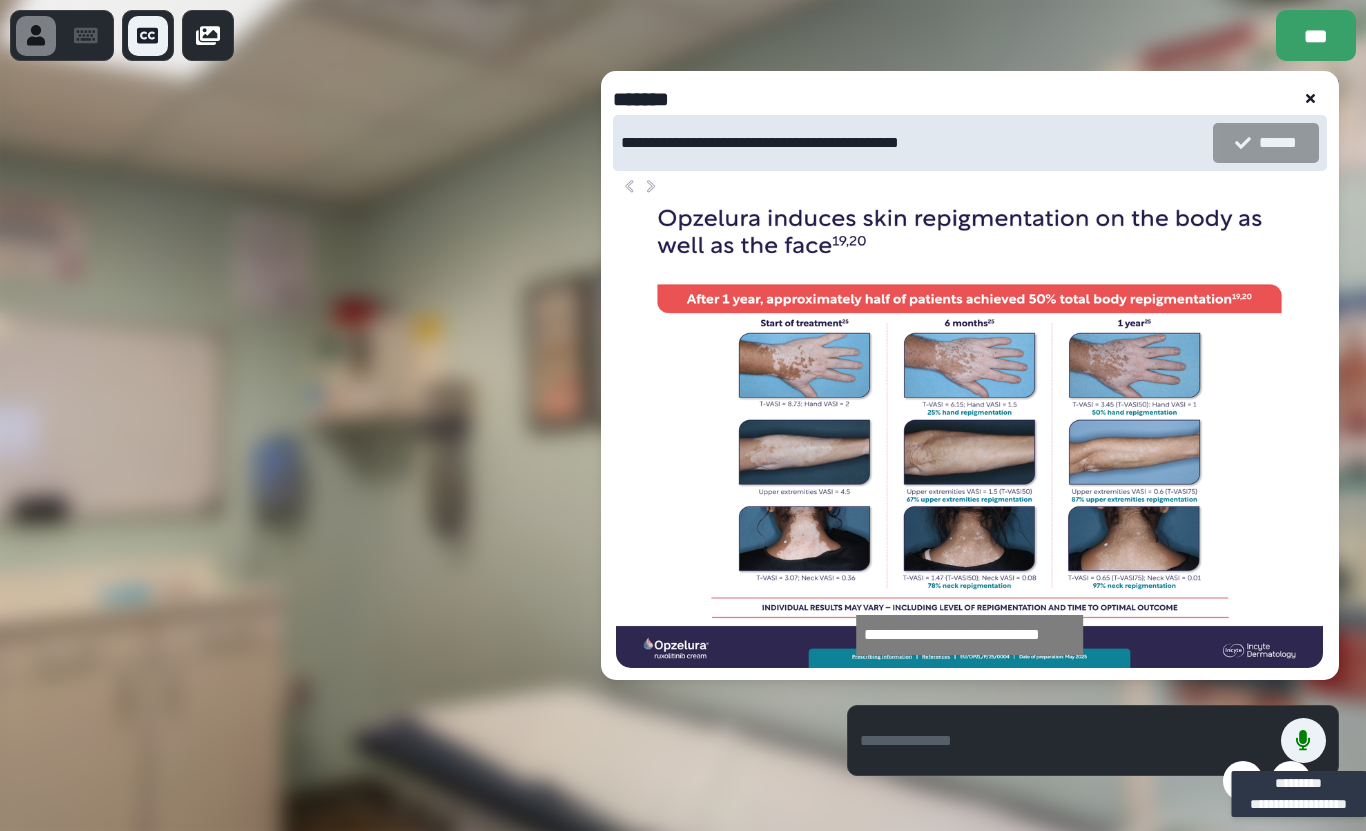 click 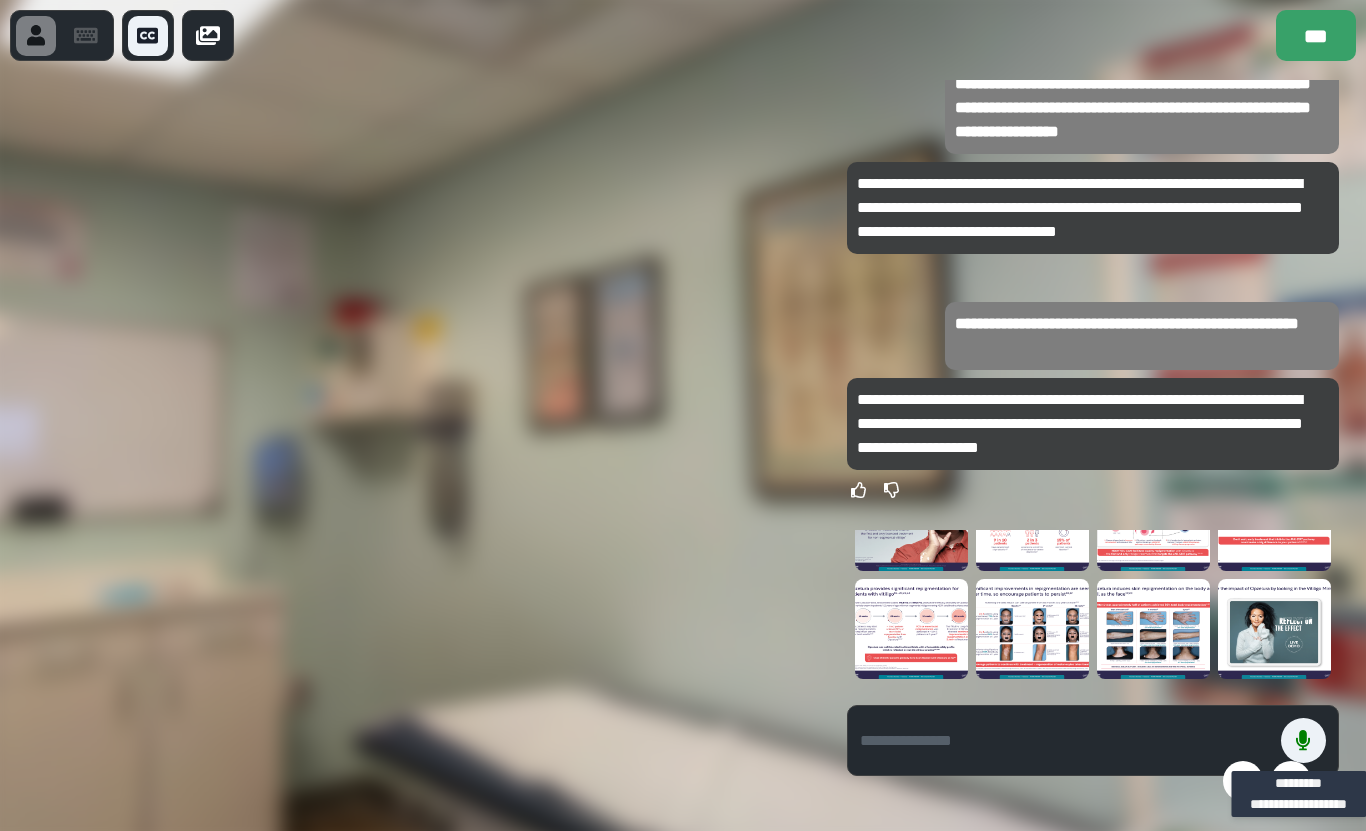 click at bounding box center [1303, 740] 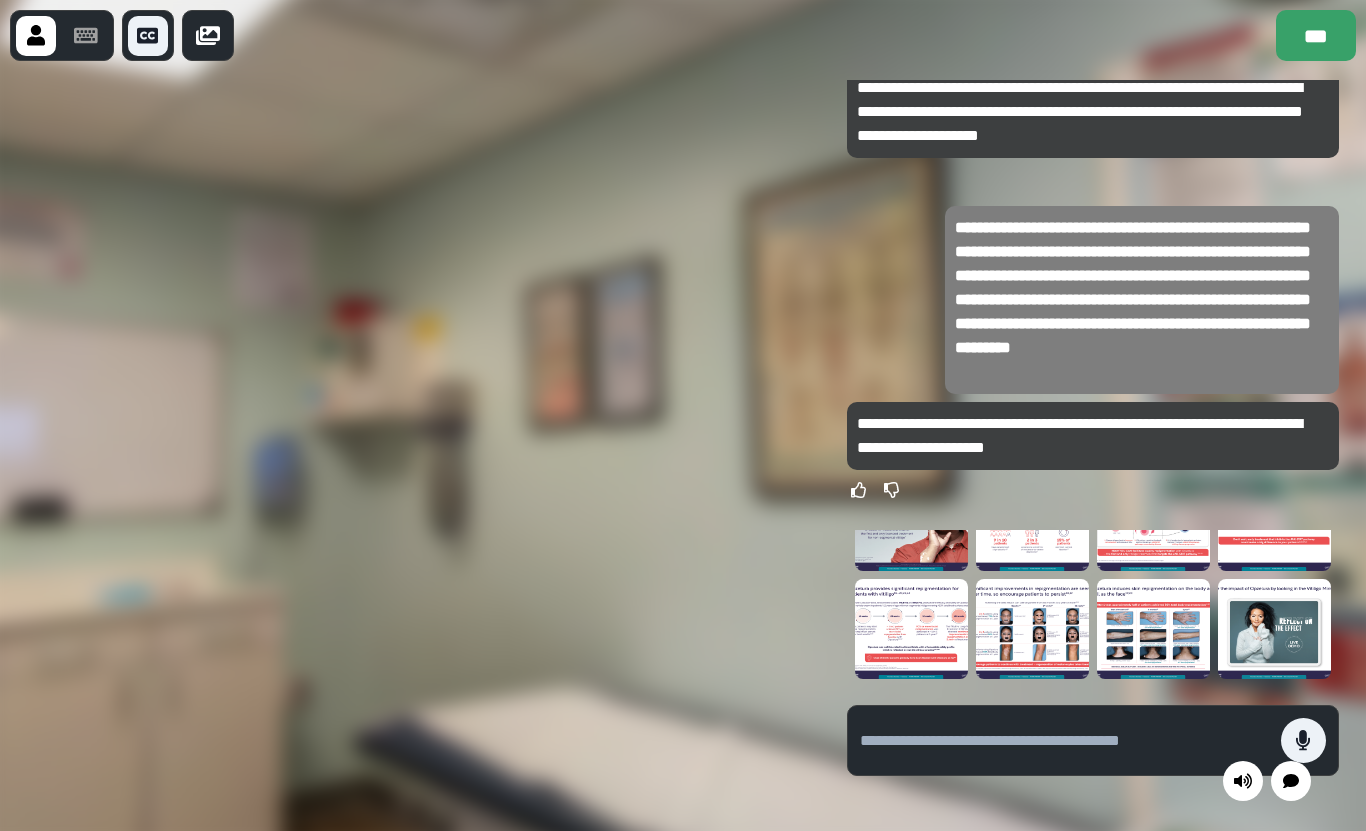 click at bounding box center [1153, 629] 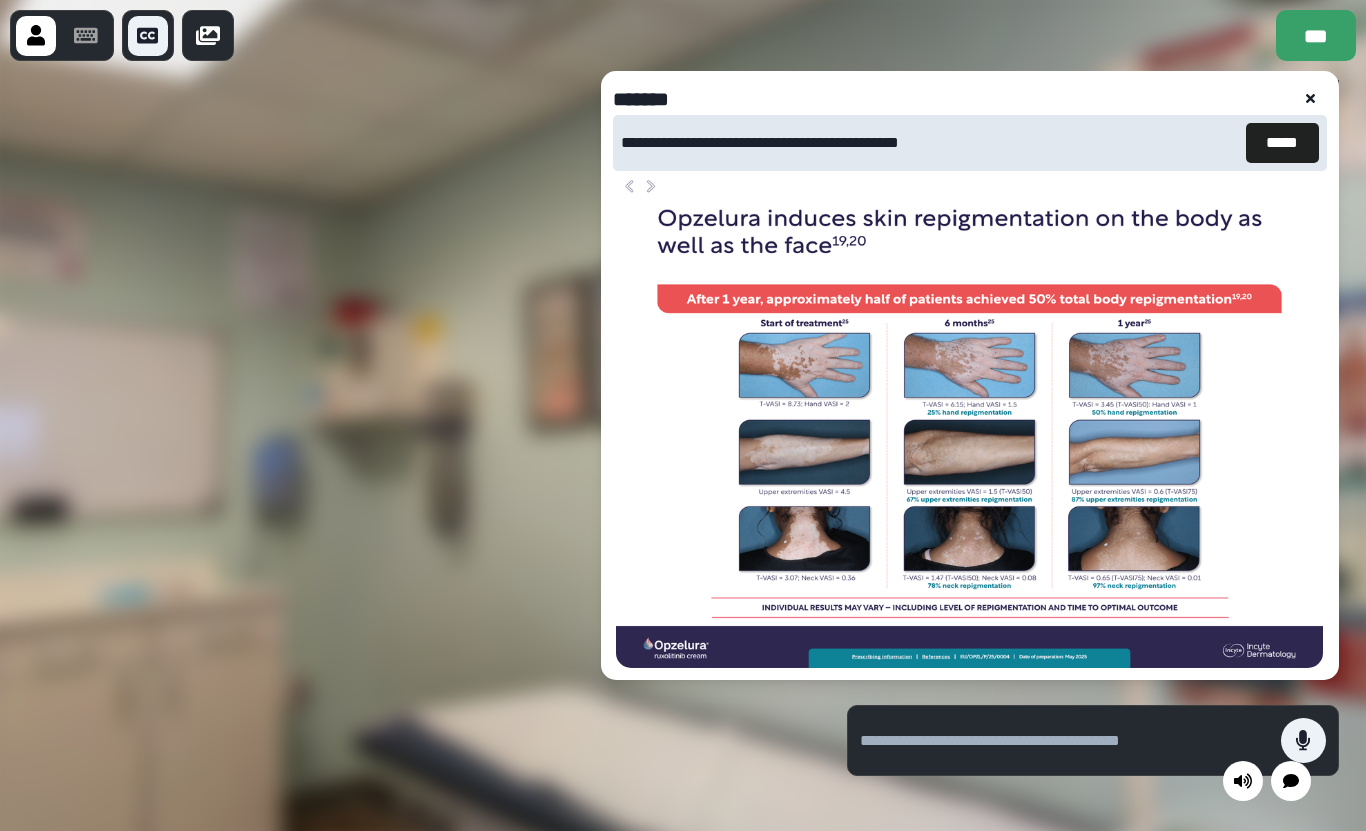 click 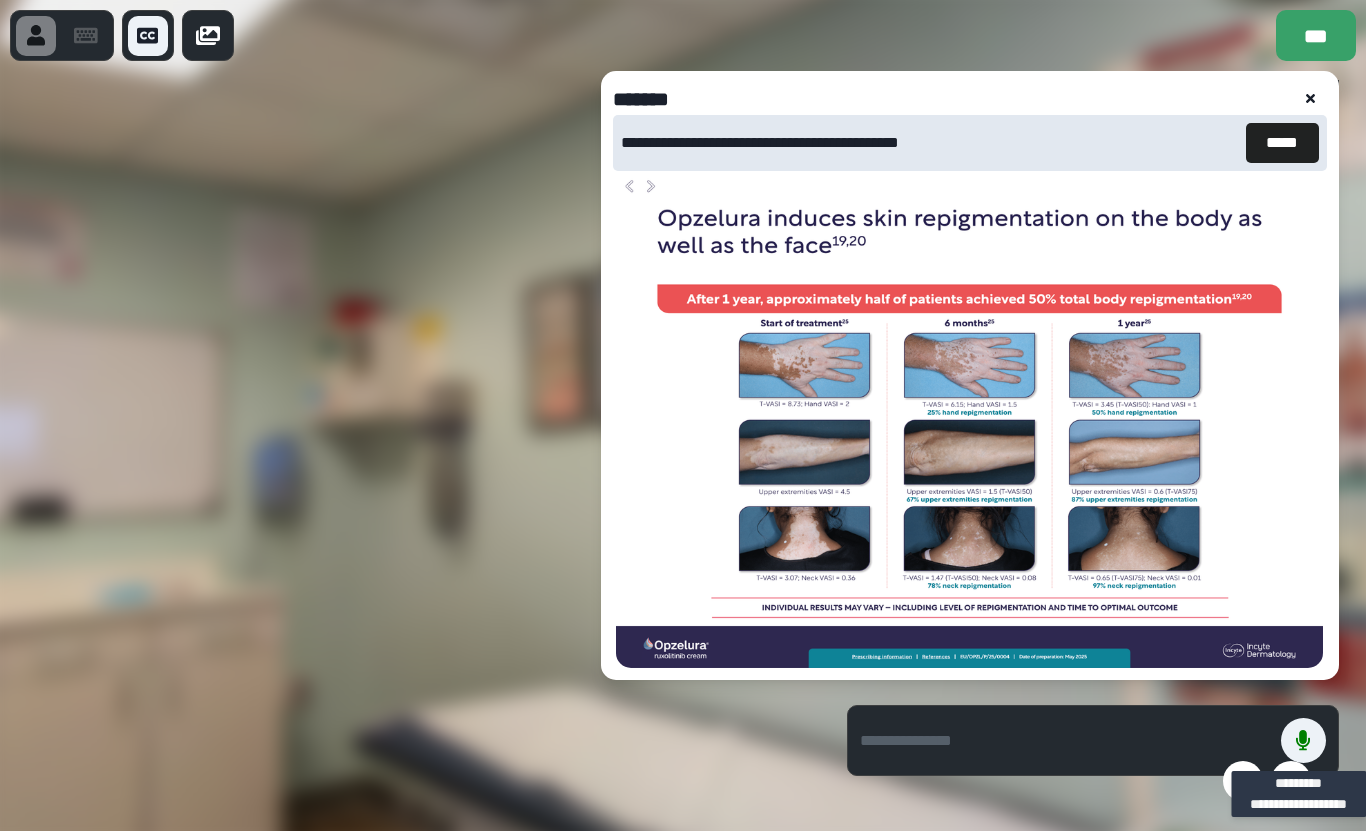 click at bounding box center (1303, 740) 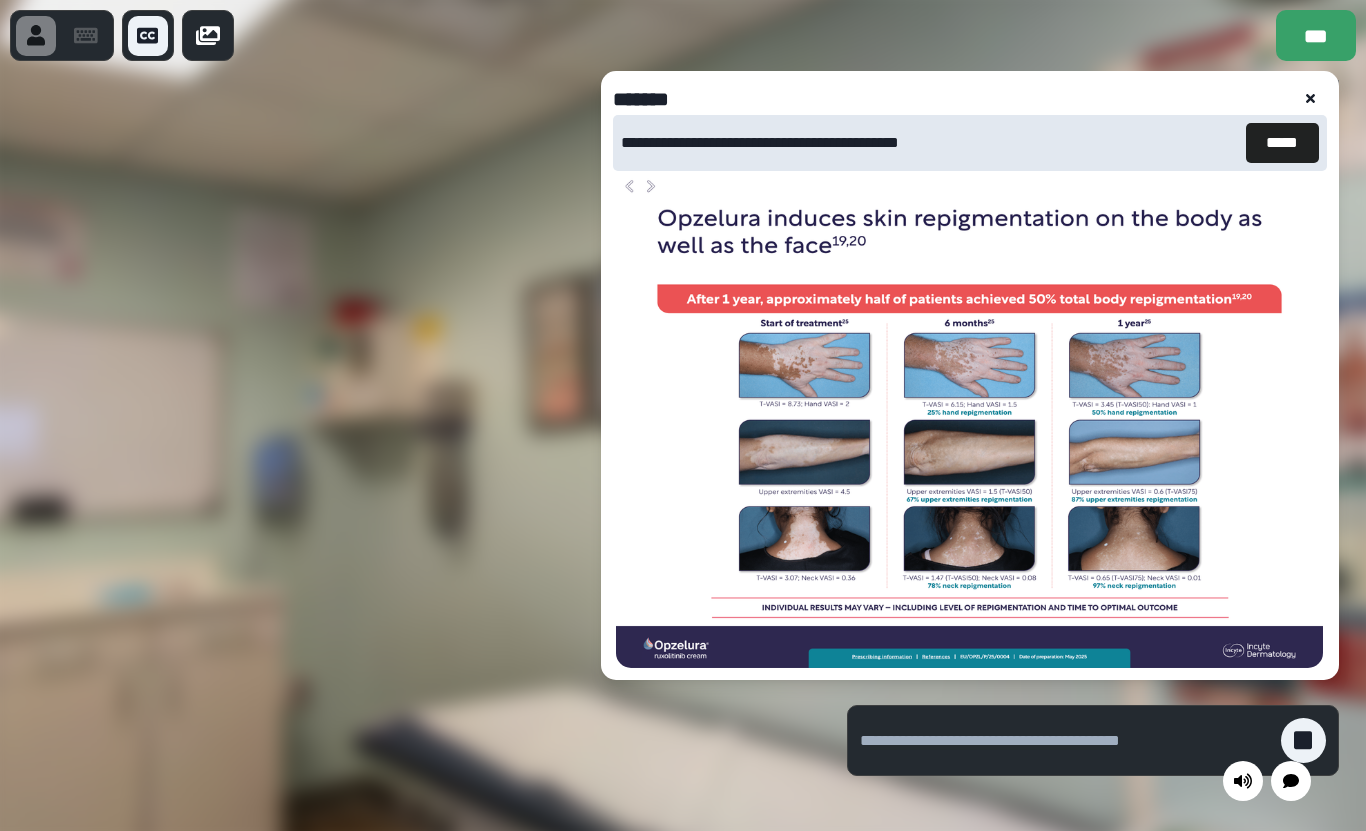 click on "*****" at bounding box center [1282, 143] 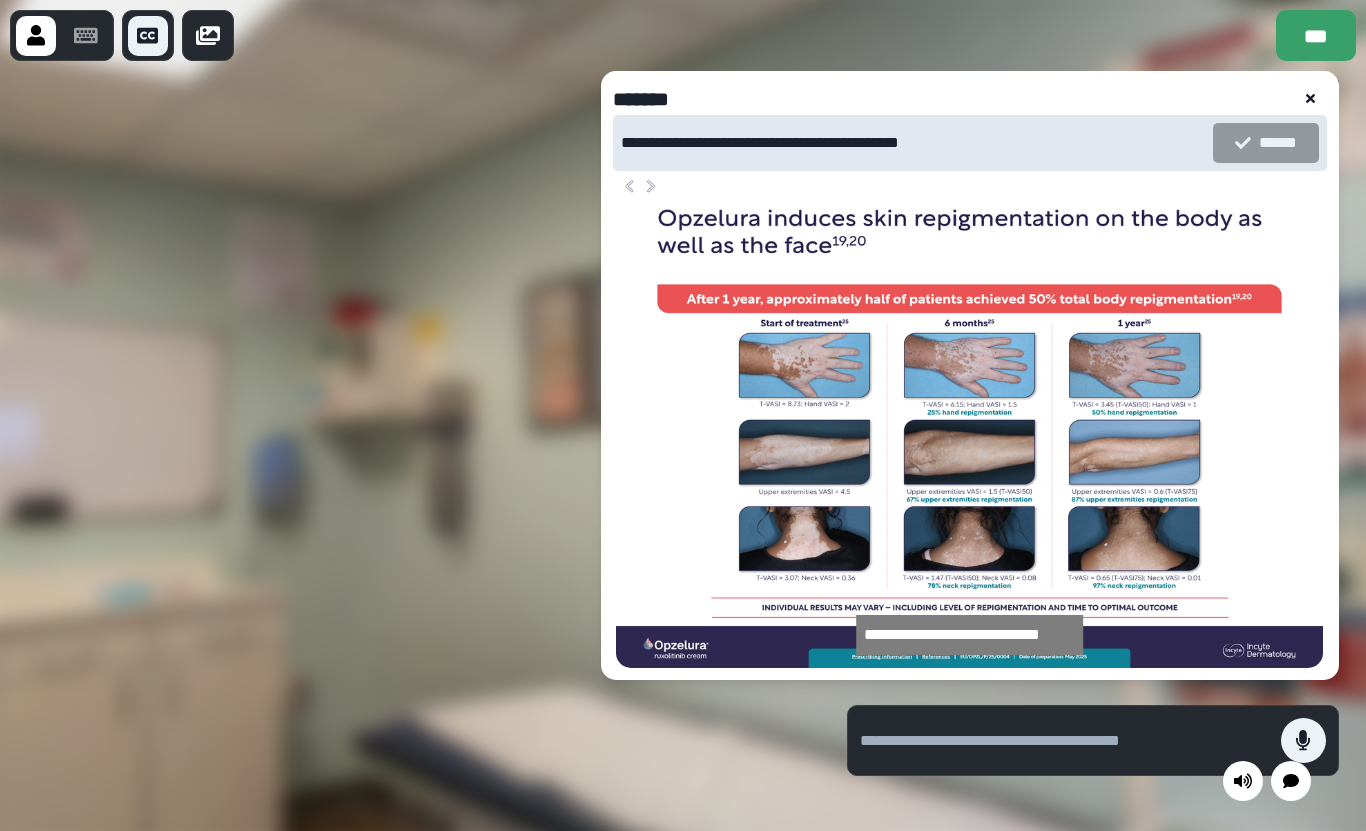 click 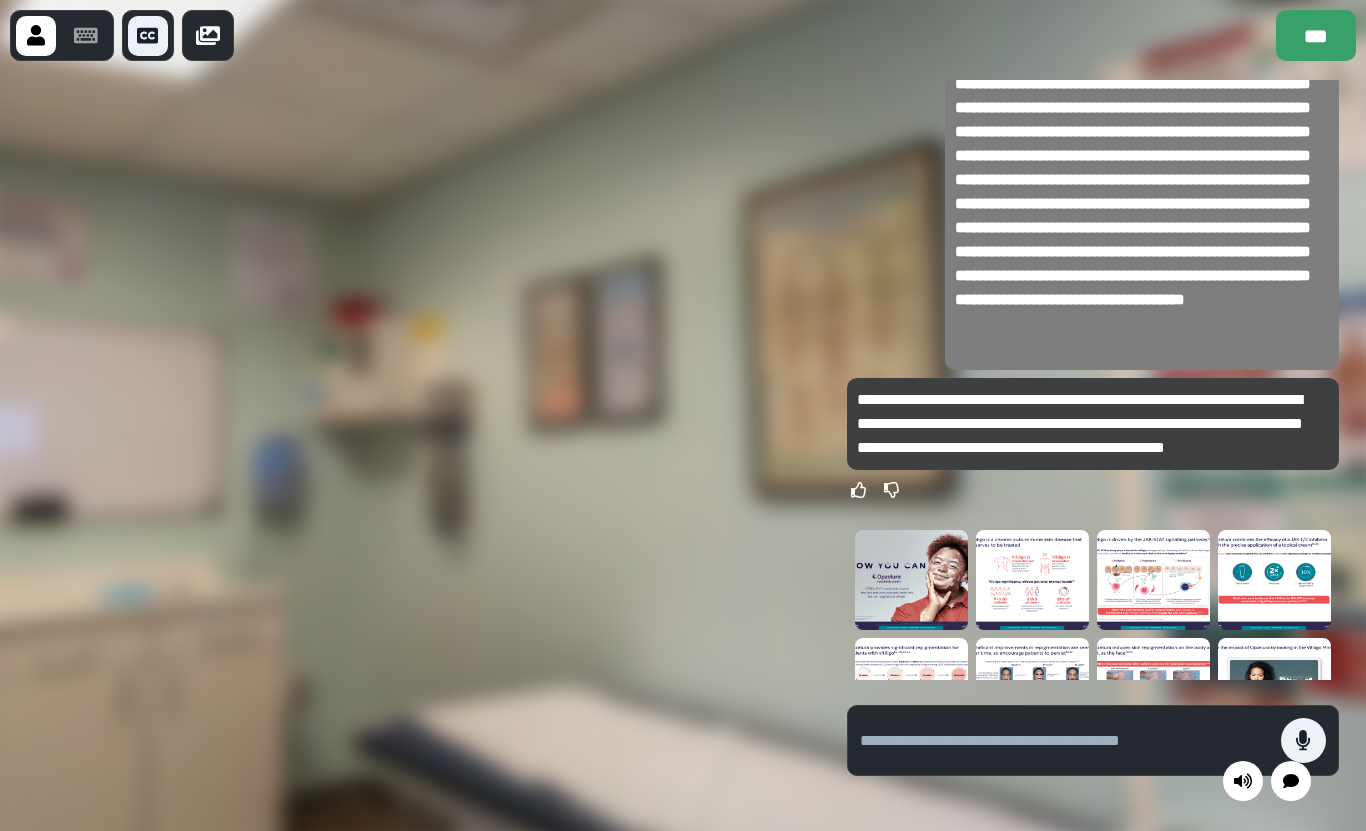 scroll, scrollTop: 0, scrollLeft: 0, axis: both 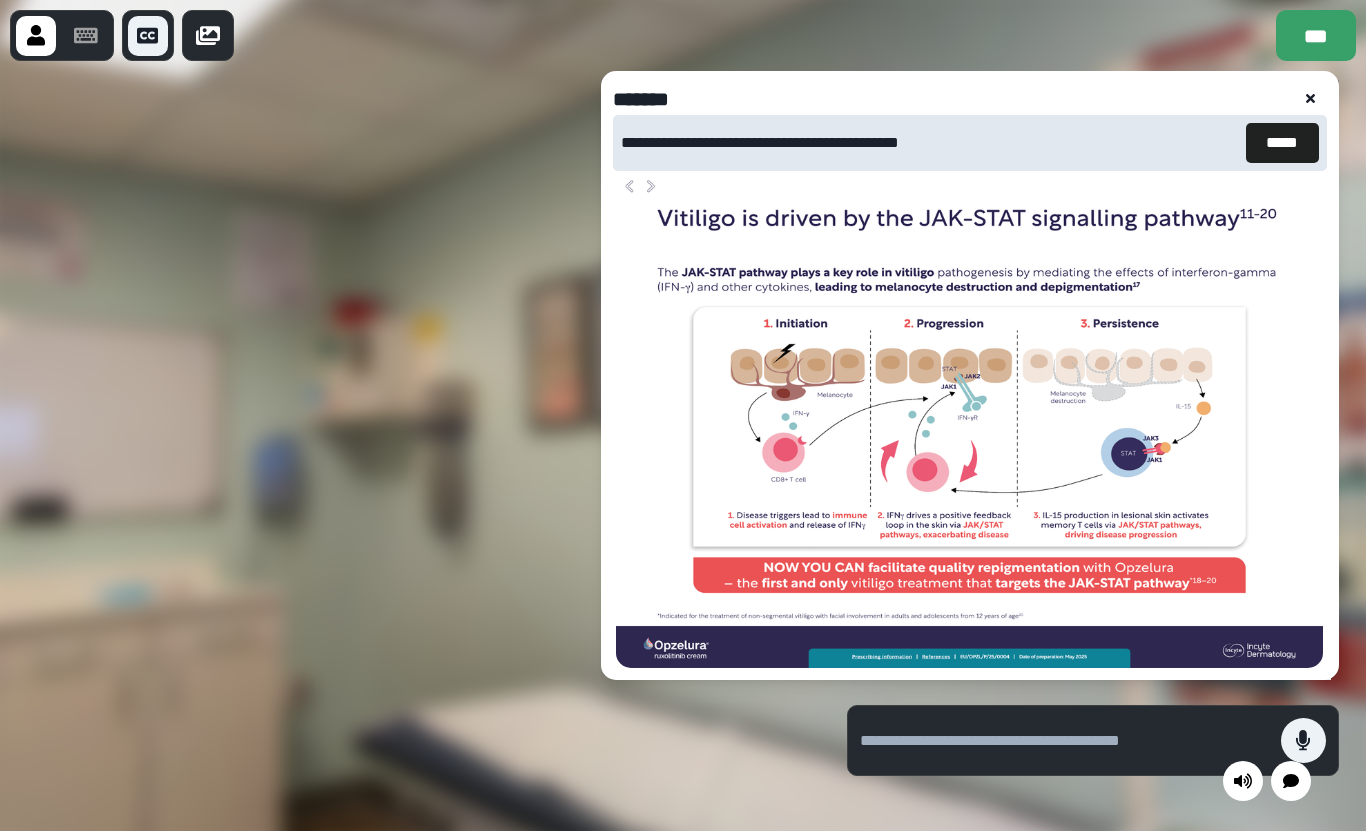 click 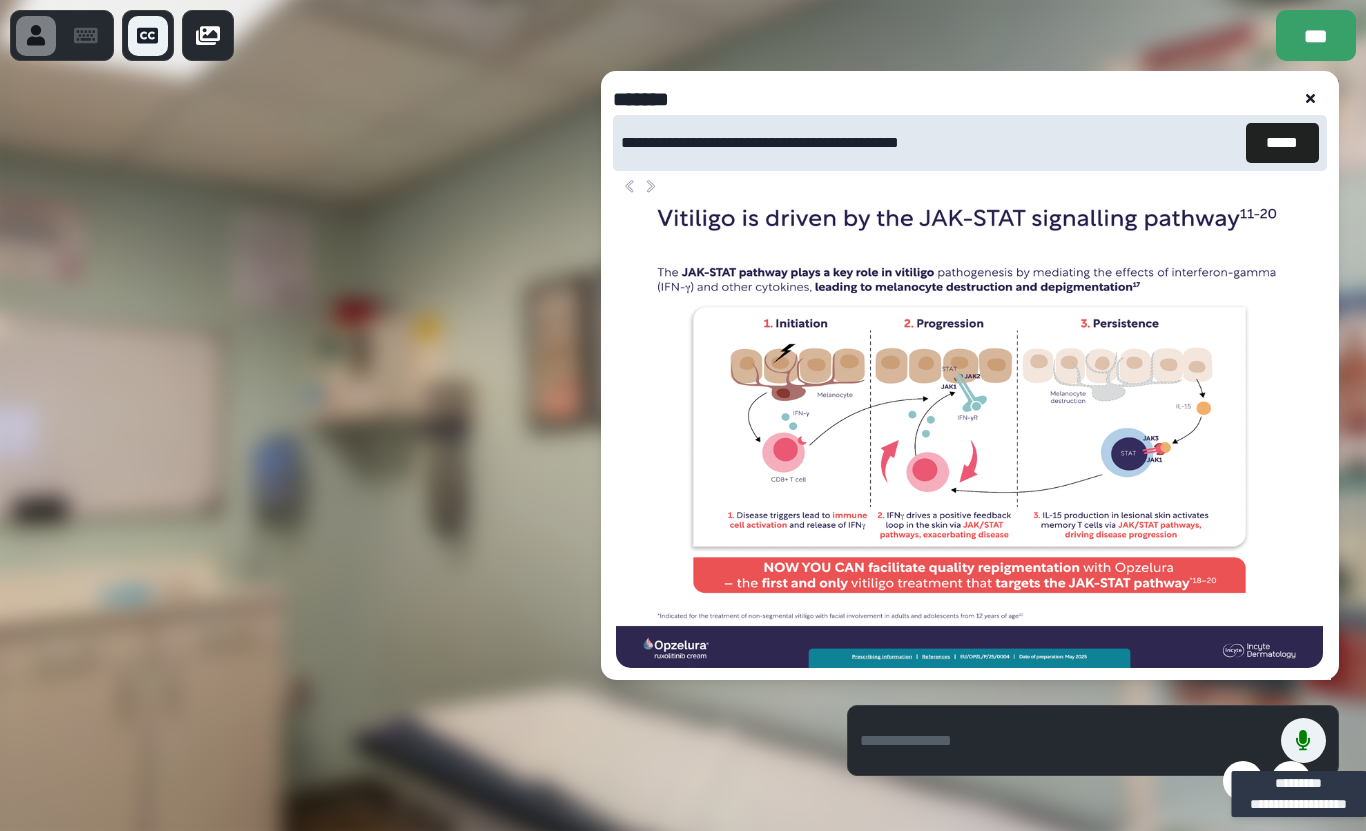 click at bounding box center [1303, 740] 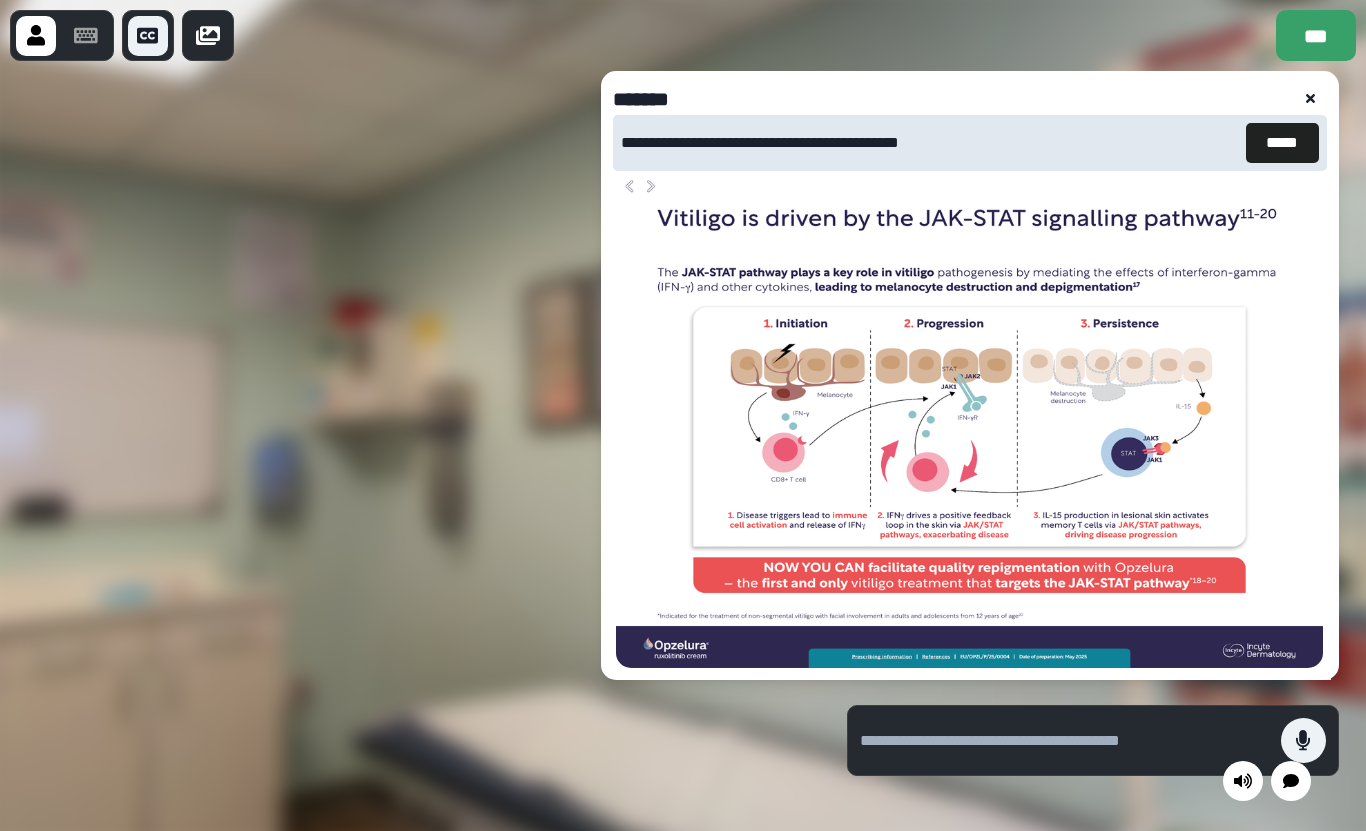 click at bounding box center (1311, 99) 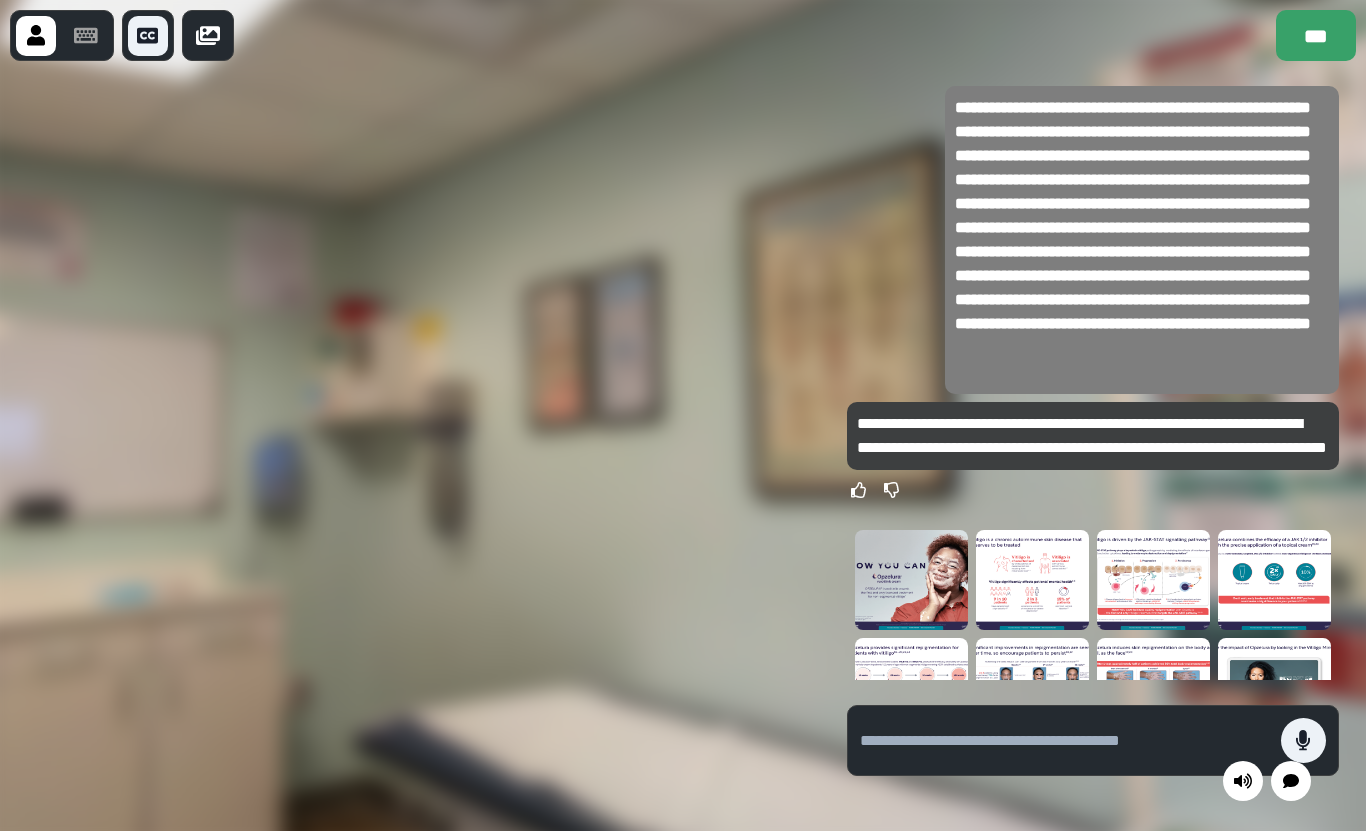 click 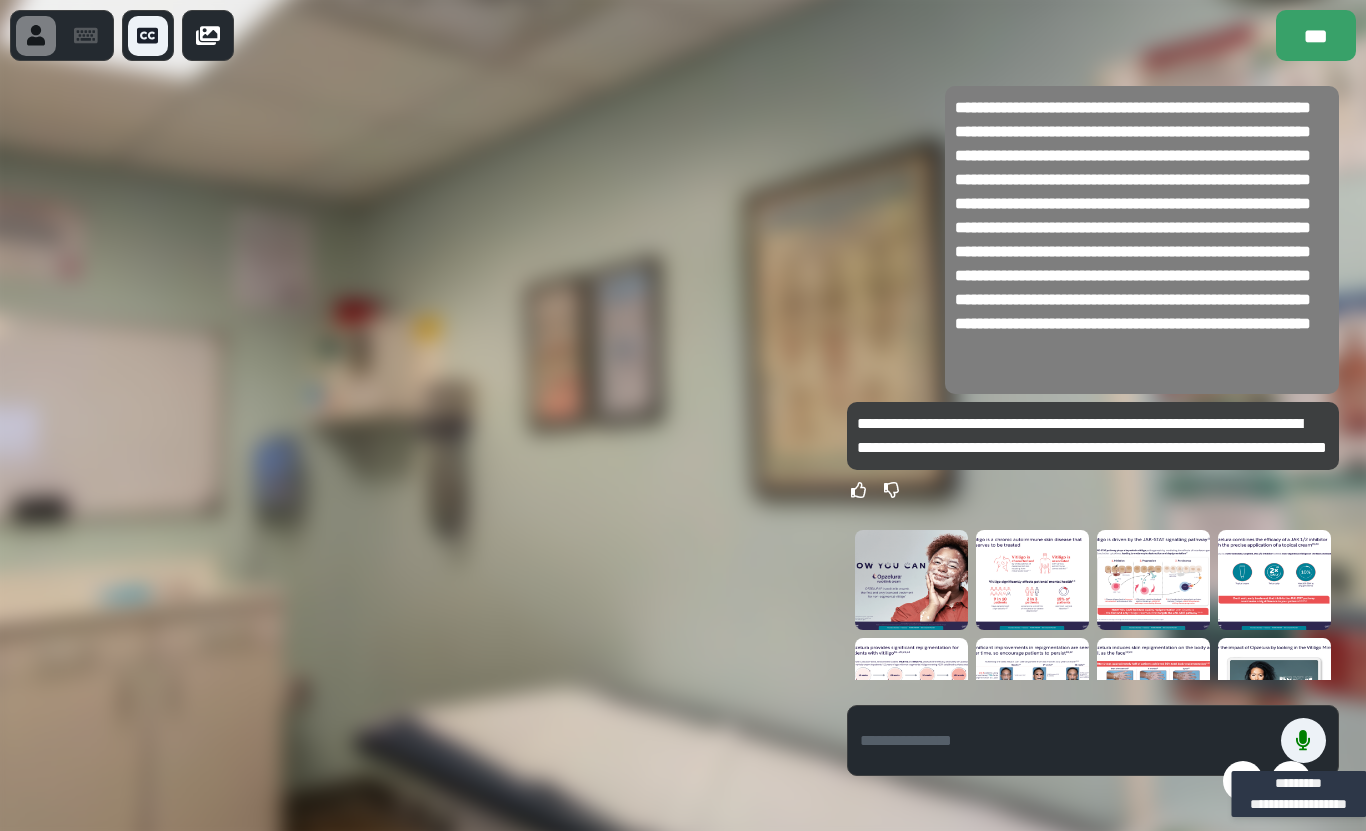 click 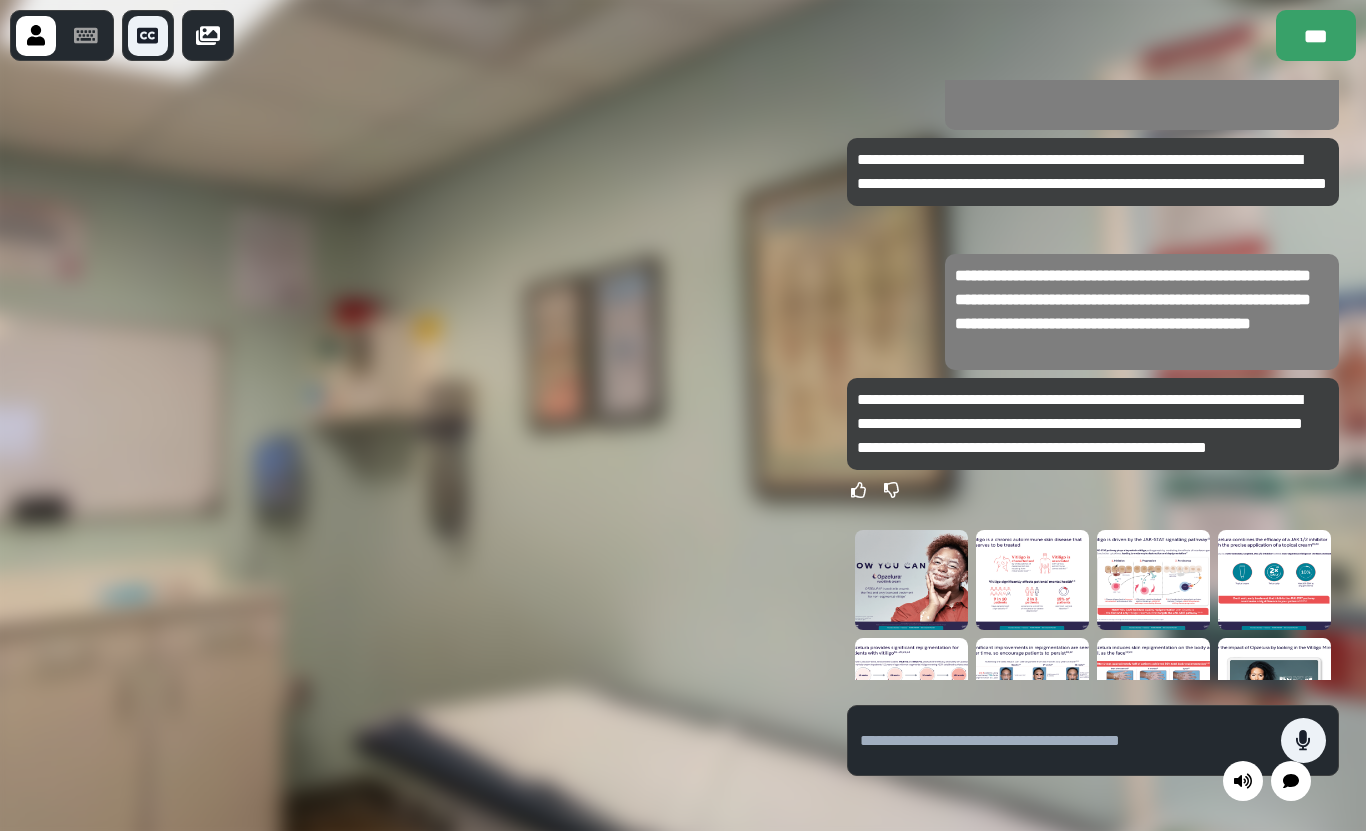 click at bounding box center [1303, 740] 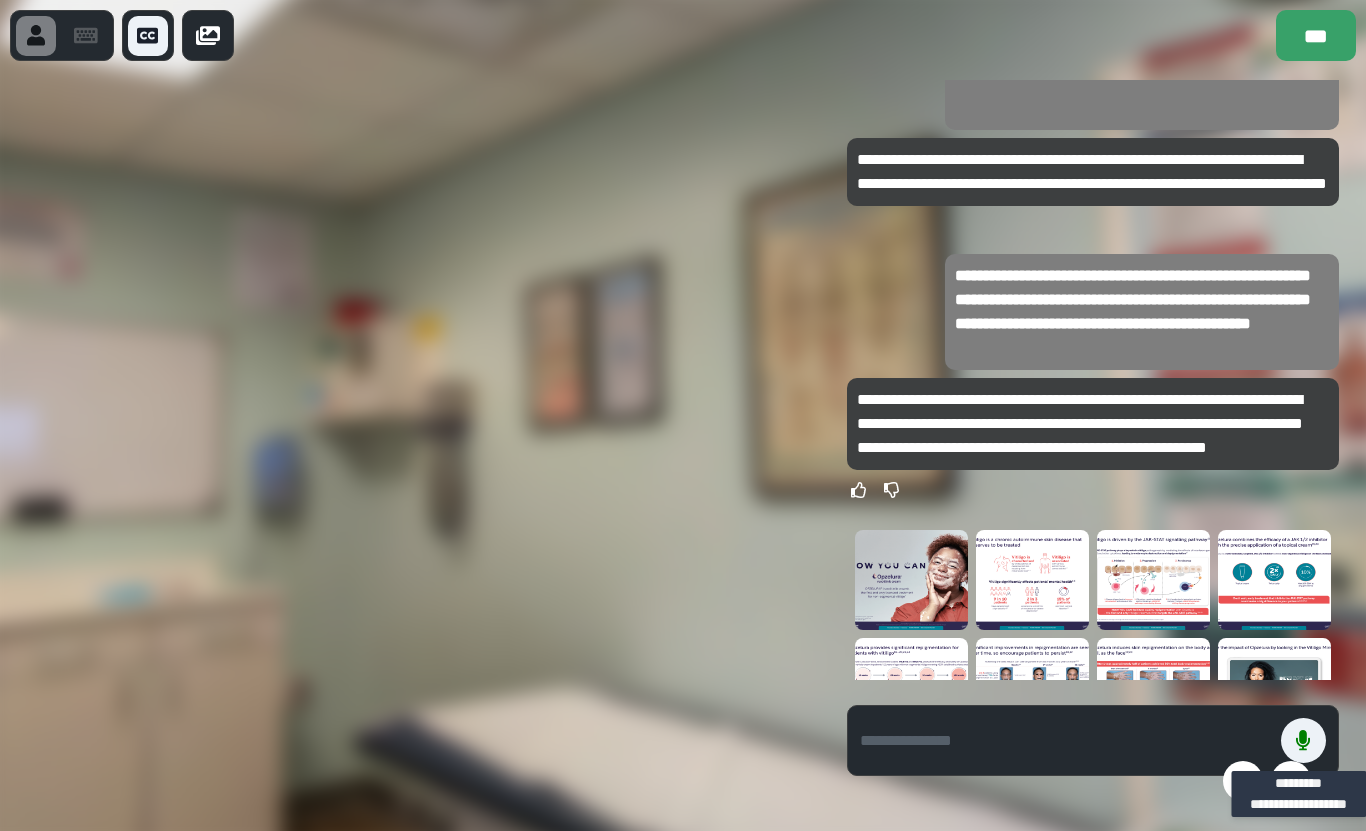 click 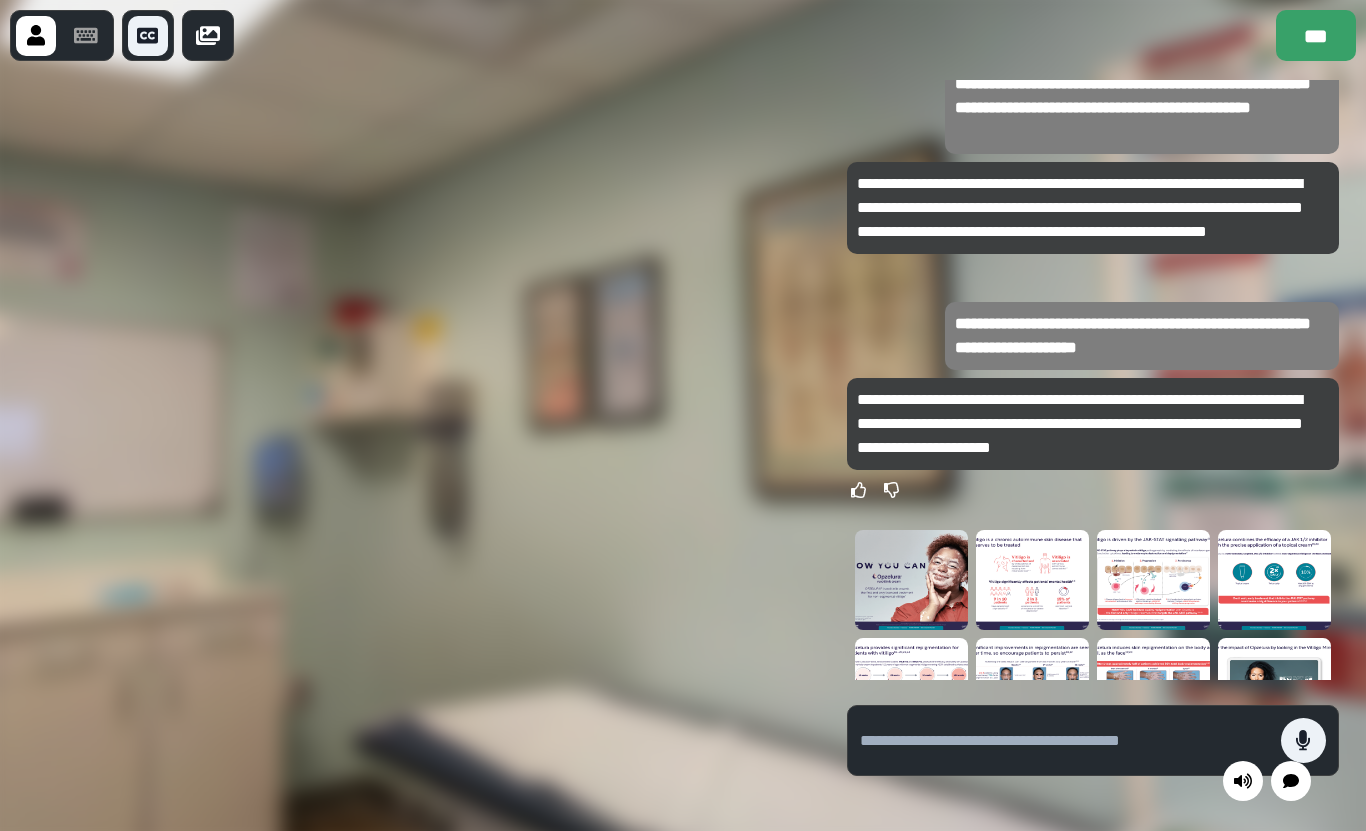 click at bounding box center [1303, 740] 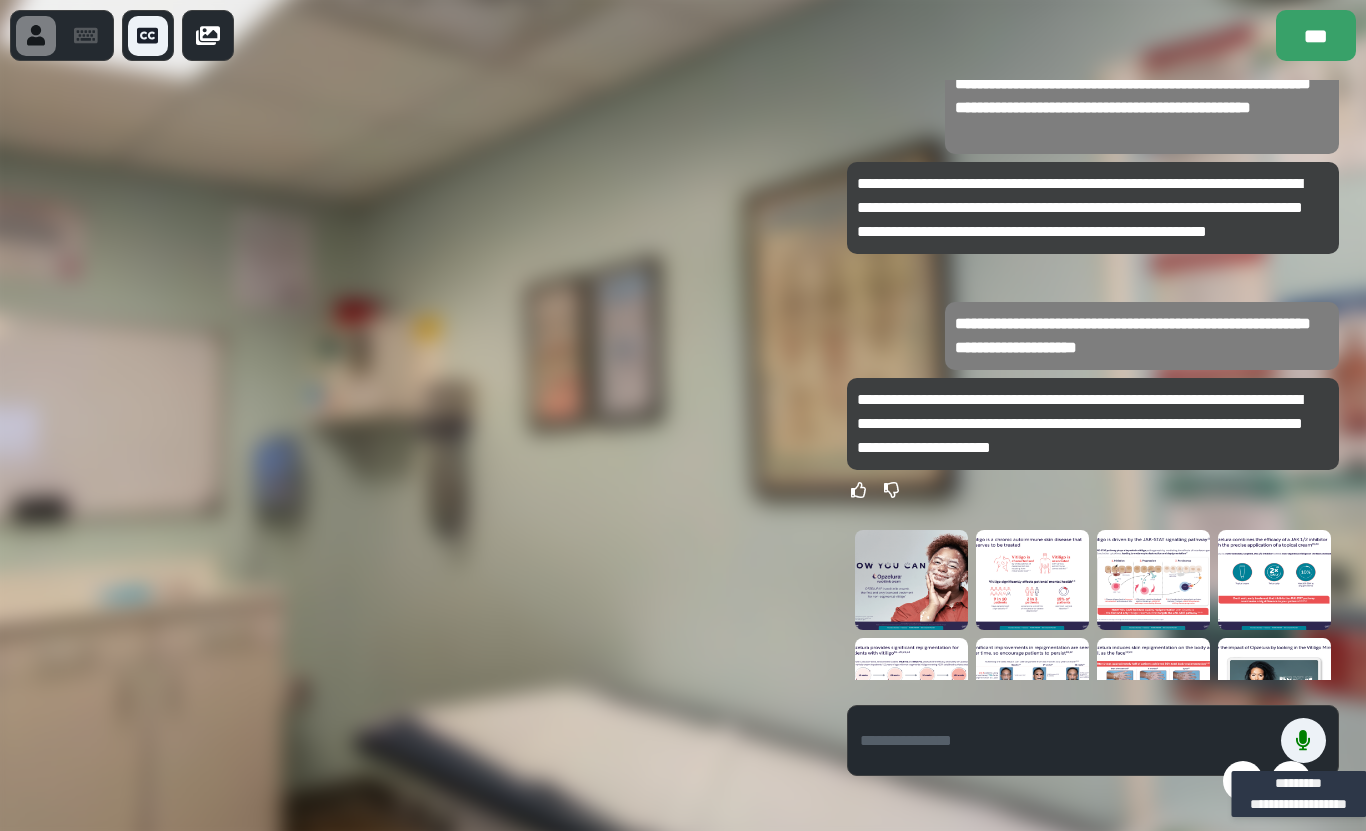 click at bounding box center (1303, 740) 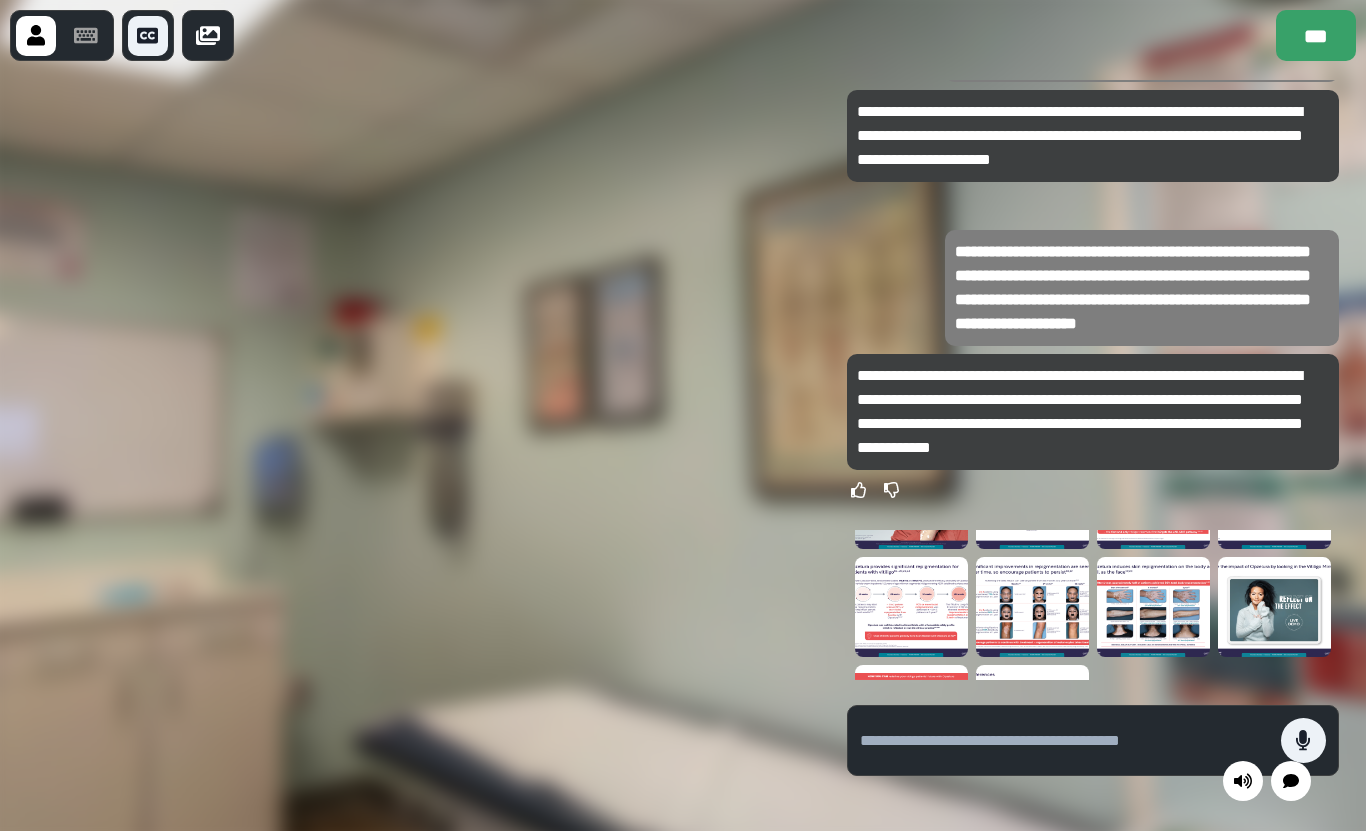 scroll, scrollTop: 102, scrollLeft: 0, axis: vertical 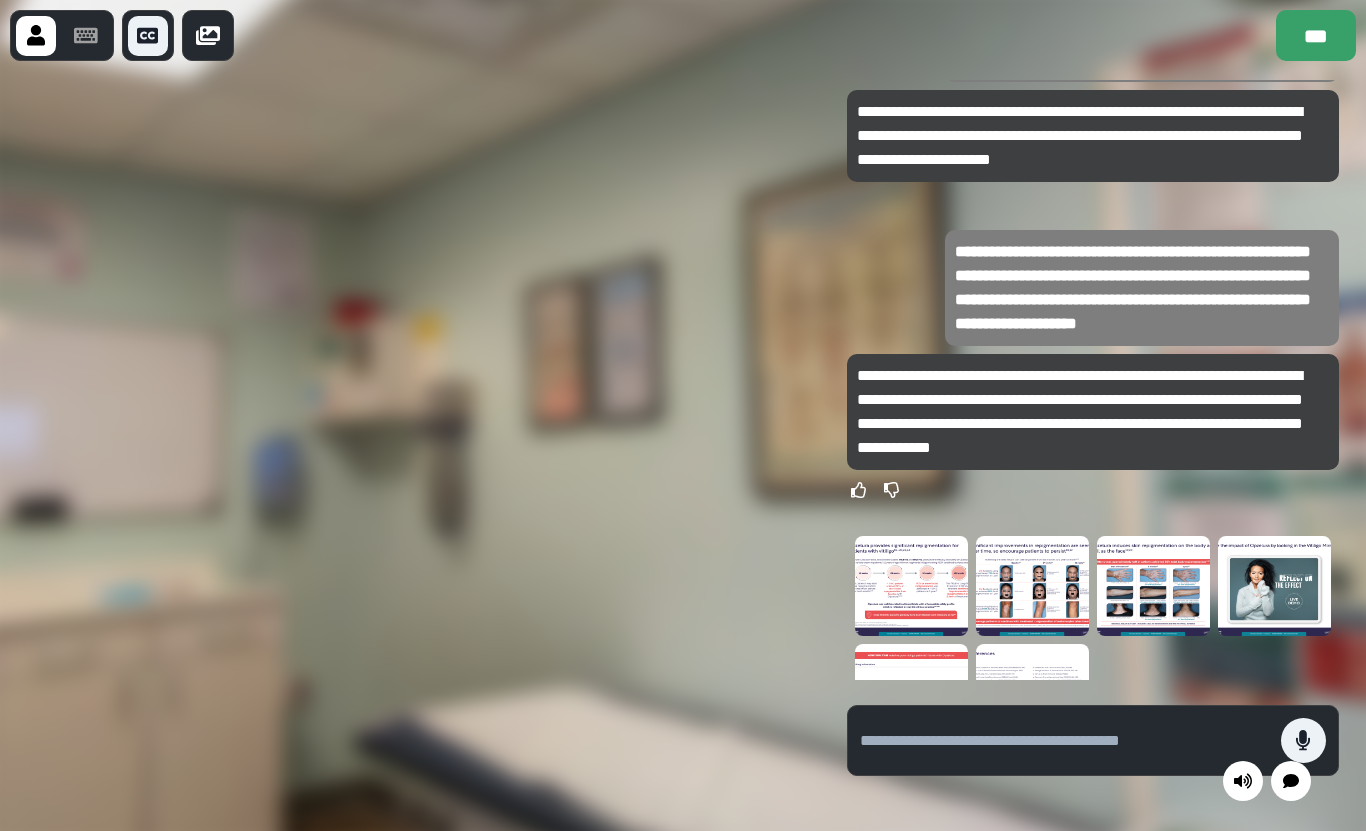 click 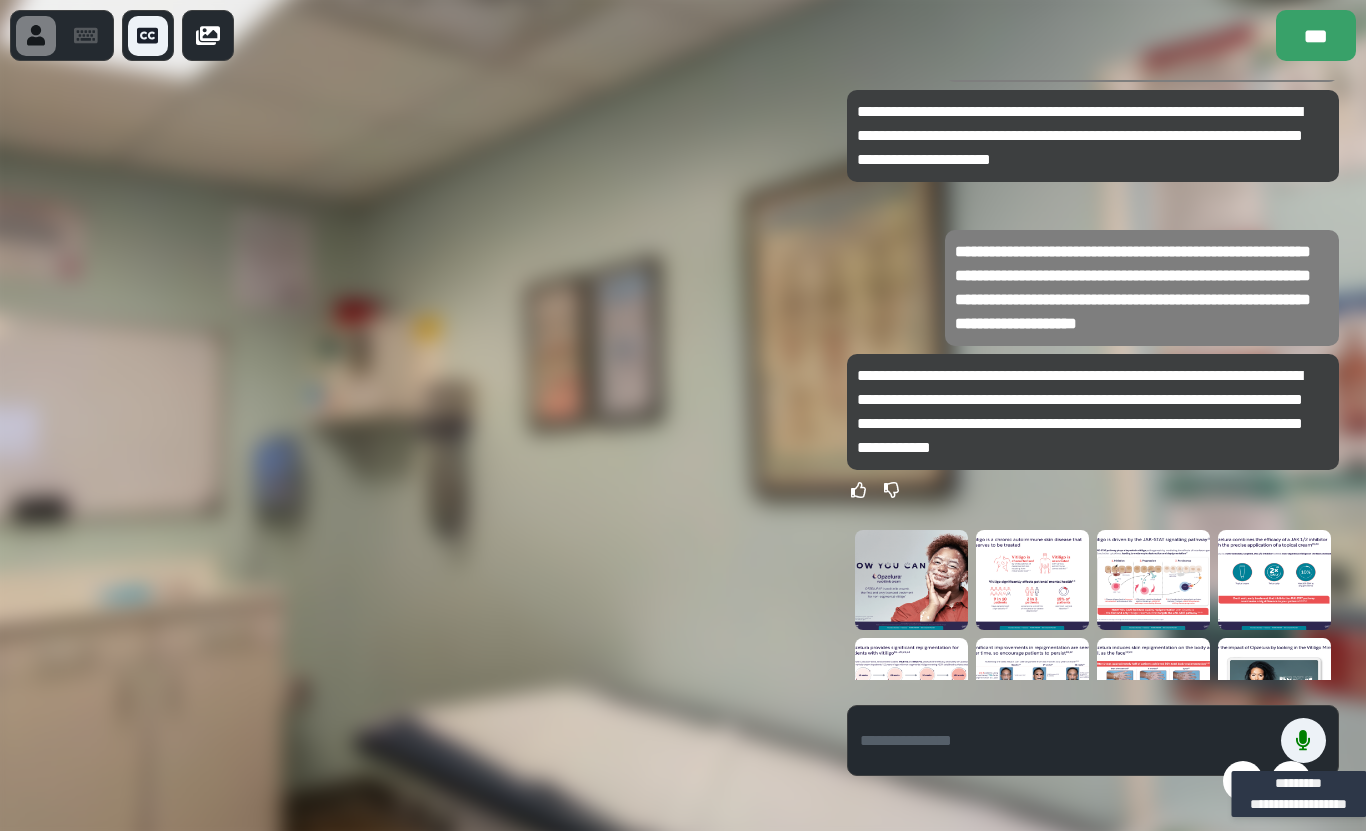 scroll, scrollTop: 0, scrollLeft: 0, axis: both 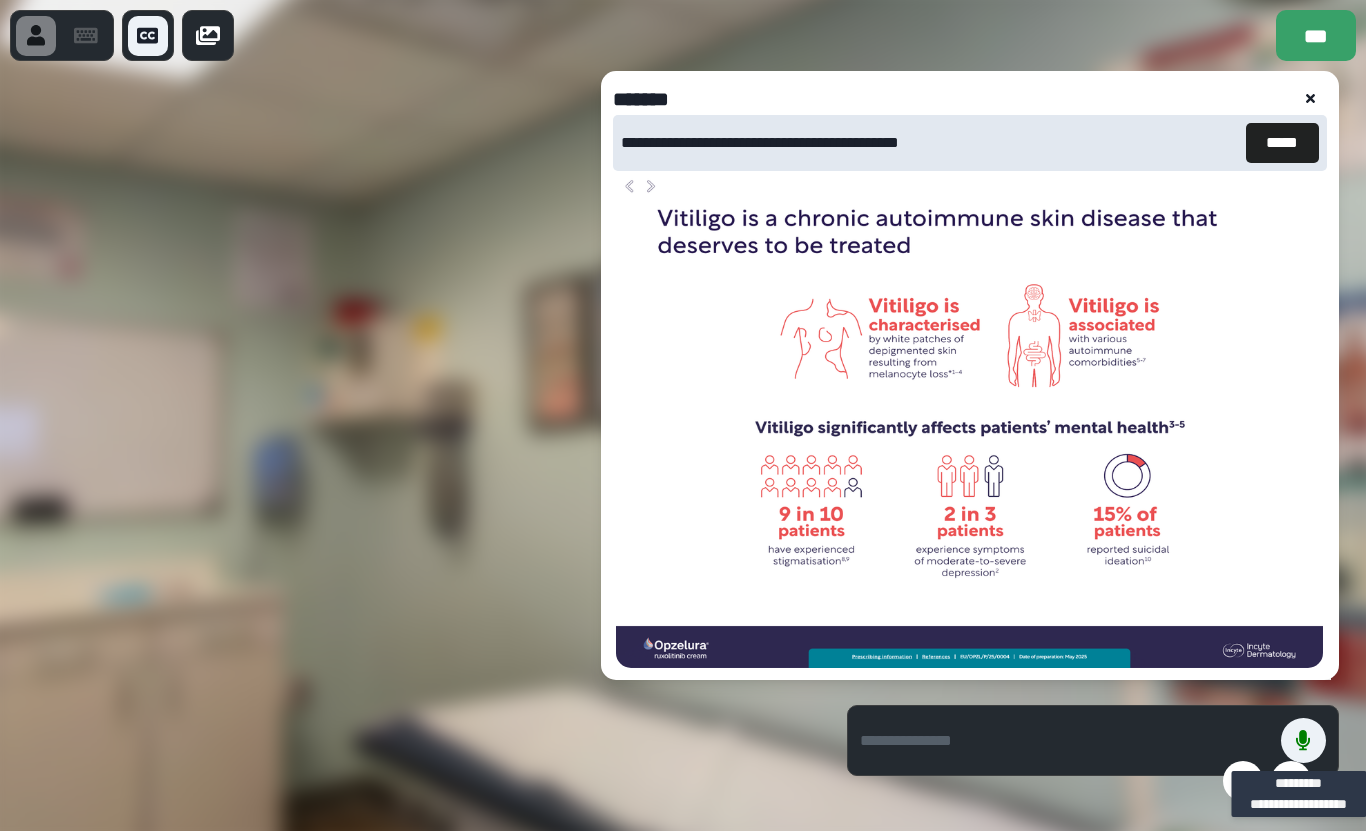 click on "*****" at bounding box center (1282, 143) 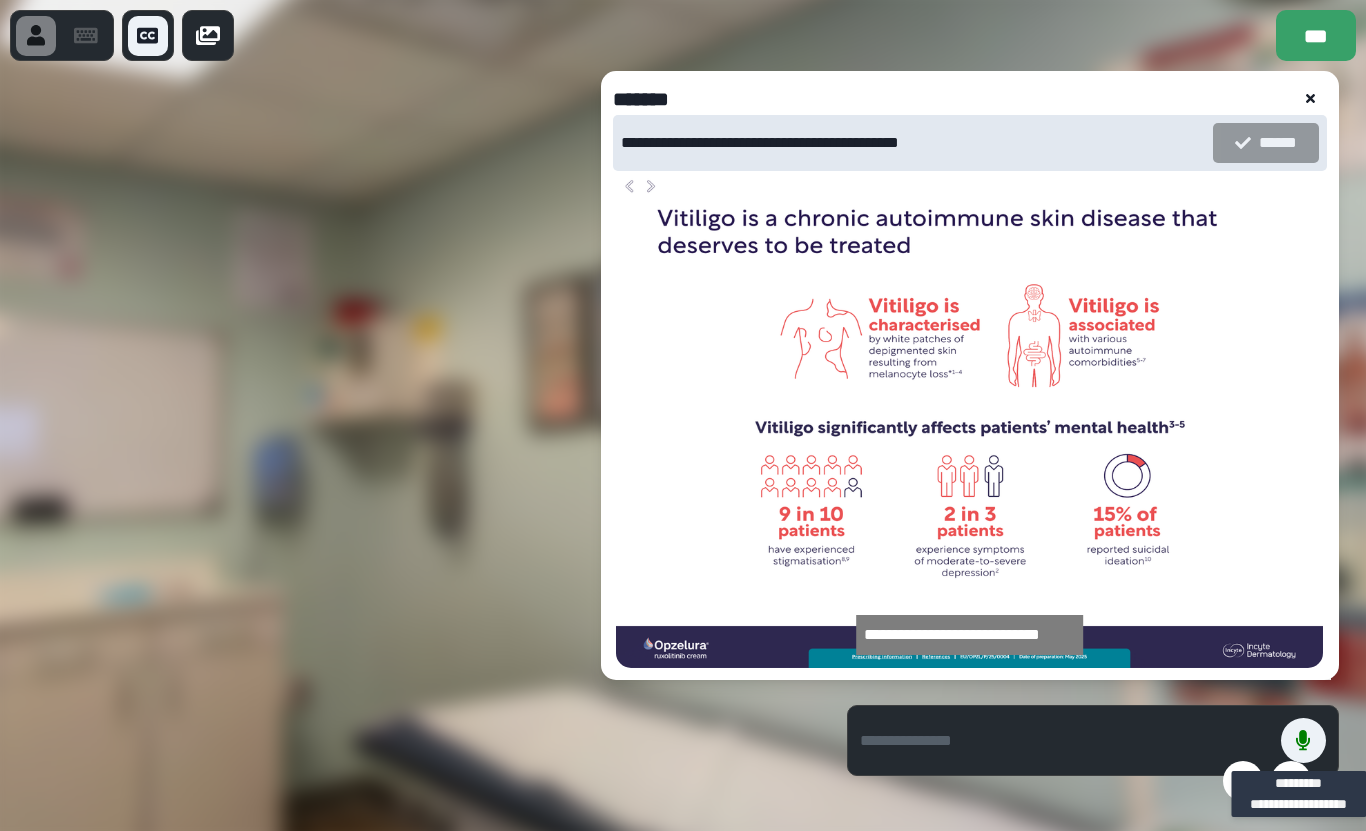 click on "**********" at bounding box center [970, 375] 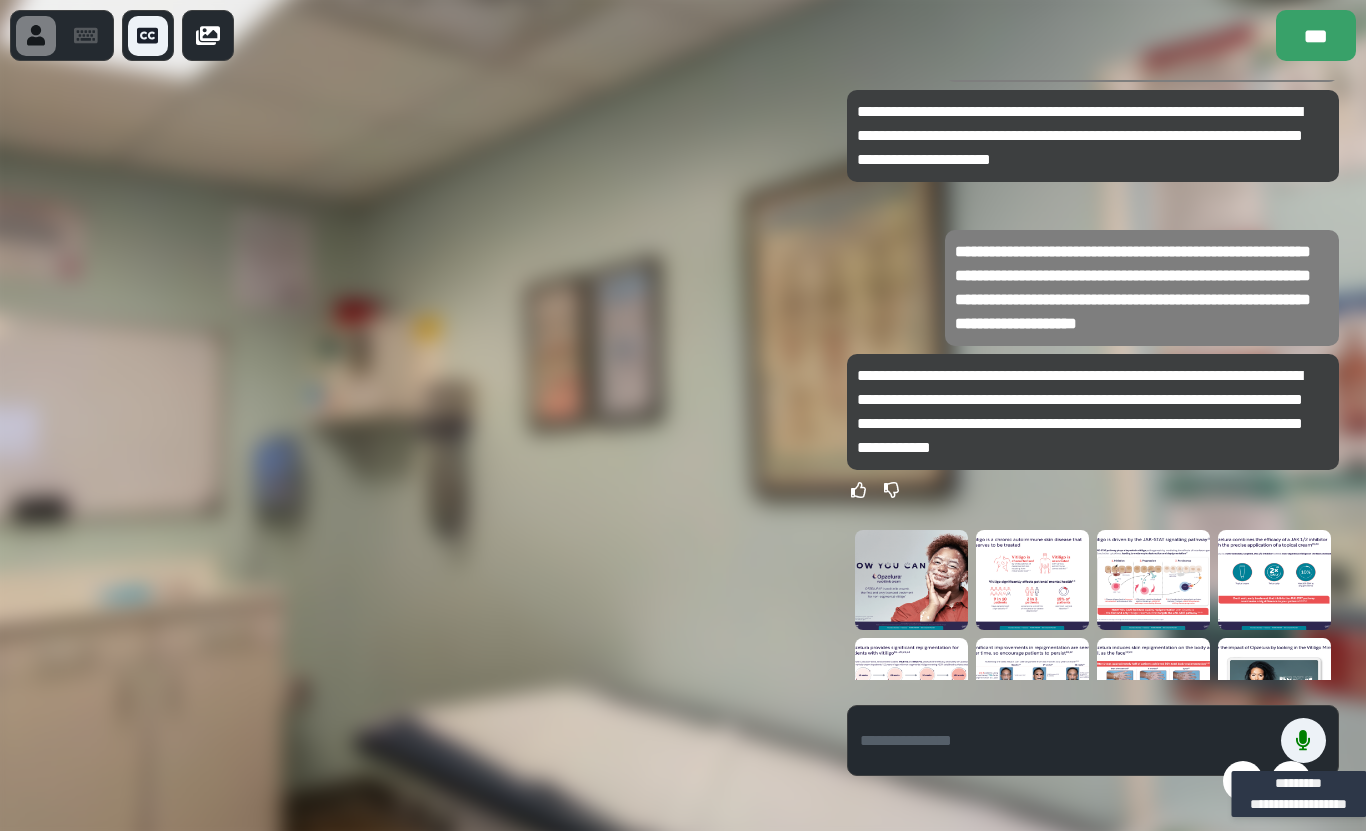 click at bounding box center [1274, 580] 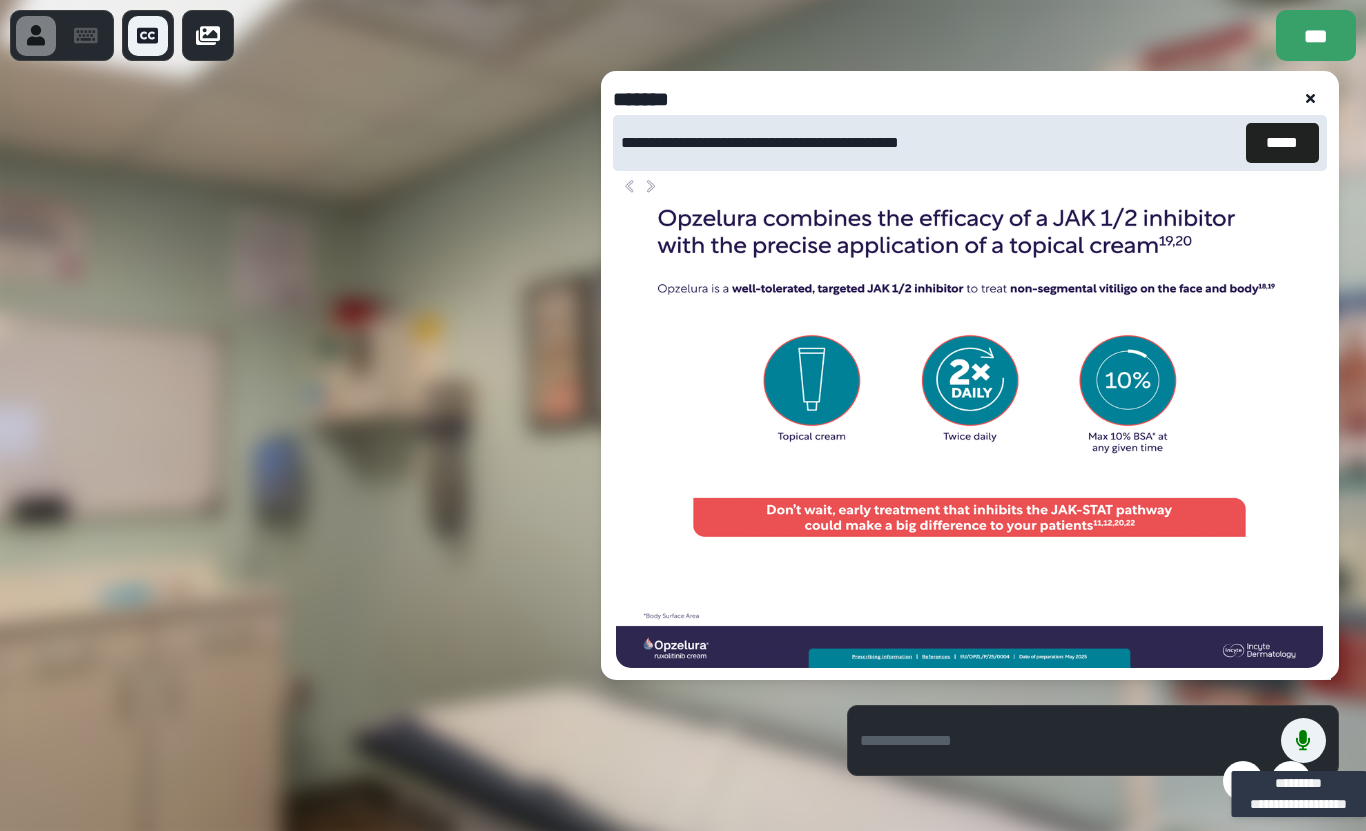 click on "*****" at bounding box center (1282, 143) 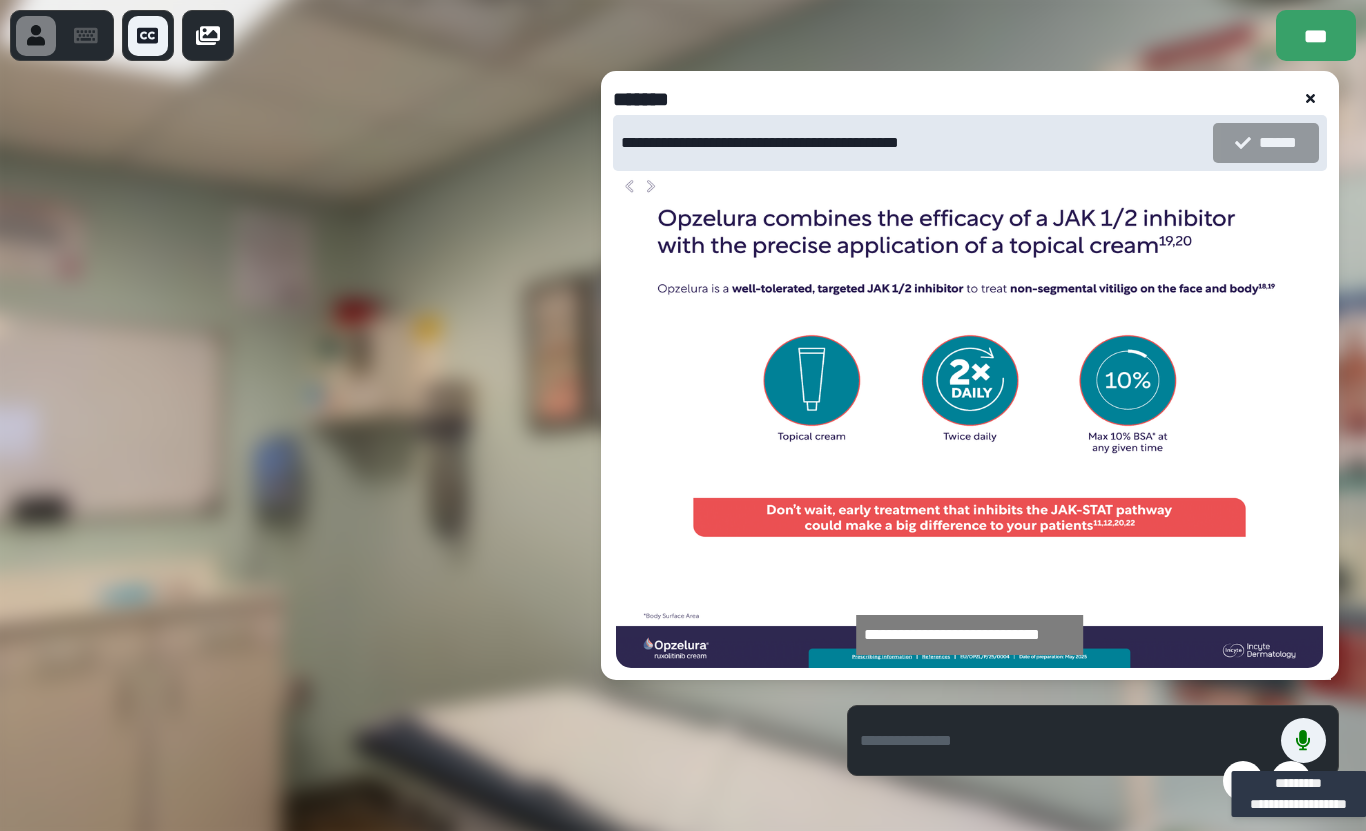 click at bounding box center [1303, 740] 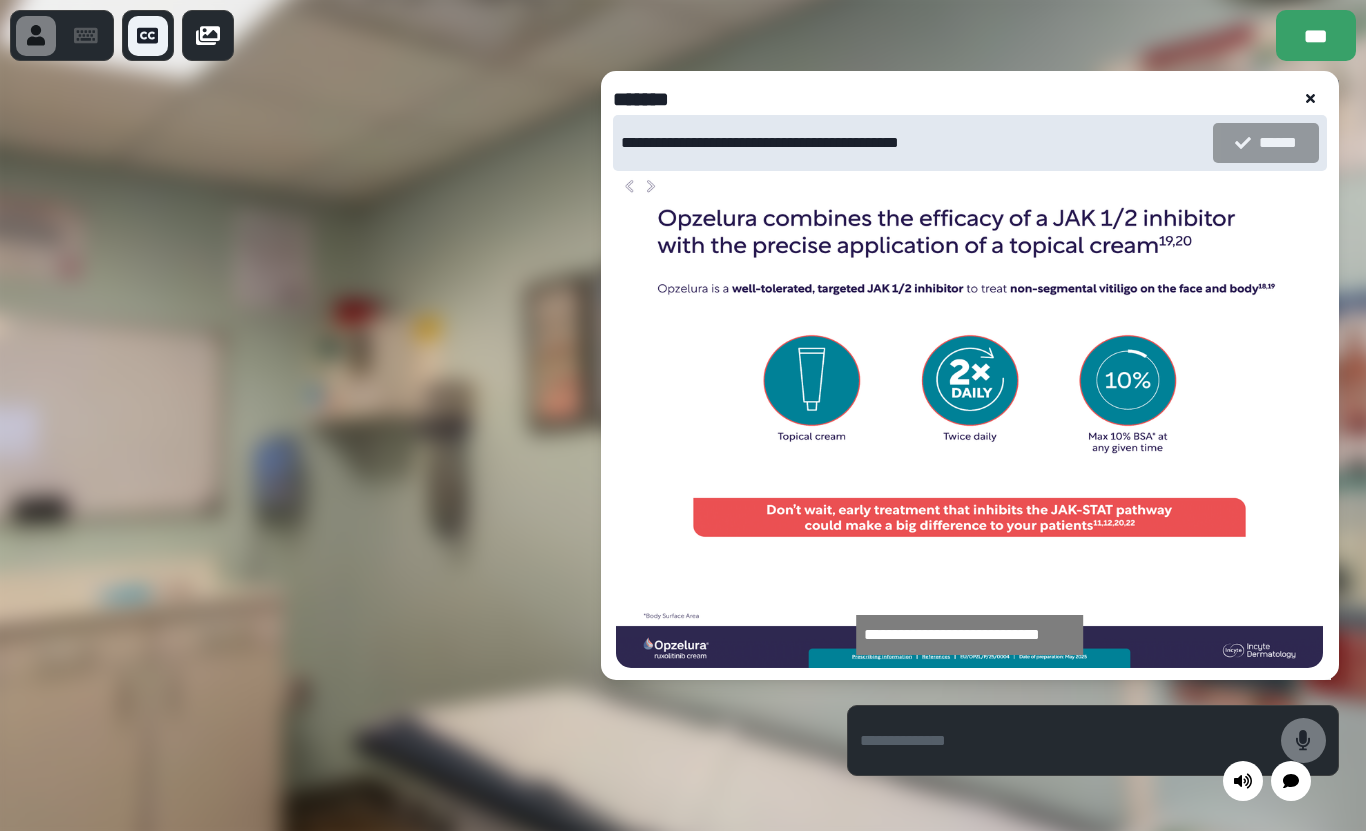 click at bounding box center (1311, 99) 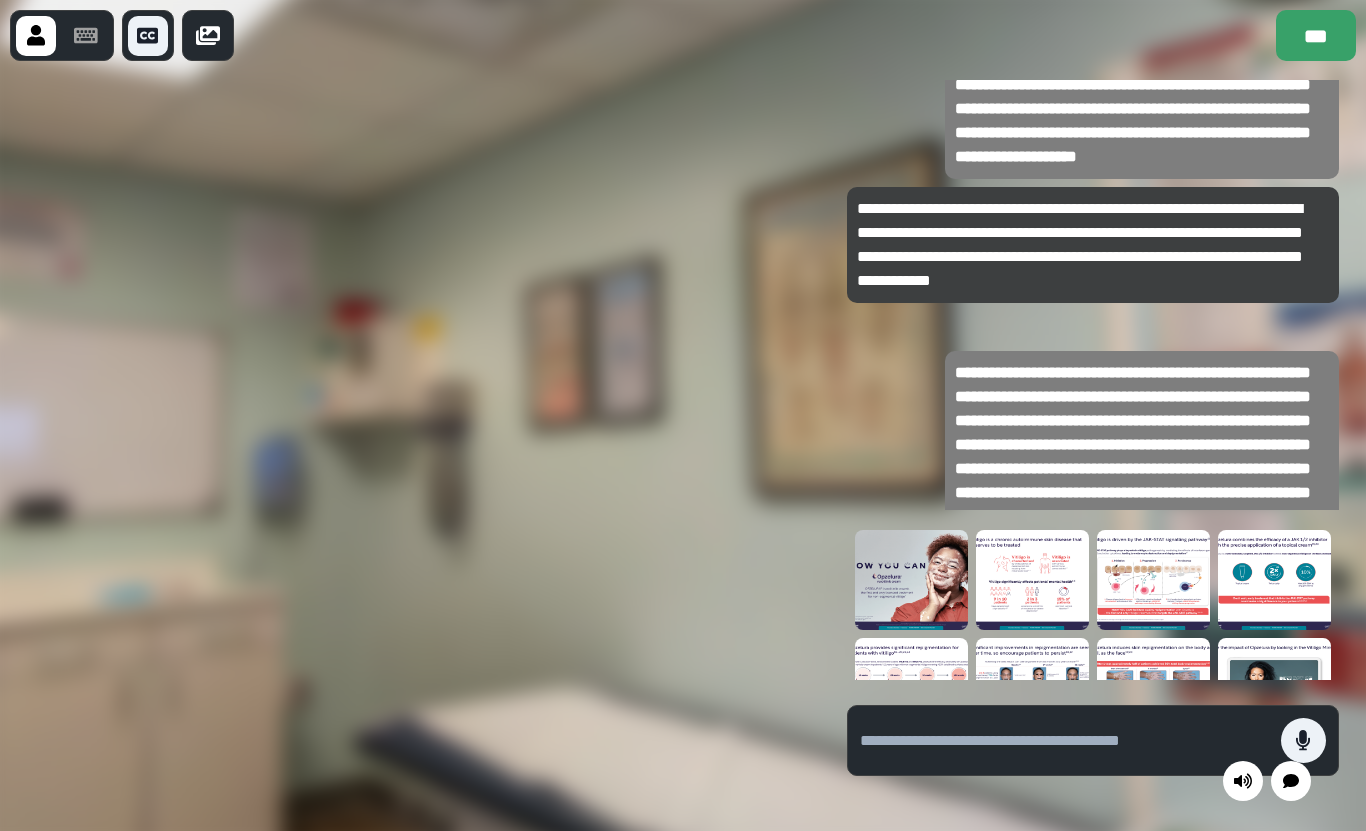 scroll, scrollTop: -600, scrollLeft: 0, axis: vertical 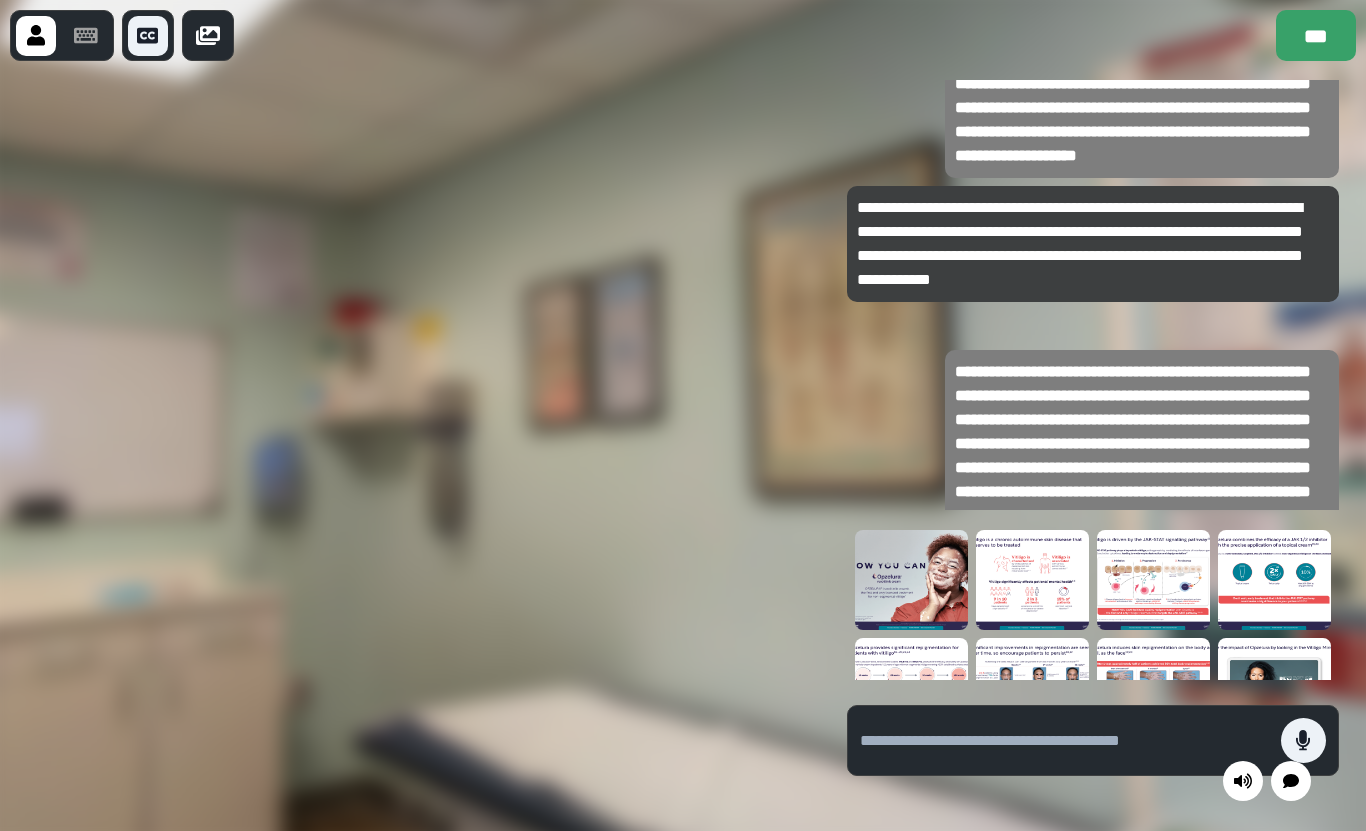 click 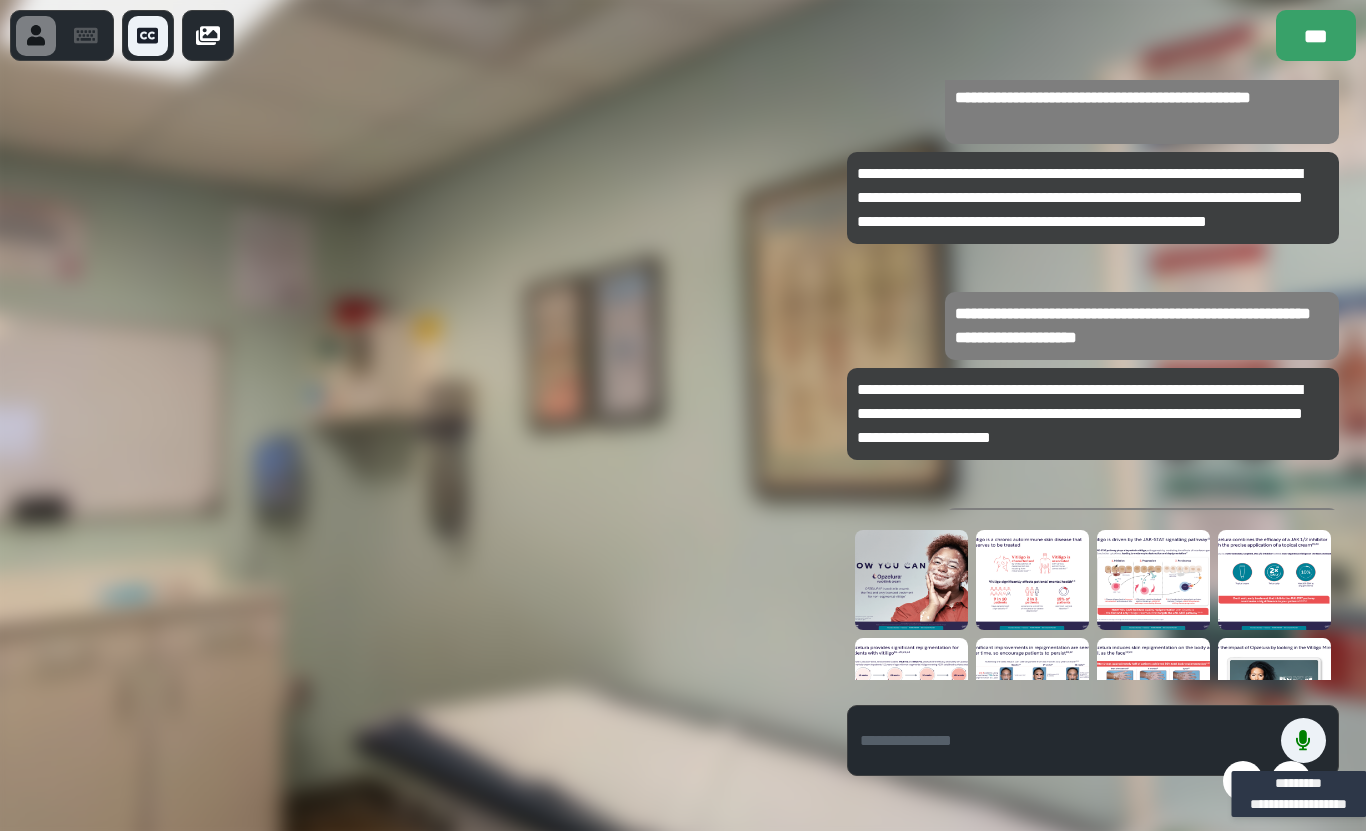 scroll, scrollTop: -1047, scrollLeft: 0, axis: vertical 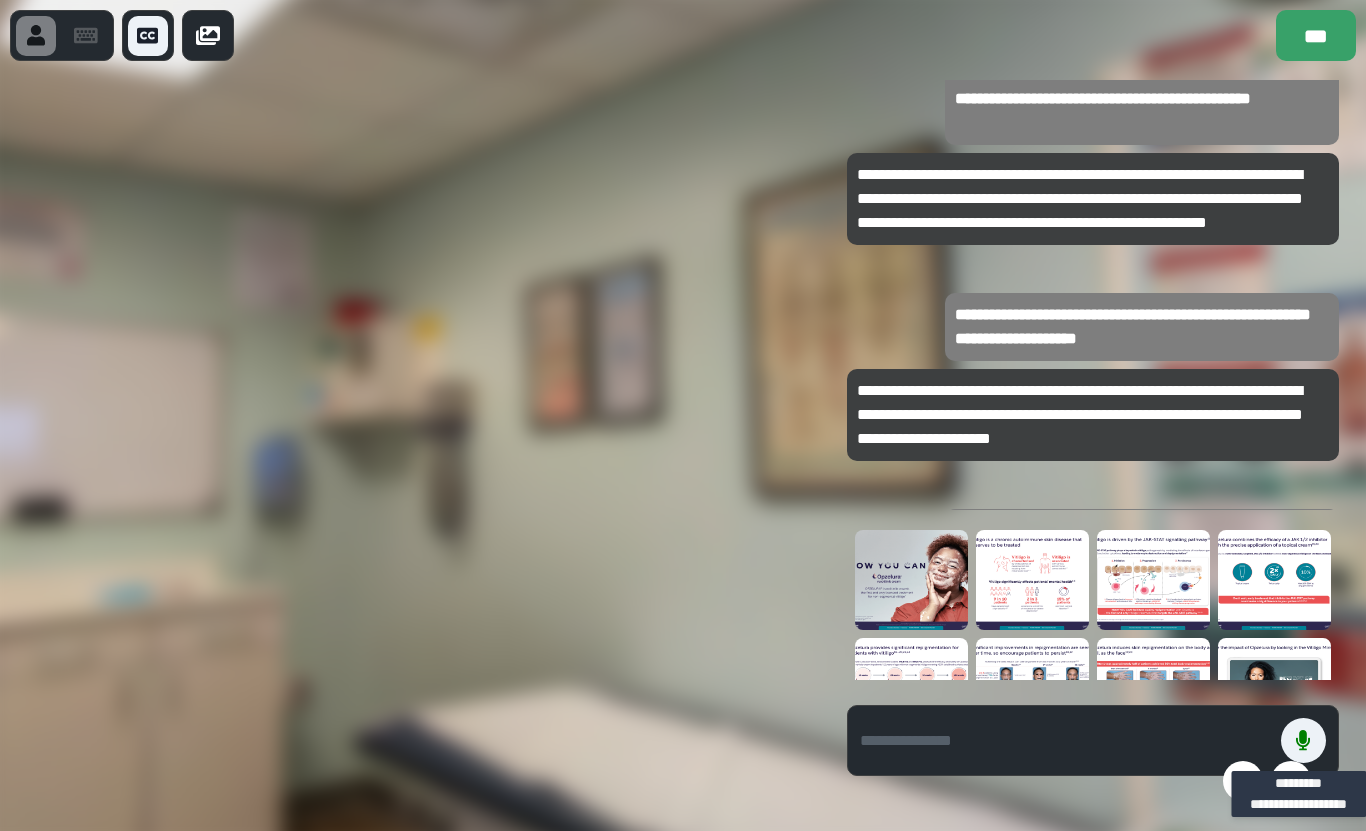 click 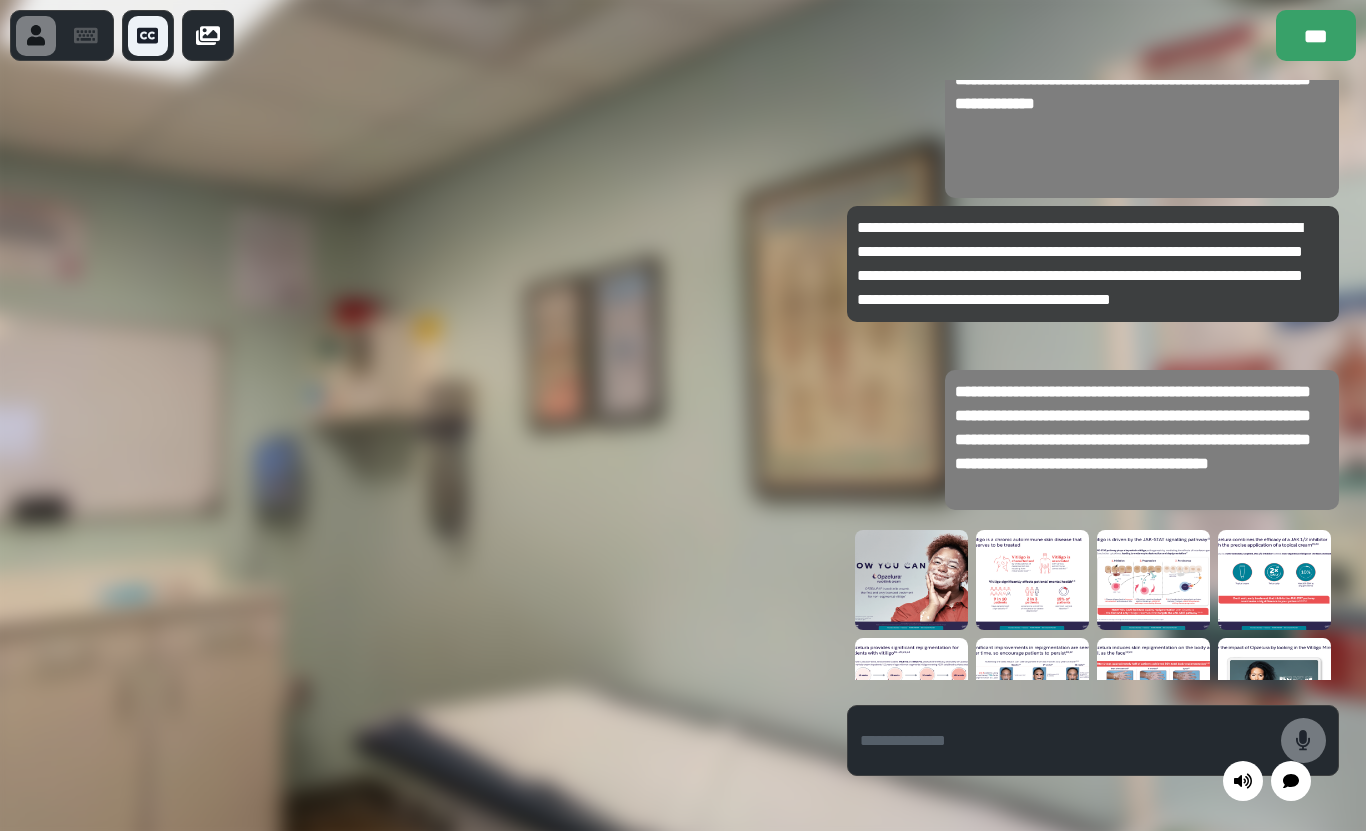 scroll, scrollTop: 0, scrollLeft: 0, axis: both 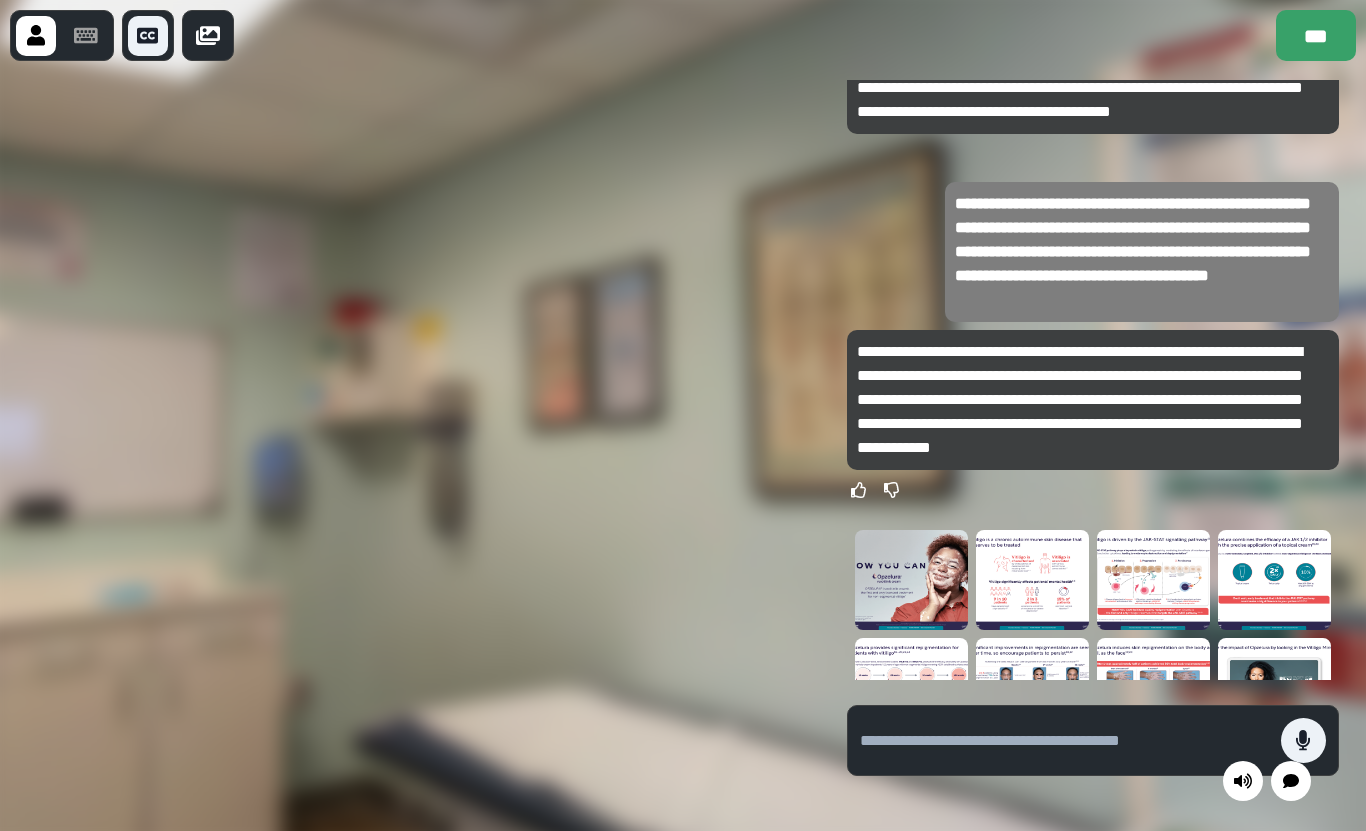 click 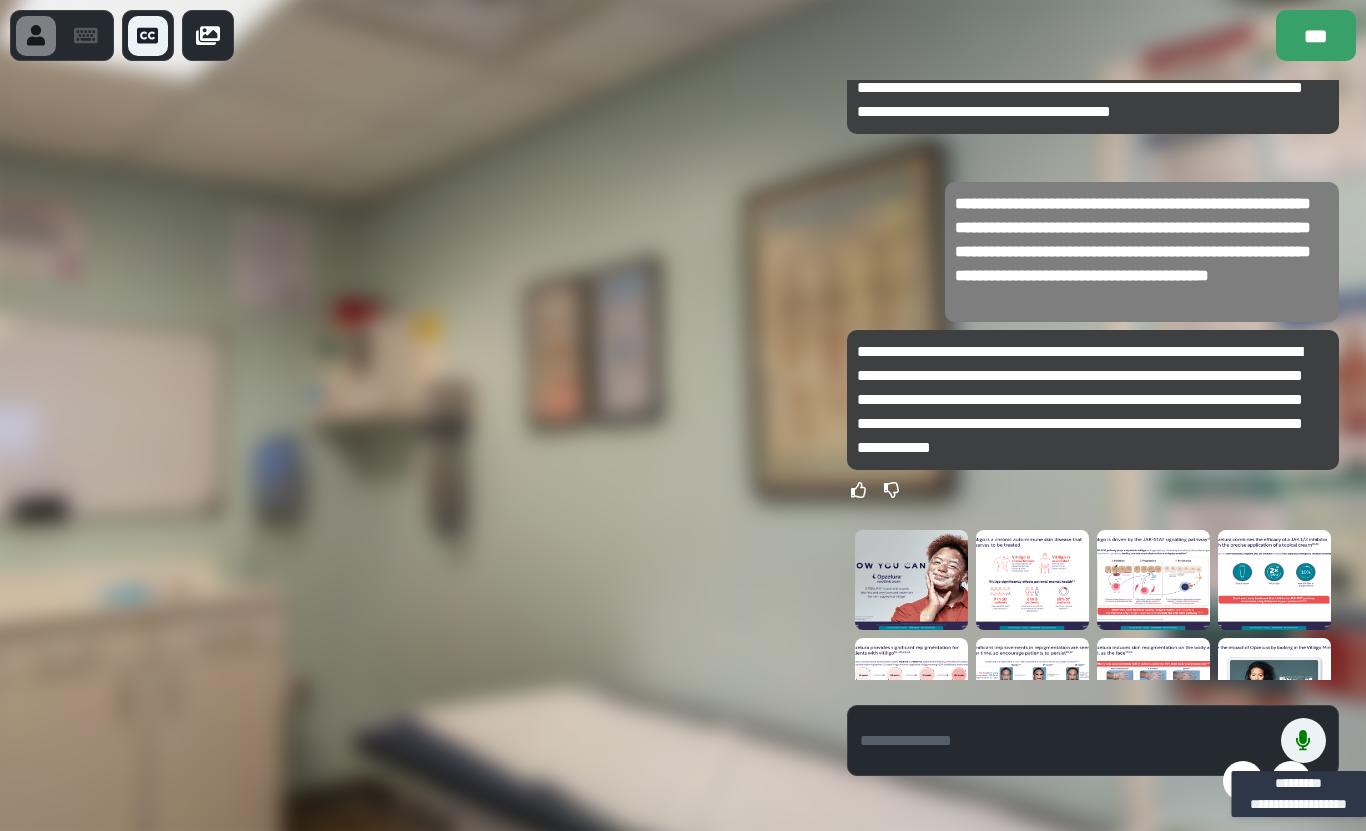 click at bounding box center (1303, 740) 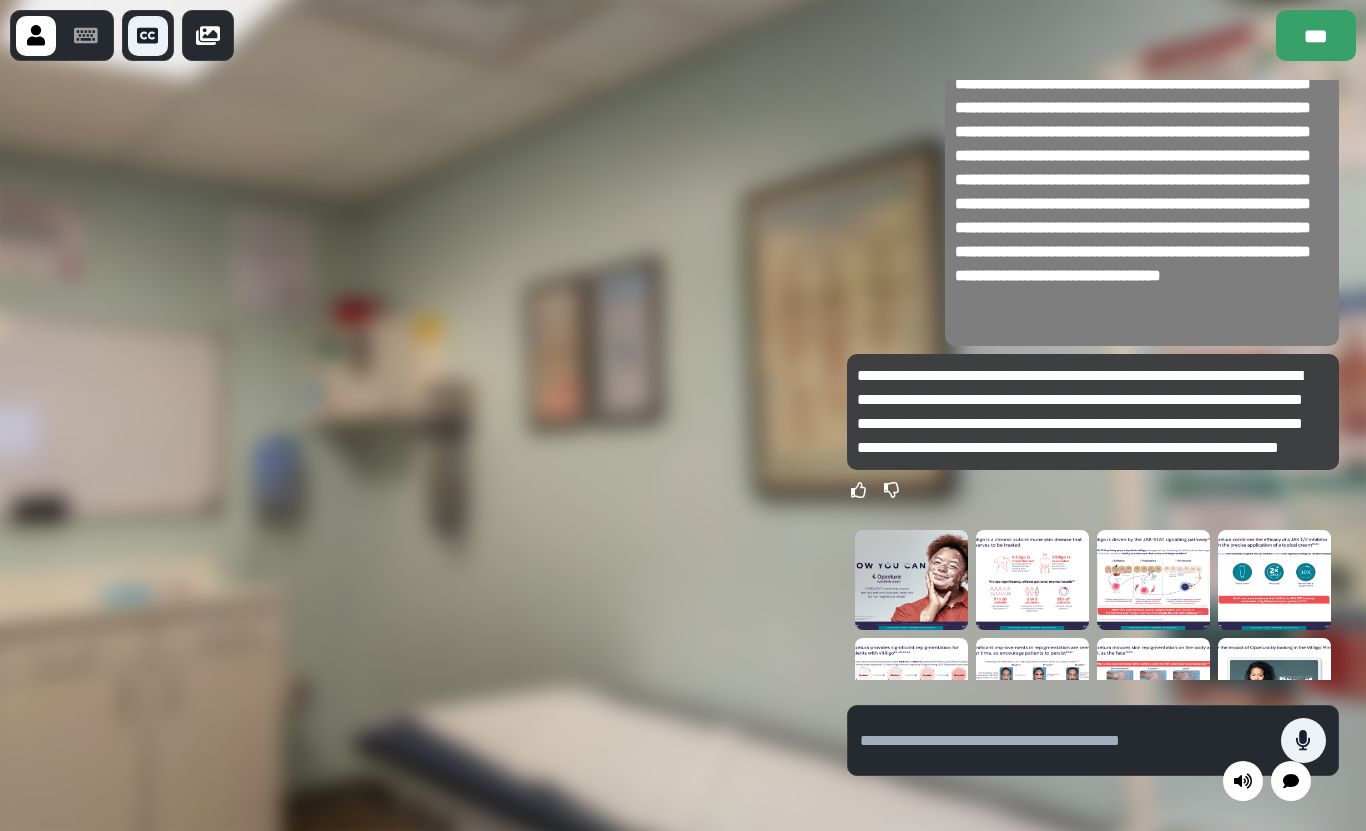 click 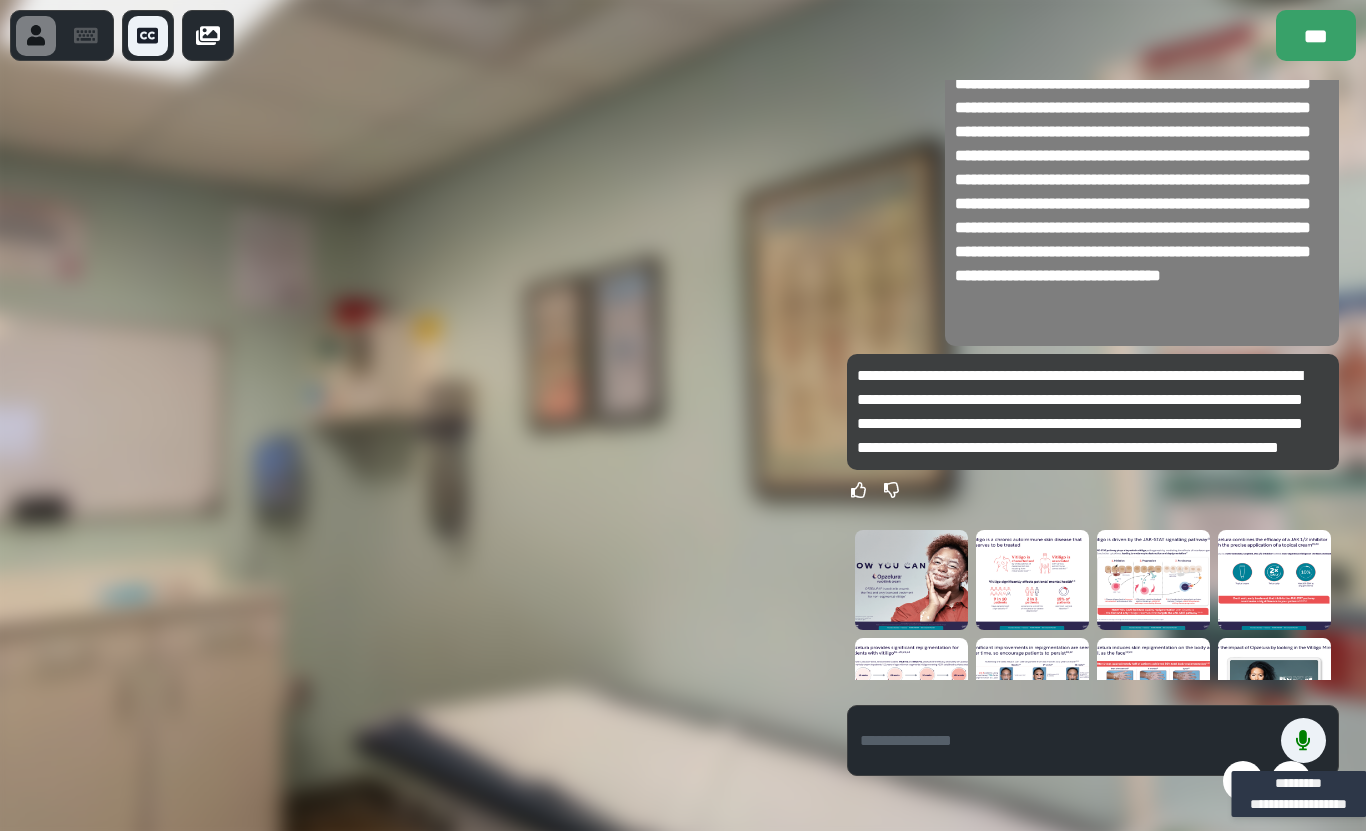 click at bounding box center (1274, 580) 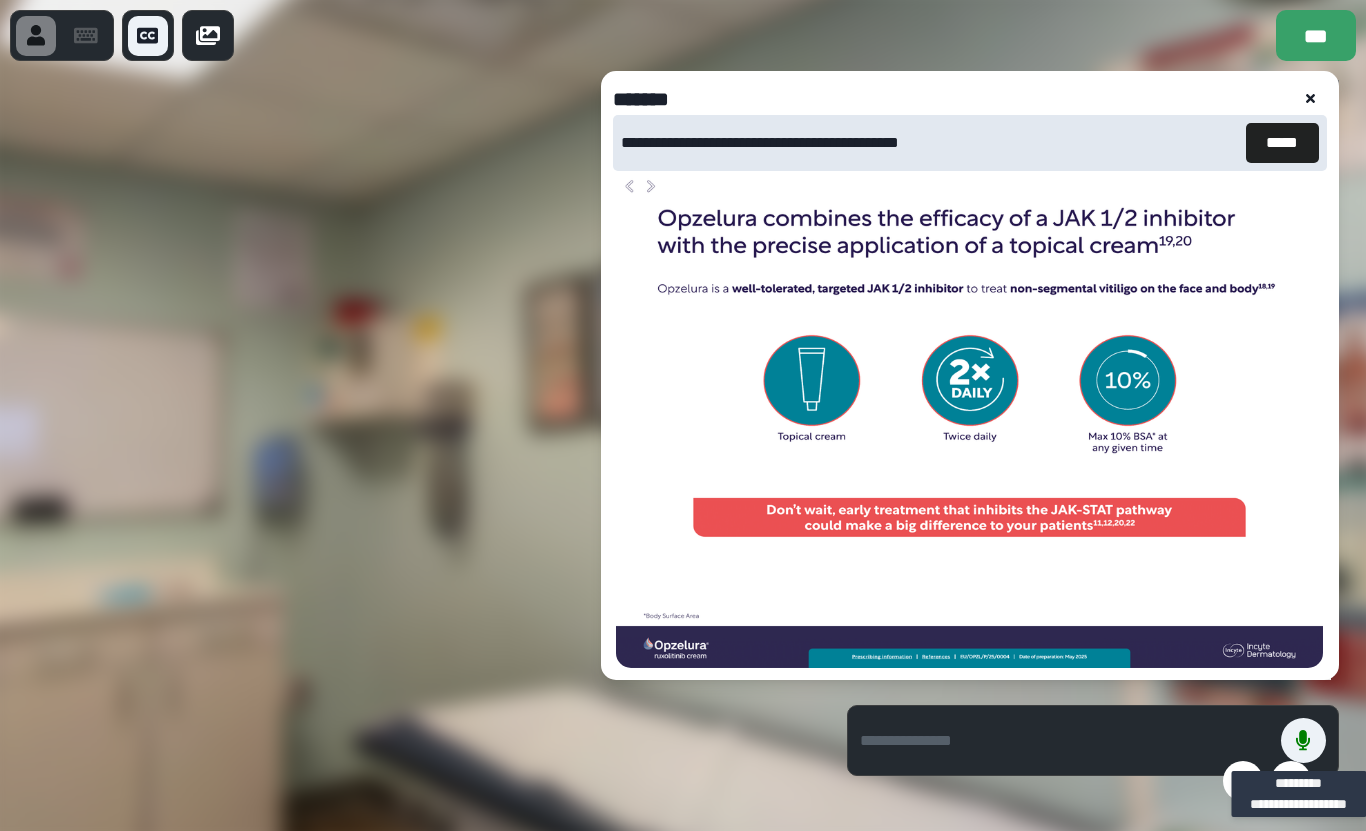 click on "*****" at bounding box center (1282, 143) 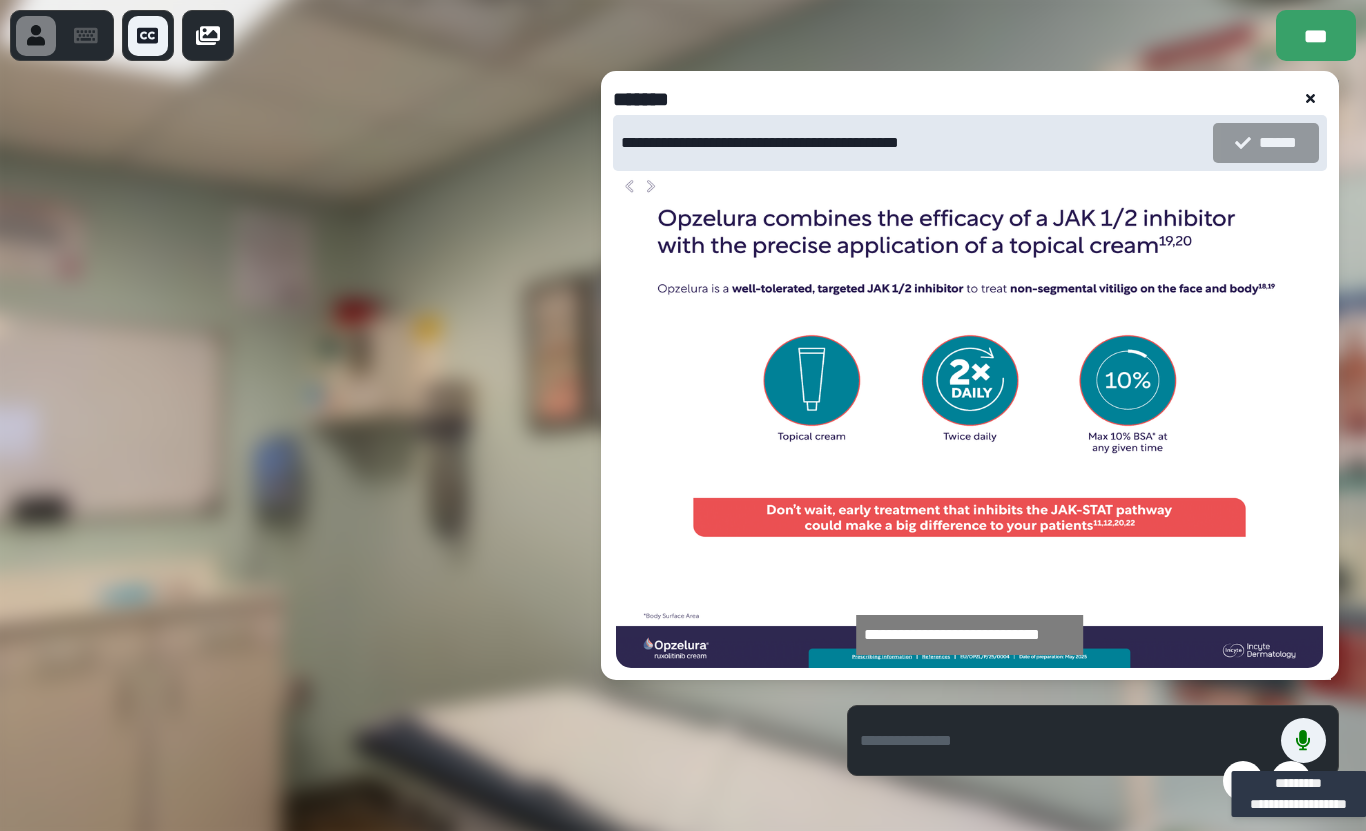 click on "**********" at bounding box center (970, 375) 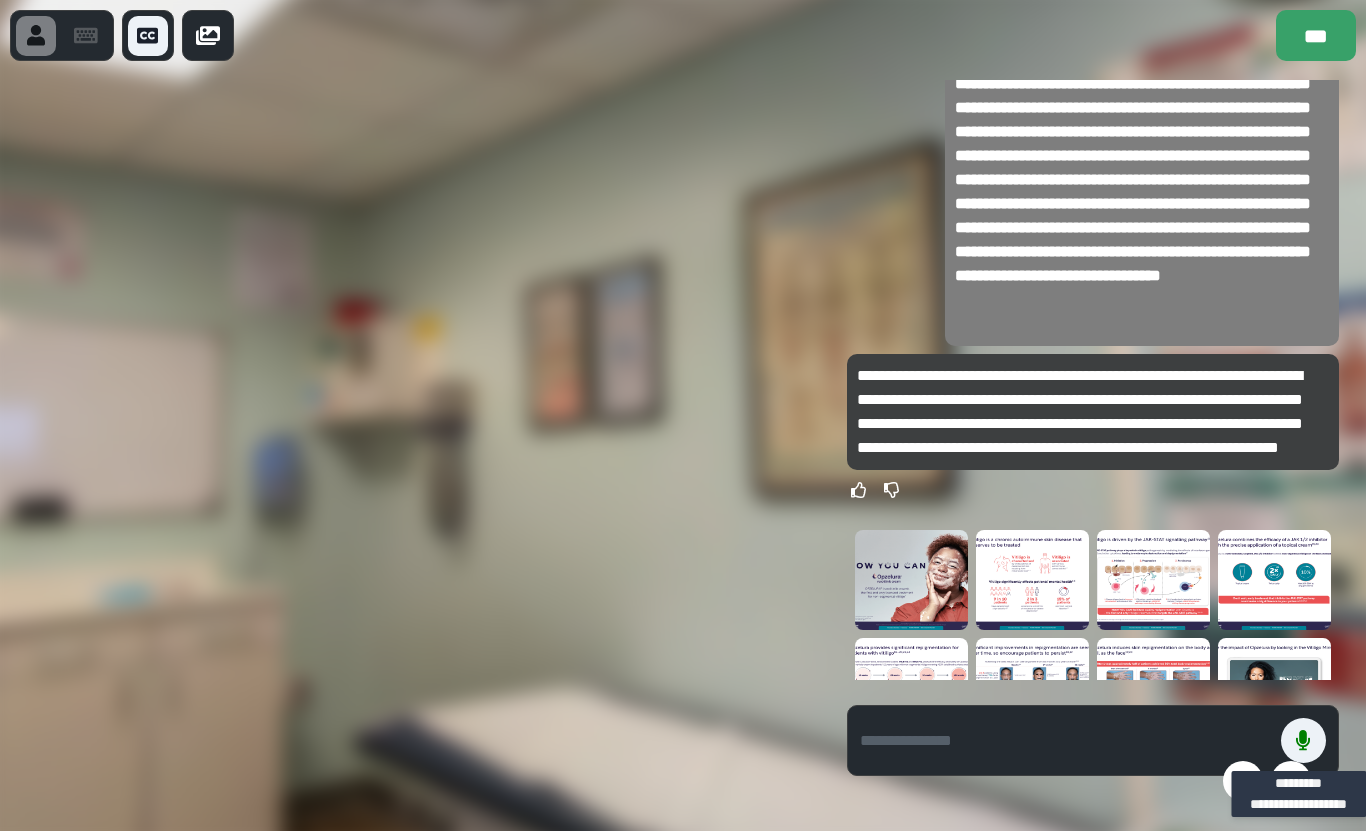 scroll, scrollTop: 0, scrollLeft: 0, axis: both 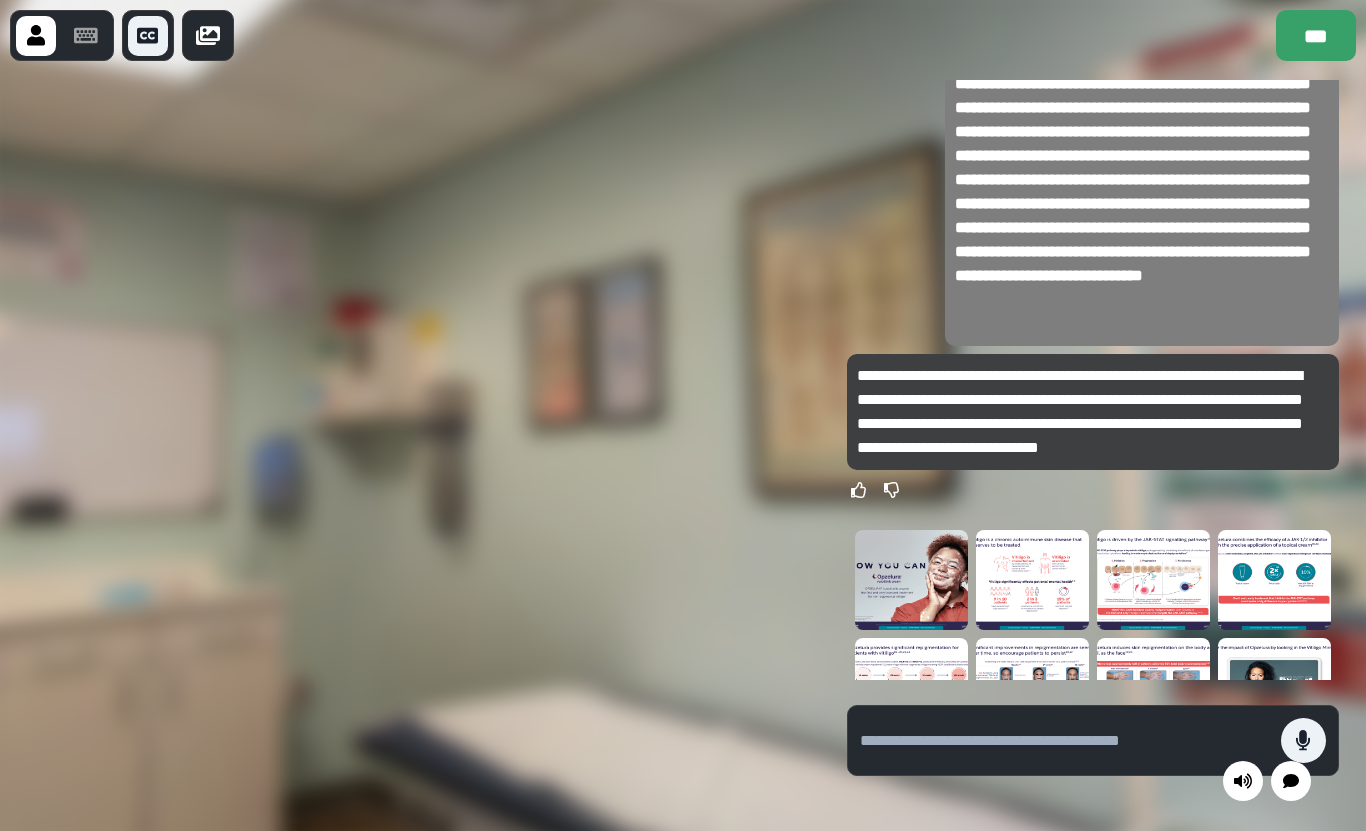 click at bounding box center [1303, 740] 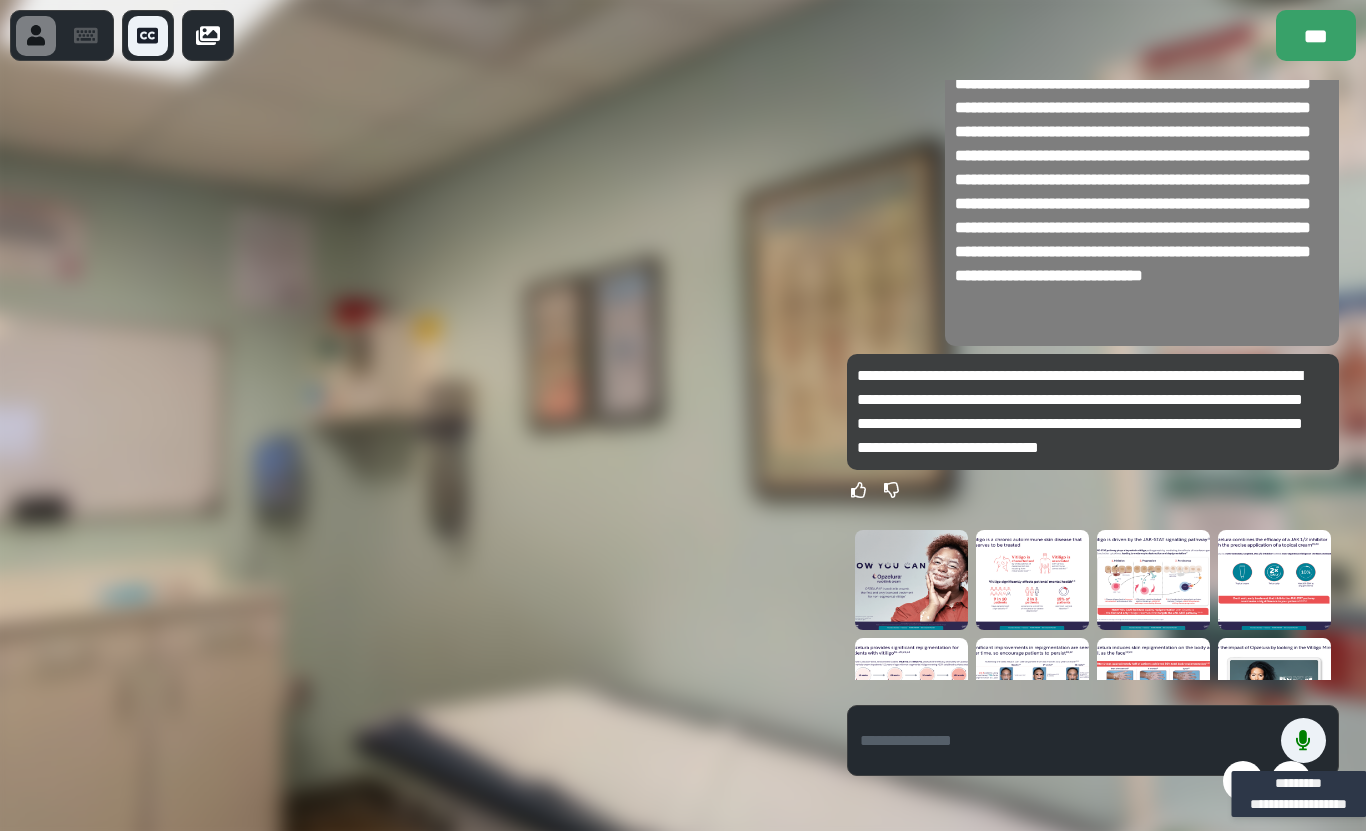 click 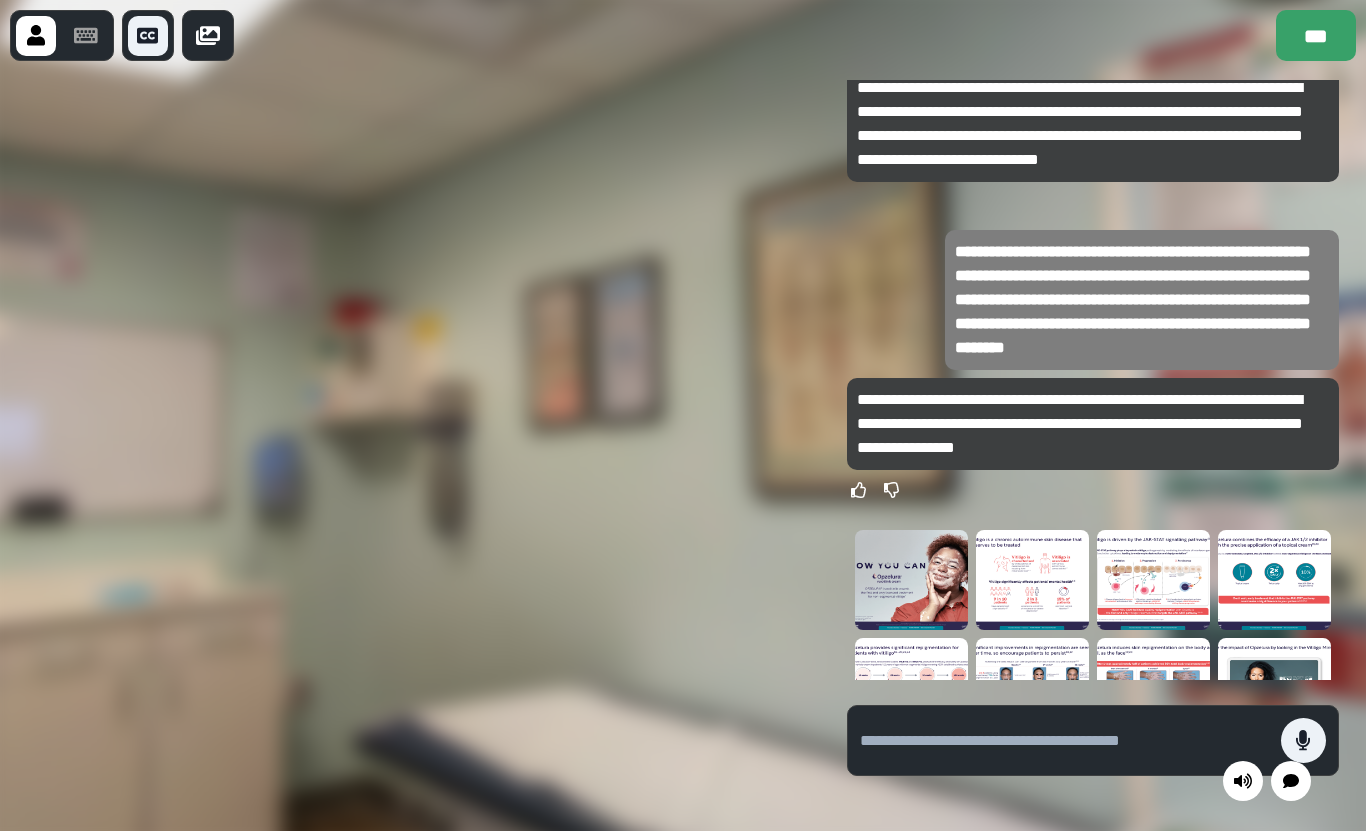 click on "***" at bounding box center [1316, 35] 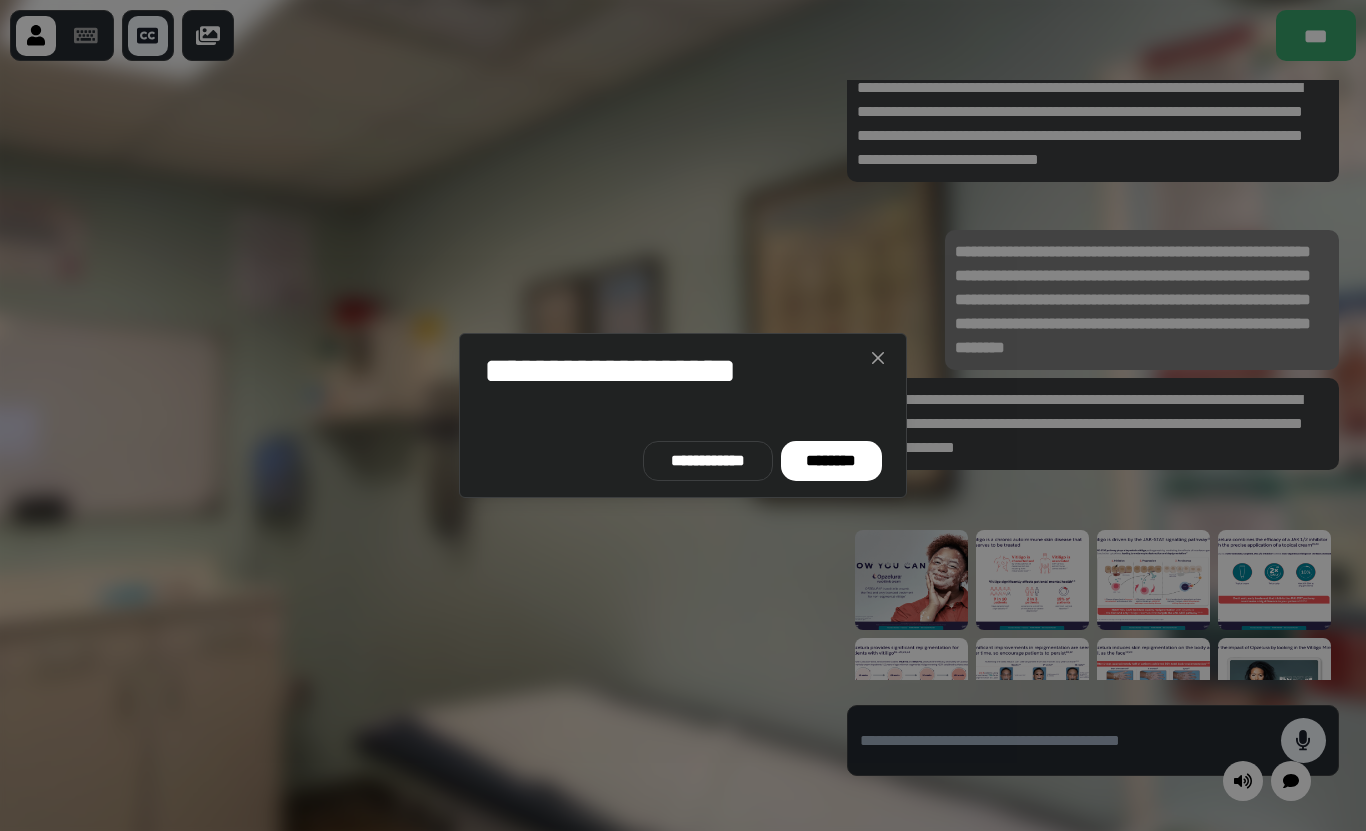 click on "********" at bounding box center [831, 461] 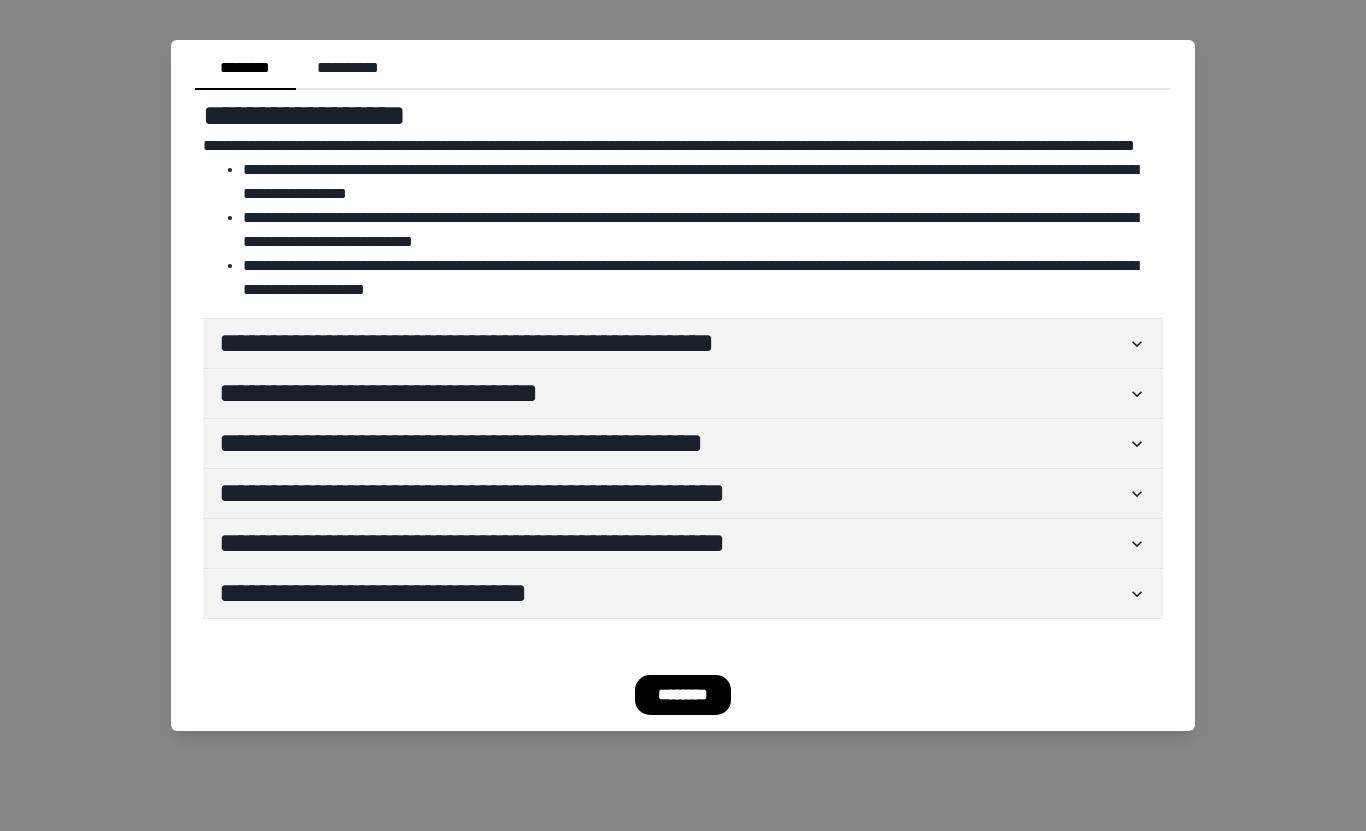click on "**********" at bounding box center [673, 443] 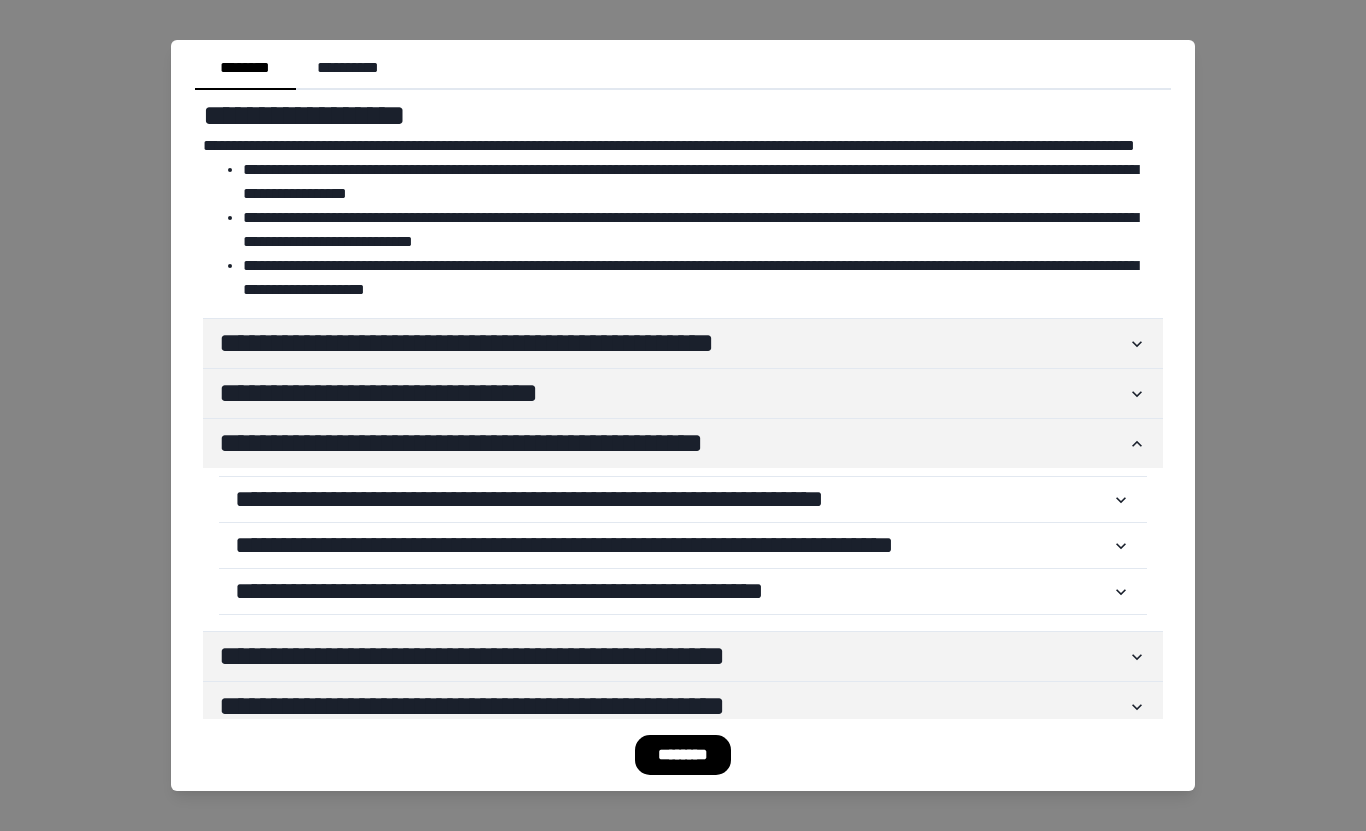 click 